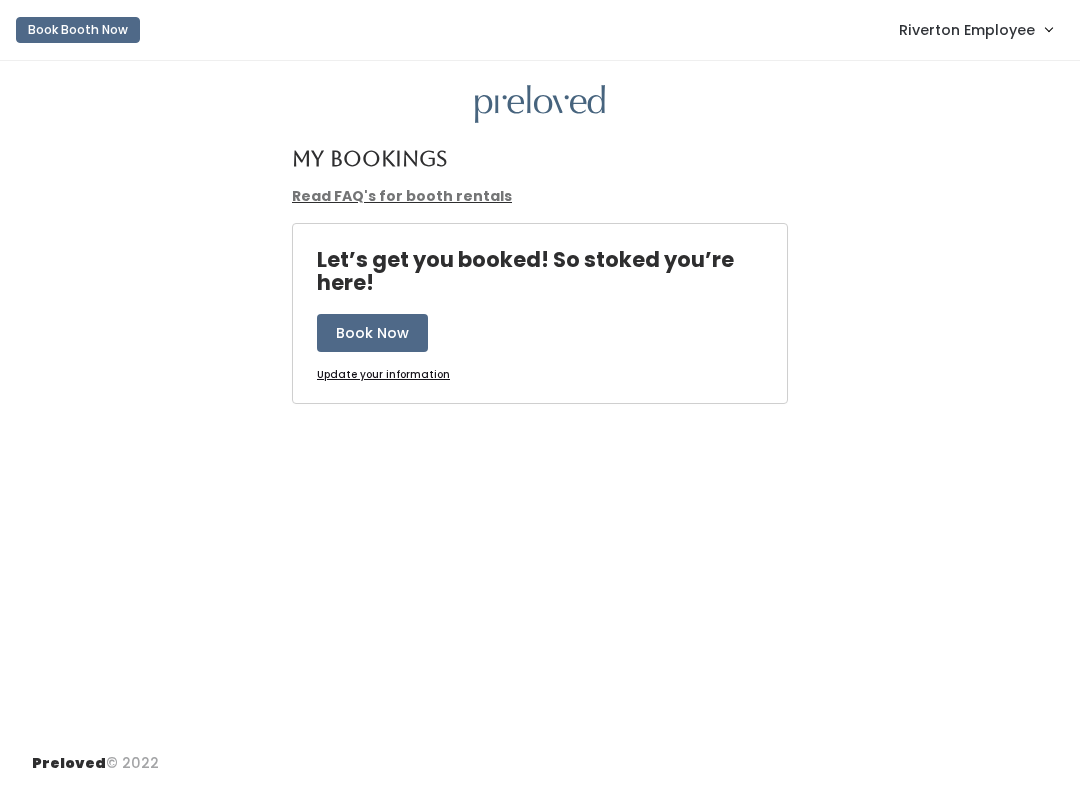 scroll, scrollTop: 0, scrollLeft: 0, axis: both 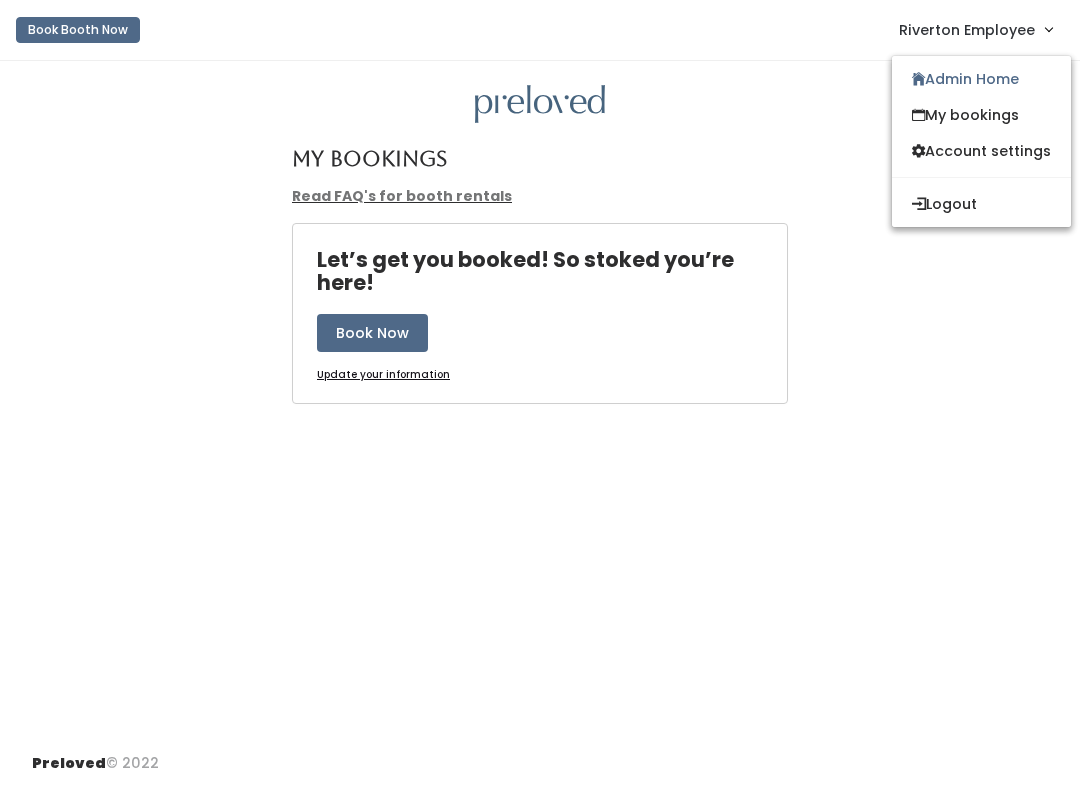 click on "Admin Home" at bounding box center [981, 79] 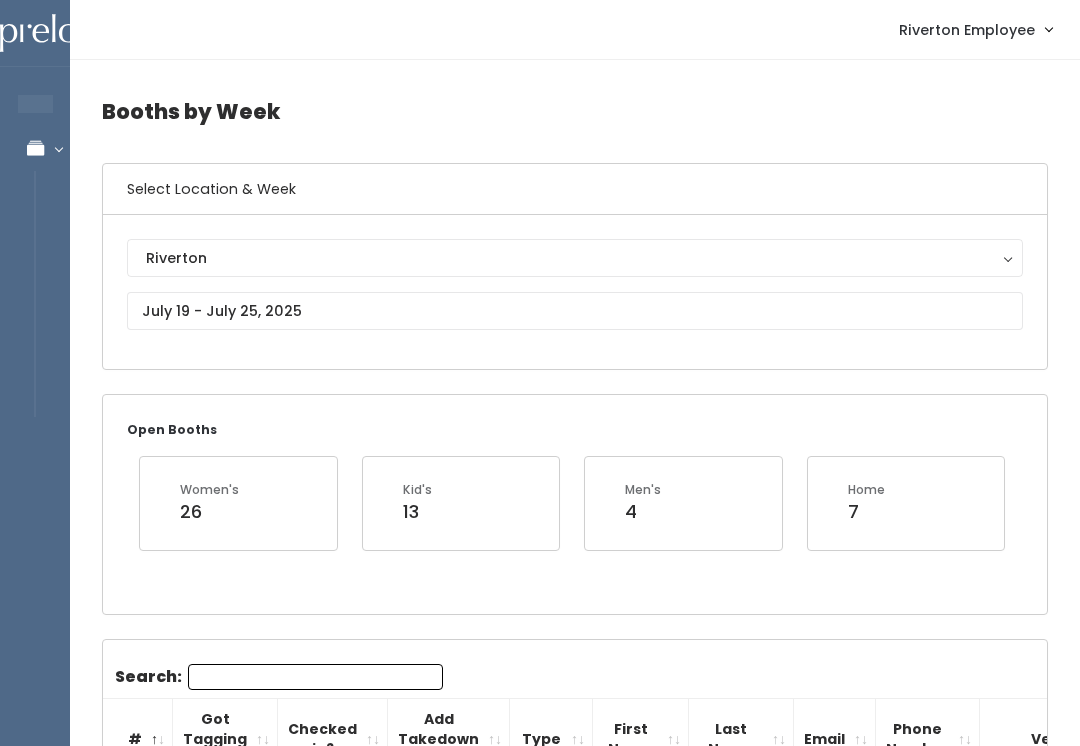 scroll, scrollTop: 0, scrollLeft: 0, axis: both 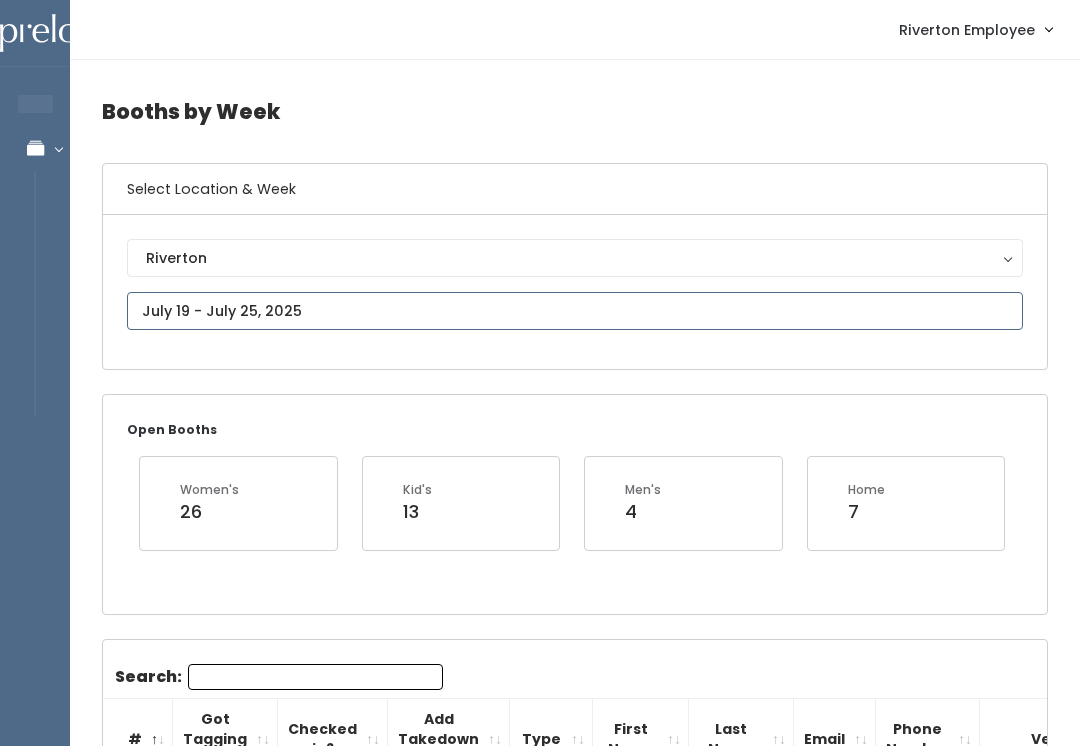 click at bounding box center (575, 311) 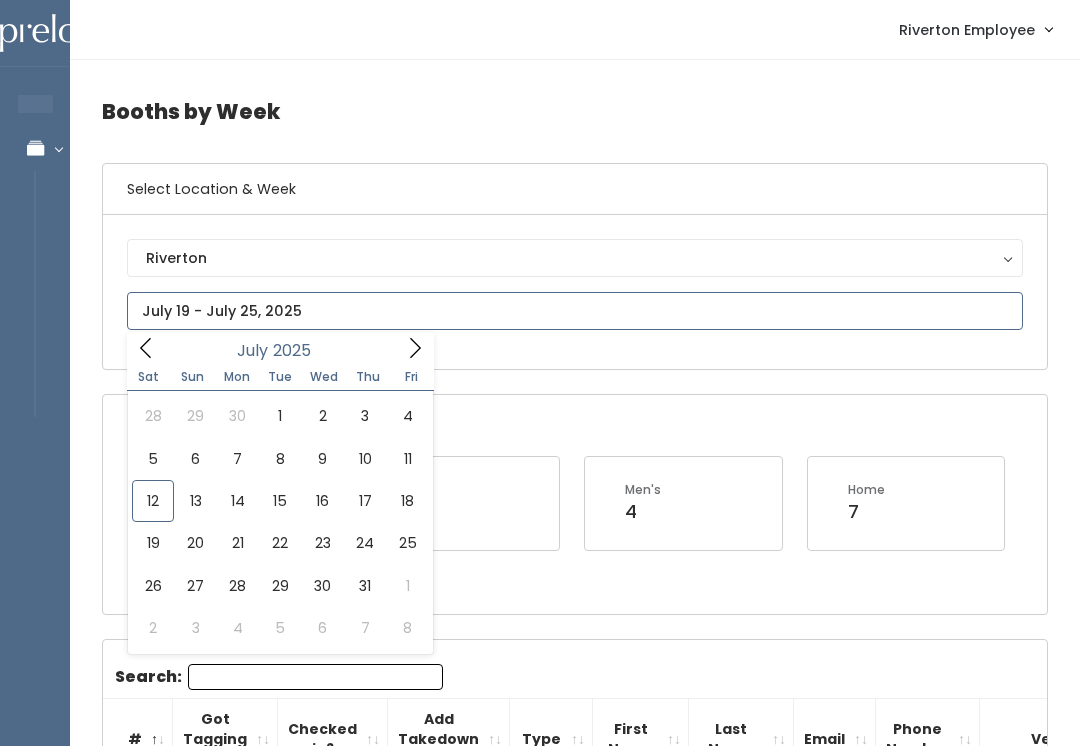 type on "July 12 to July 18" 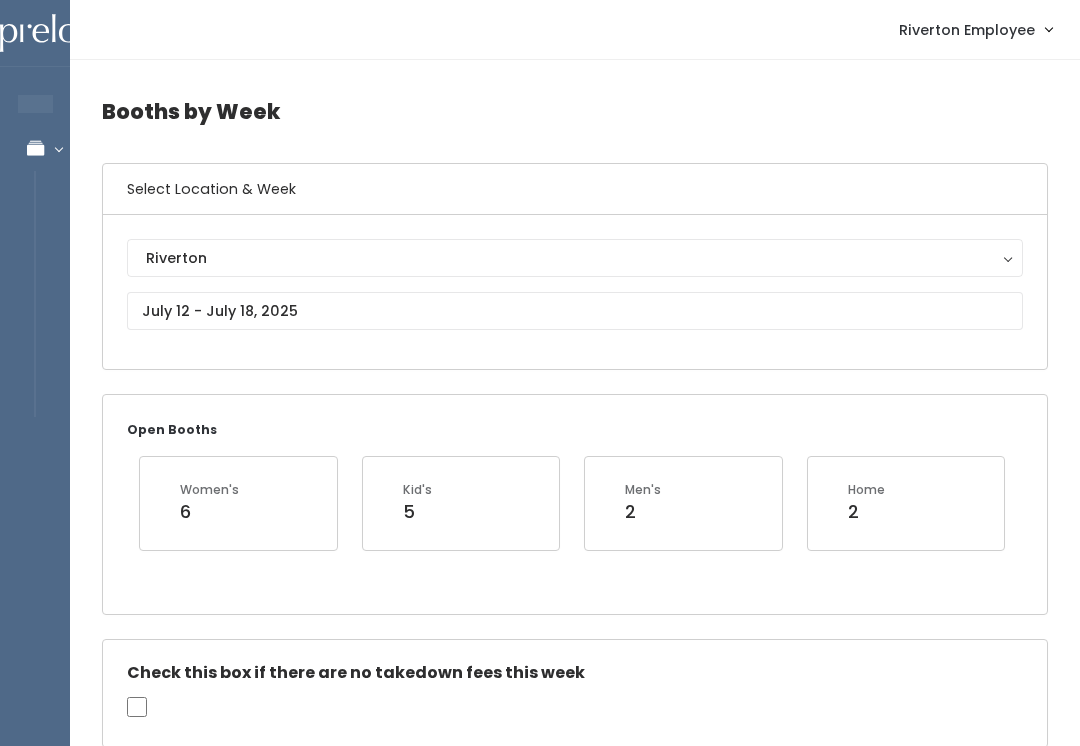 scroll, scrollTop: 0, scrollLeft: 0, axis: both 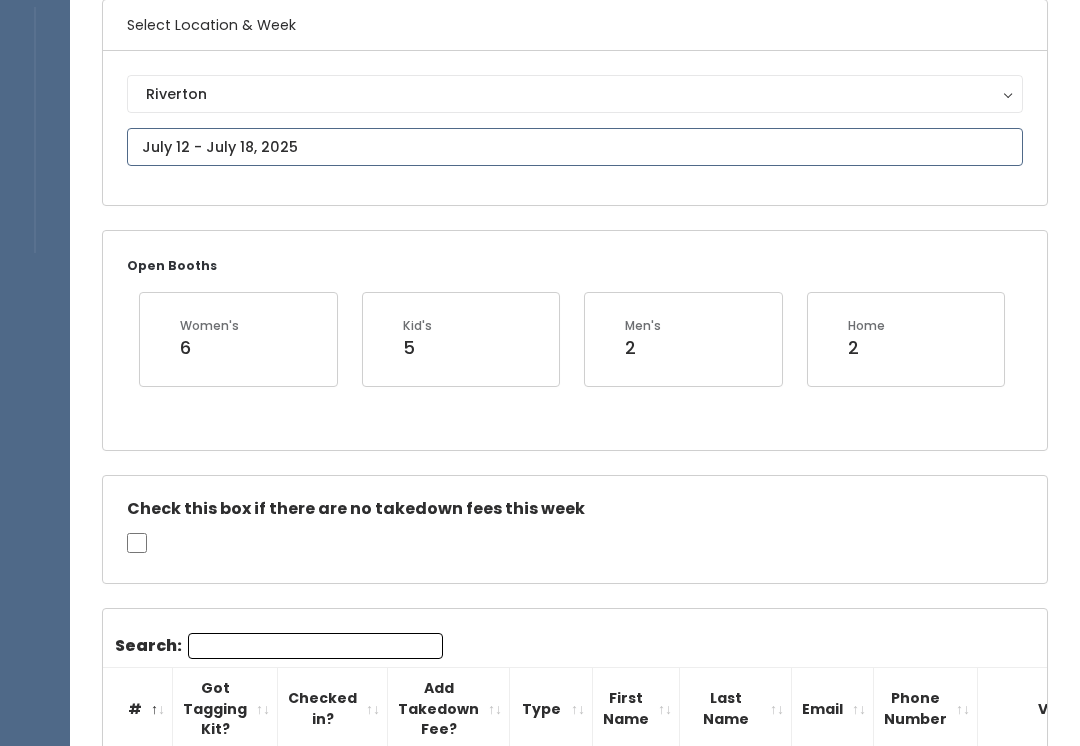 click at bounding box center (575, 147) 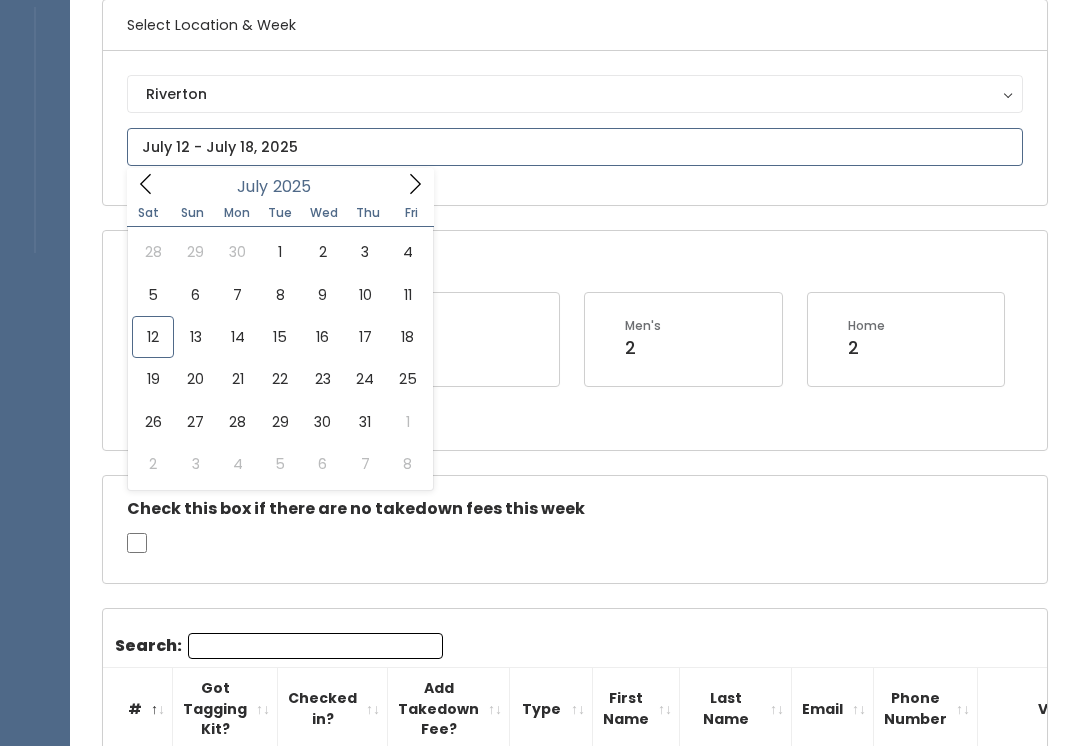 type on "July 5 to July 11" 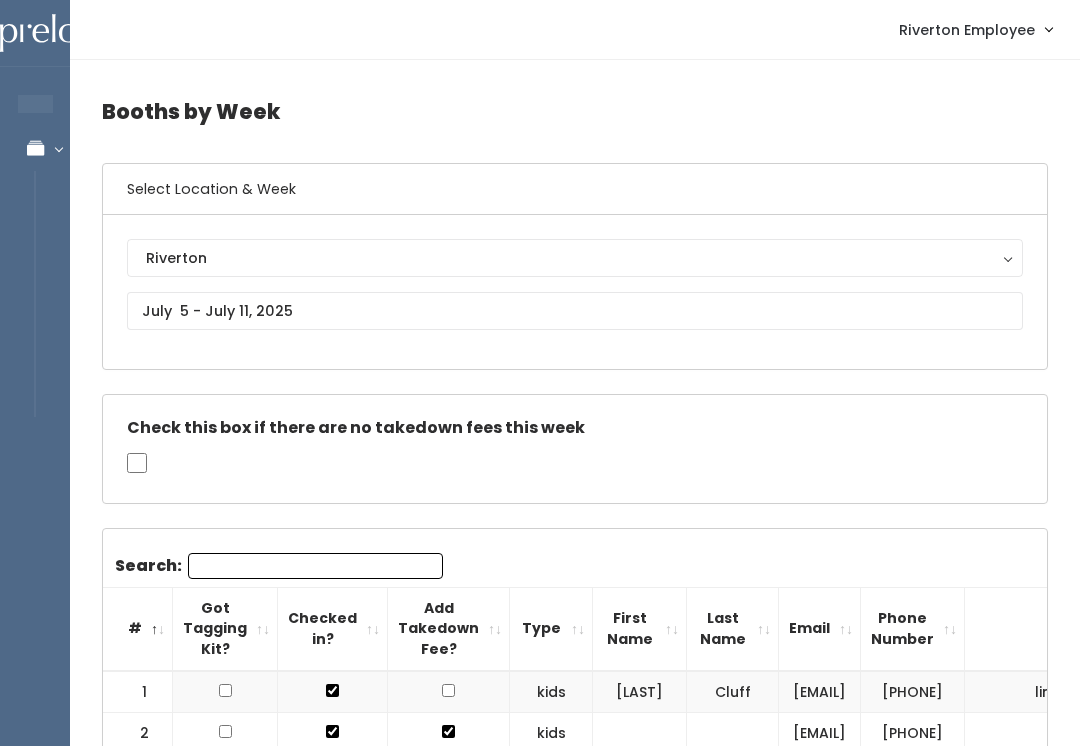 scroll, scrollTop: 0, scrollLeft: 0, axis: both 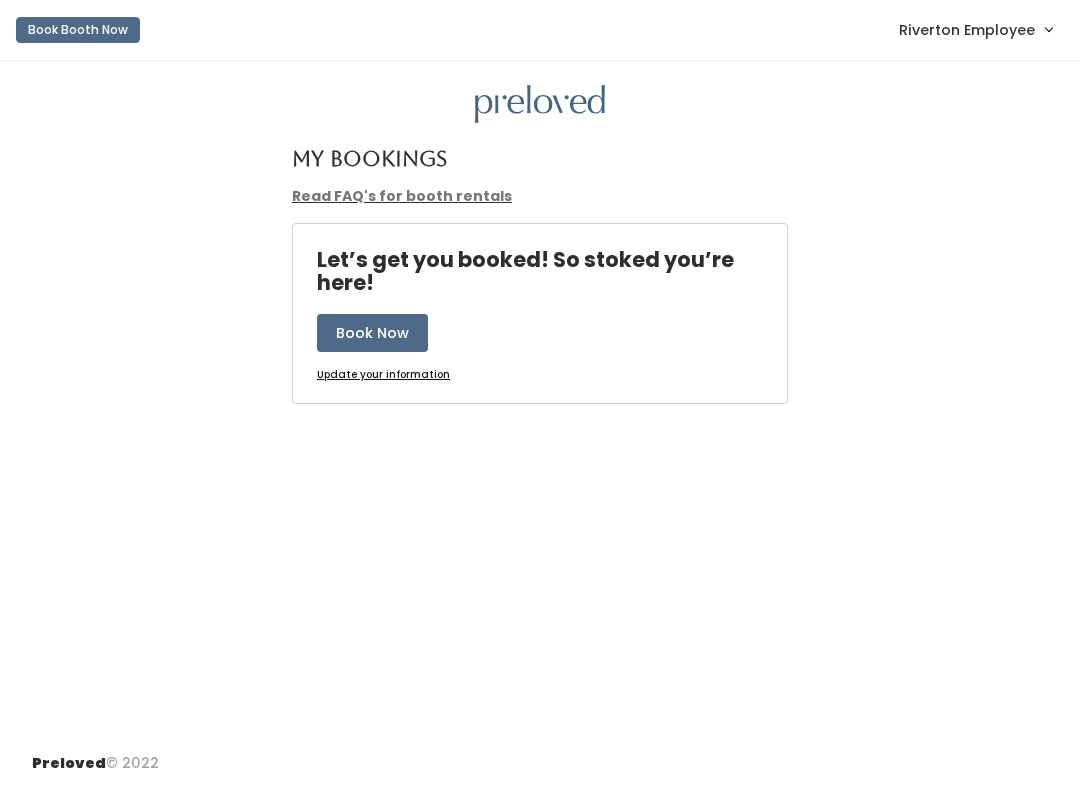 click on "Riverton Employee" at bounding box center [967, 30] 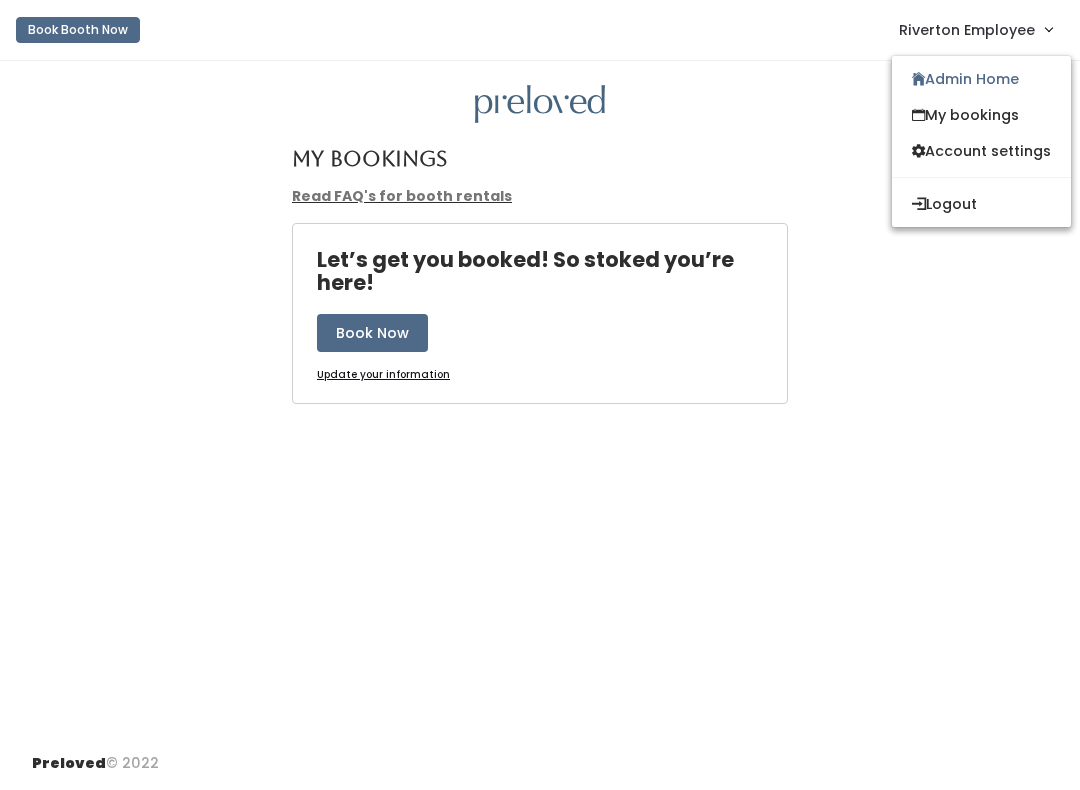click on "Admin Home" at bounding box center [981, 79] 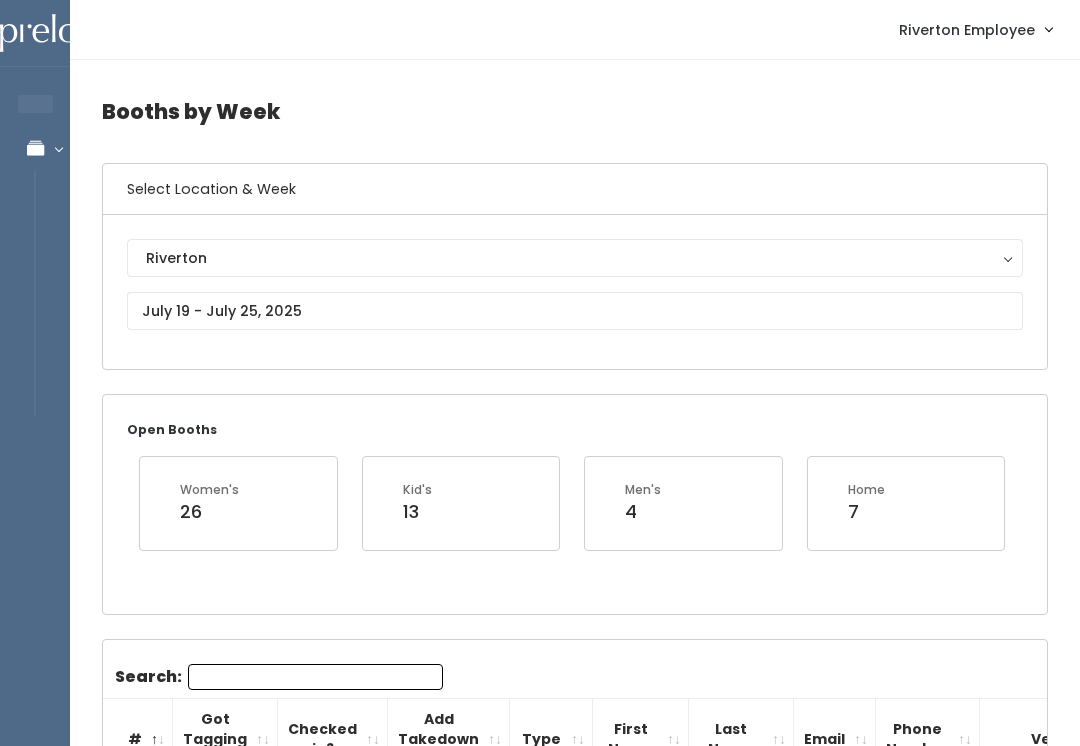 scroll, scrollTop: 0, scrollLeft: 0, axis: both 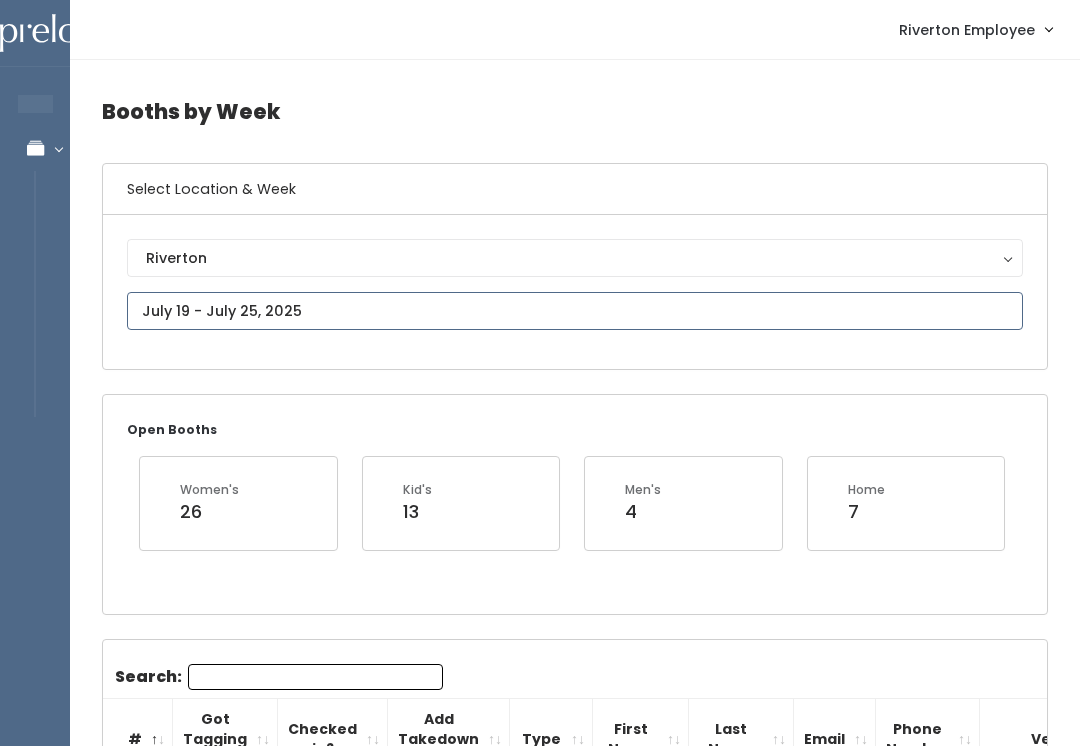 click at bounding box center (575, 311) 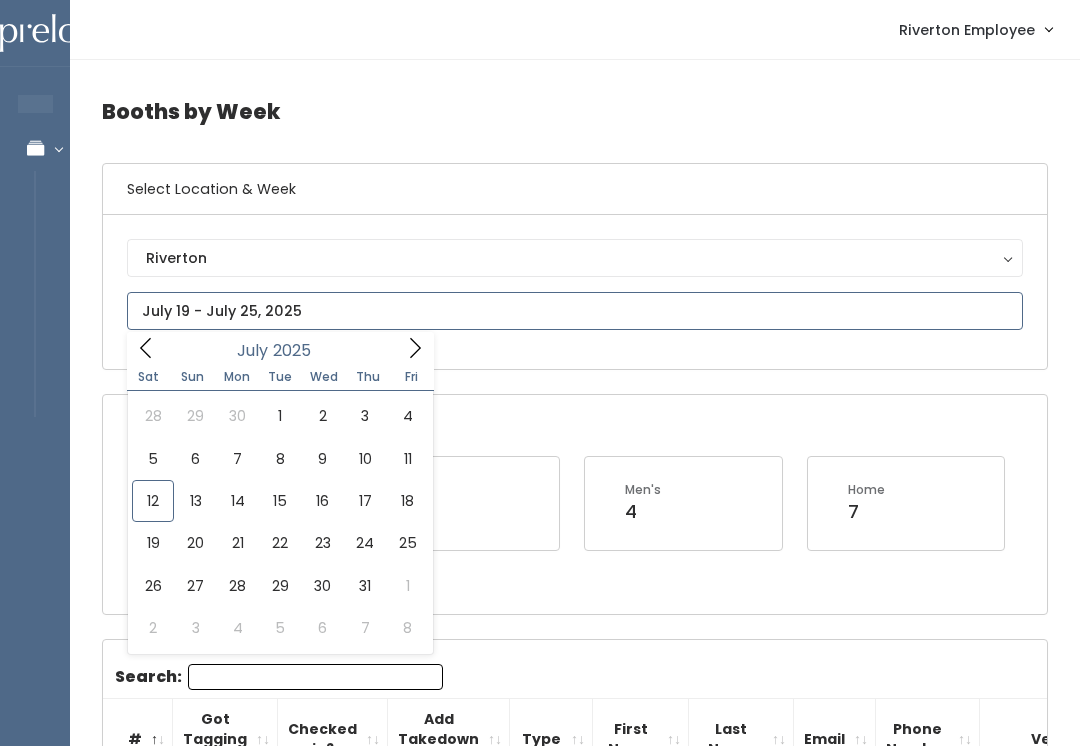 type on "[DATE] to [DATE]" 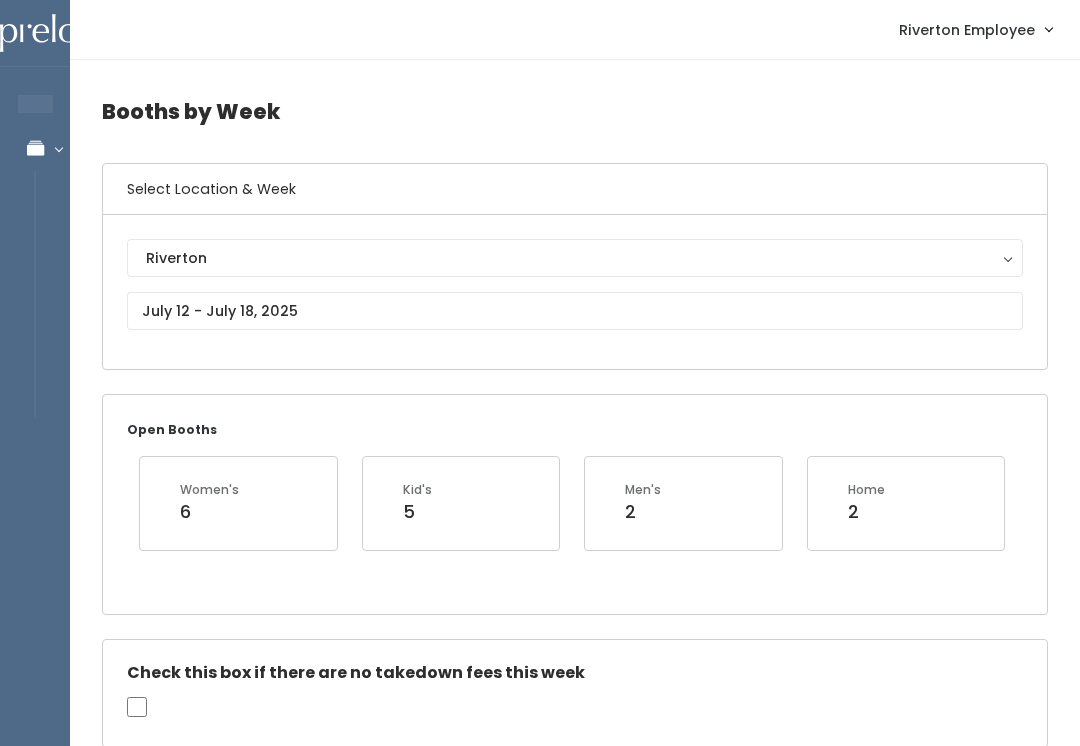 scroll, scrollTop: 0, scrollLeft: 0, axis: both 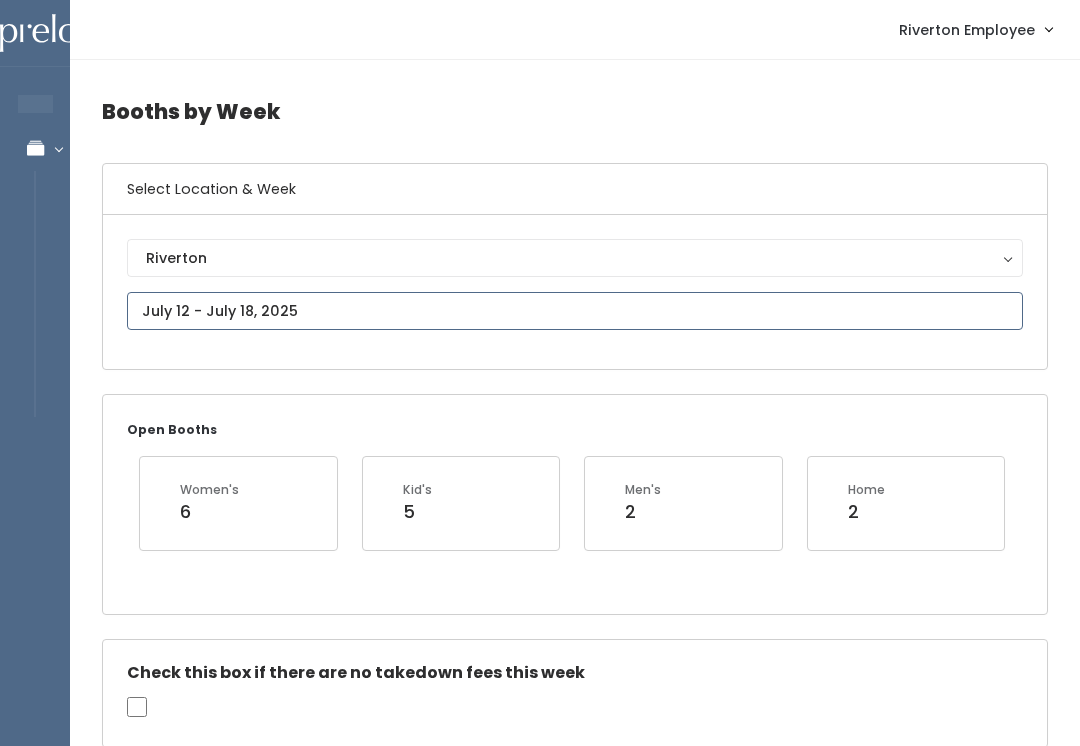 click at bounding box center [575, 311] 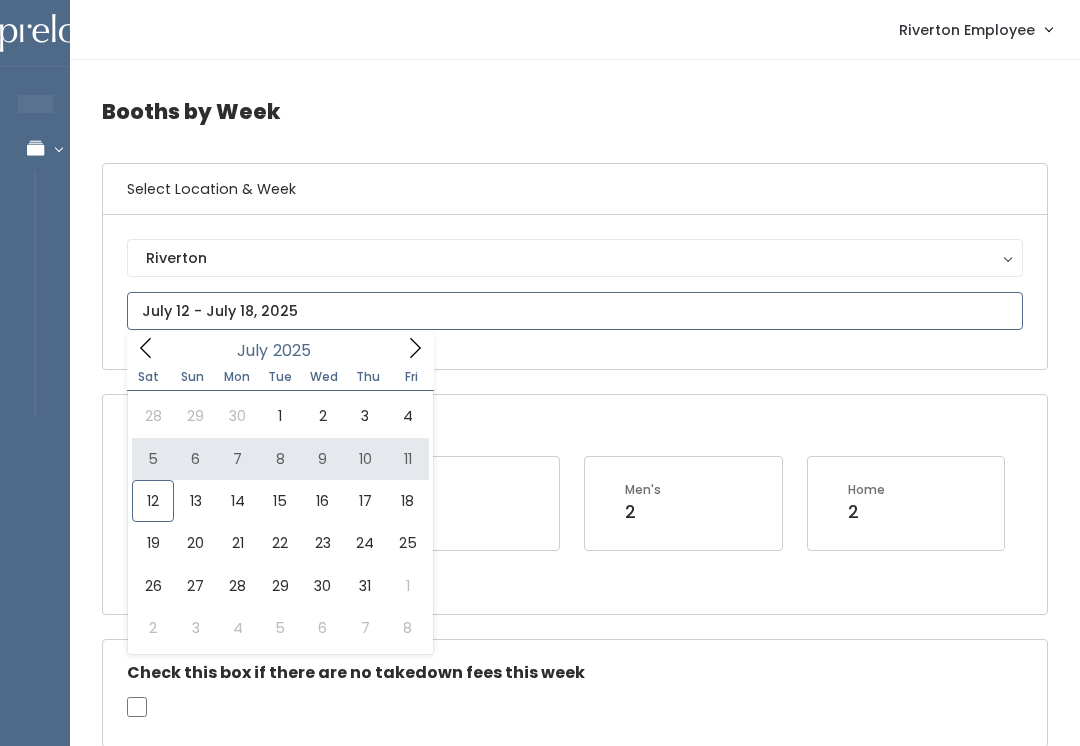 type on "July 5 to July 11" 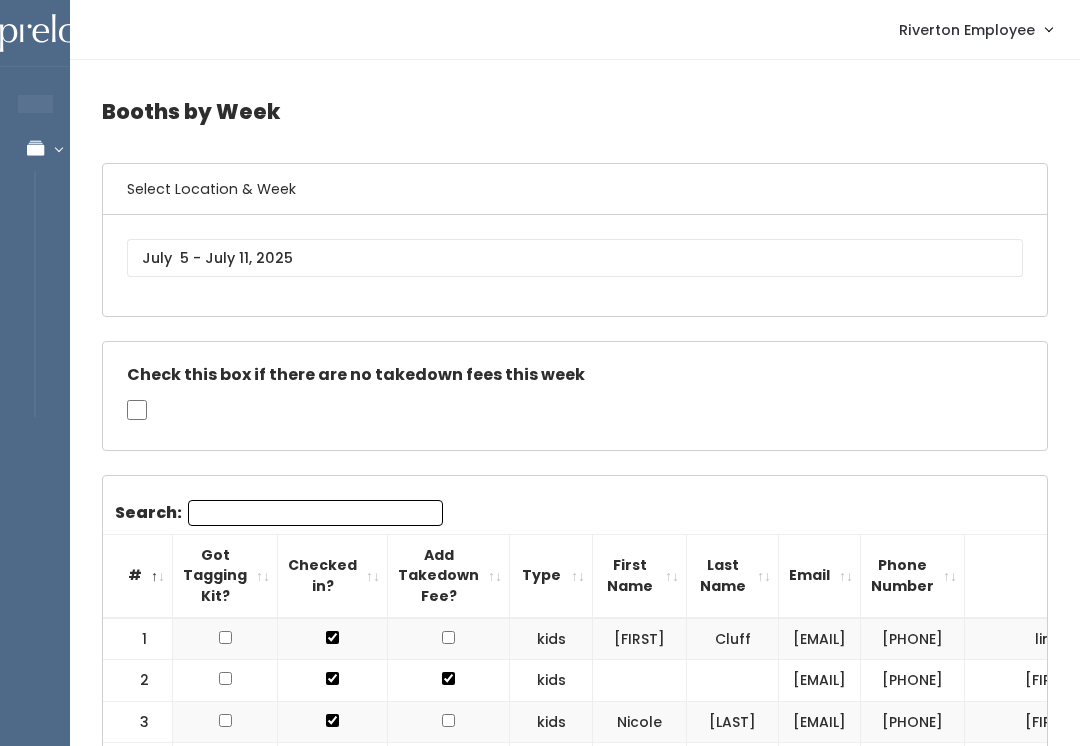 scroll, scrollTop: 0, scrollLeft: 0, axis: both 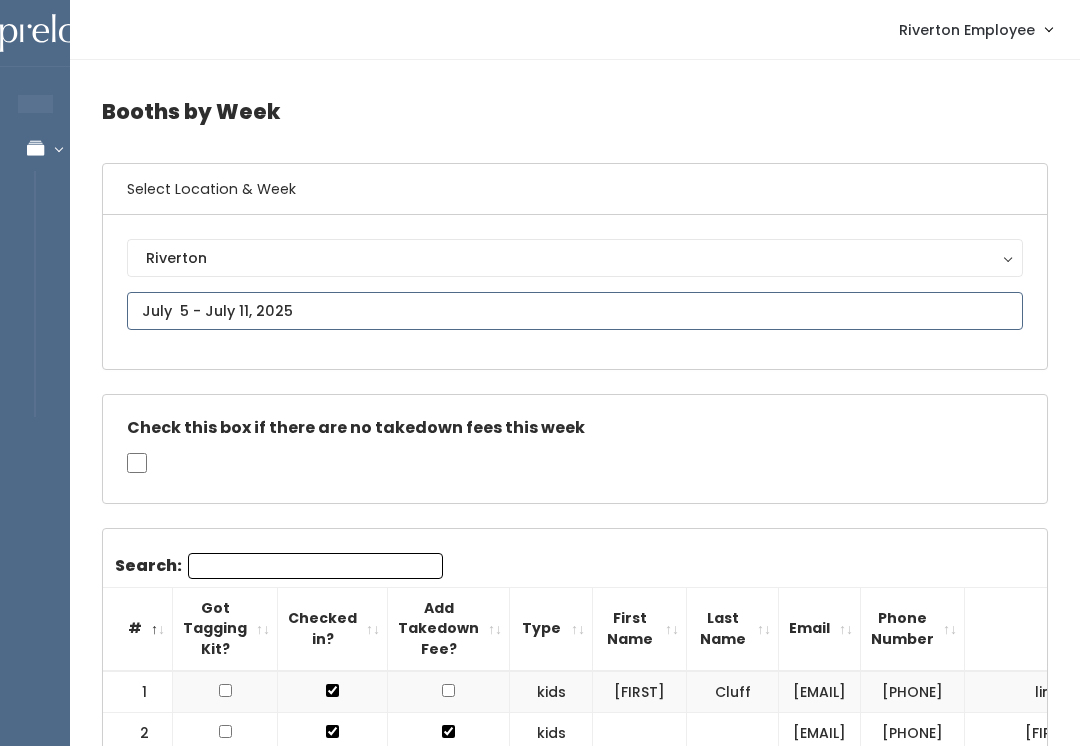 click at bounding box center (575, 311) 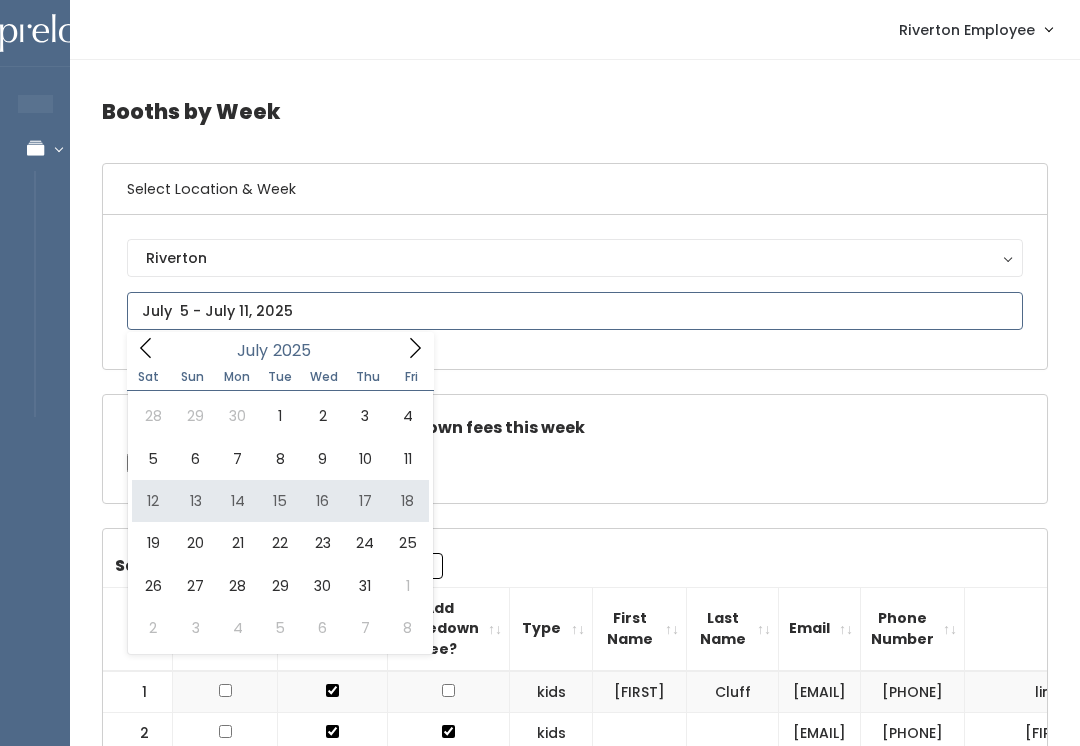 type on "[DATE] to [DATE]" 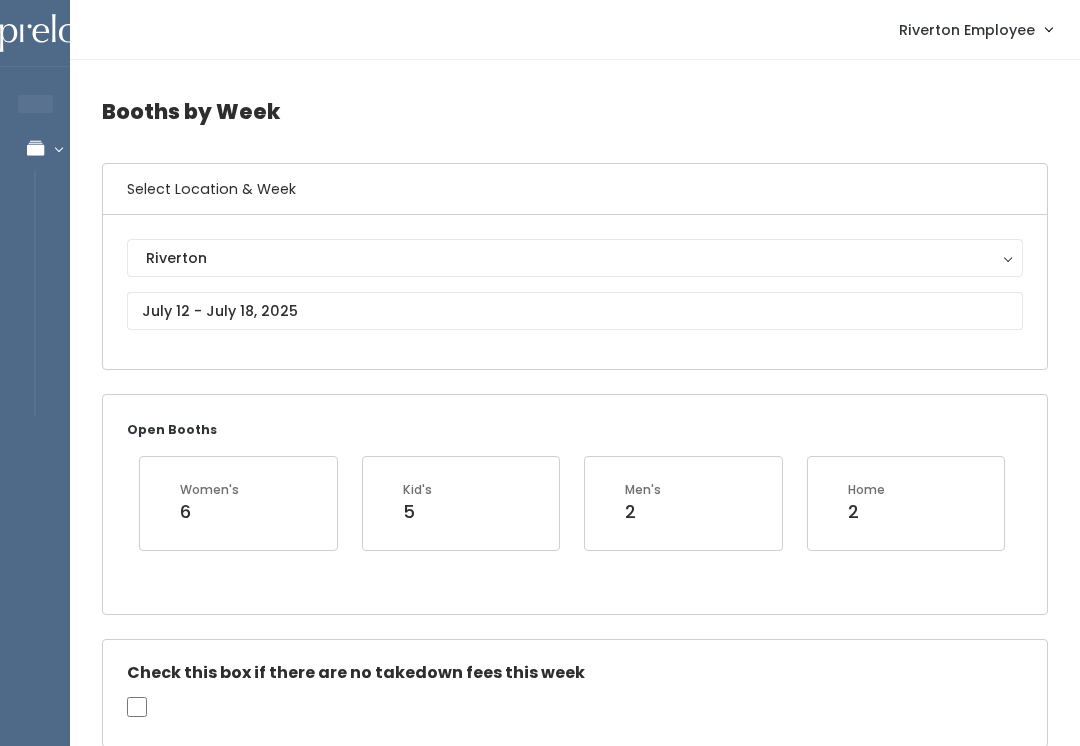 scroll, scrollTop: 0, scrollLeft: 0, axis: both 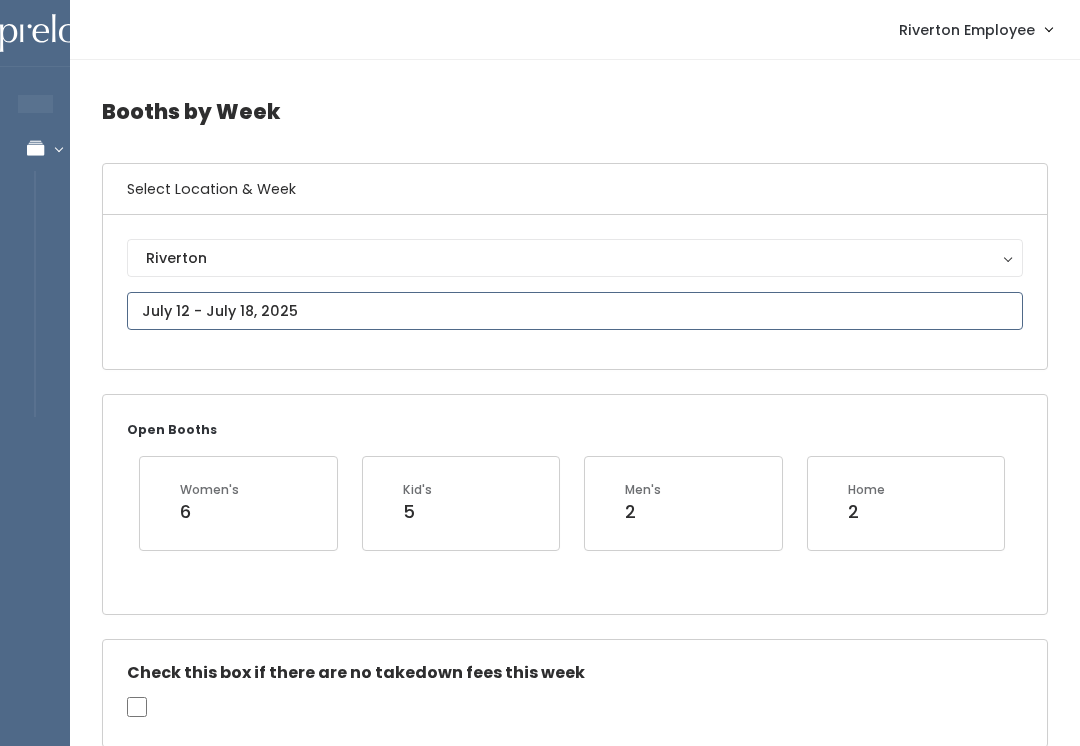 click at bounding box center (575, 311) 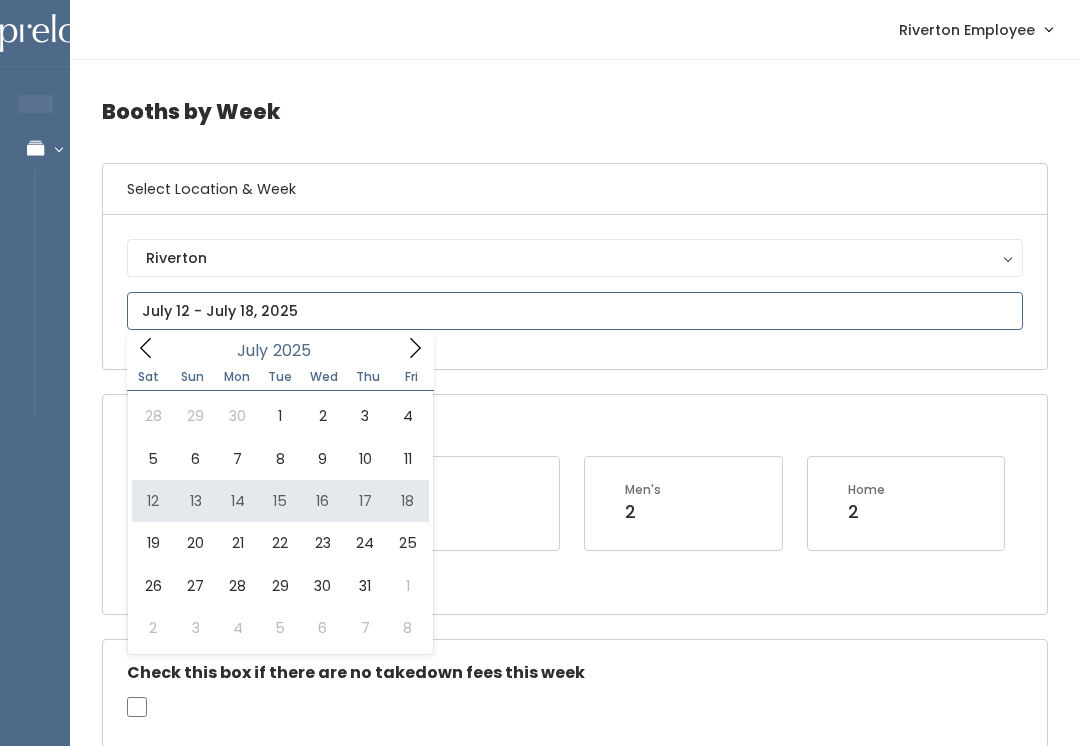 type on "[DATE] to [DATE]" 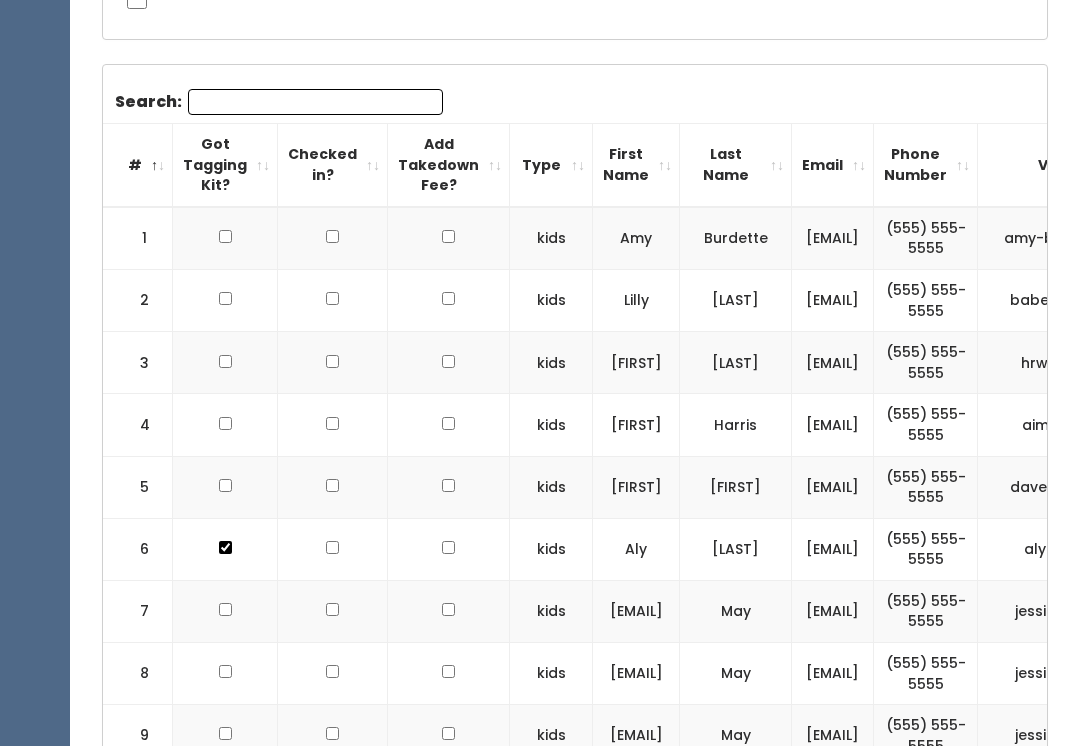 scroll, scrollTop: 0, scrollLeft: 0, axis: both 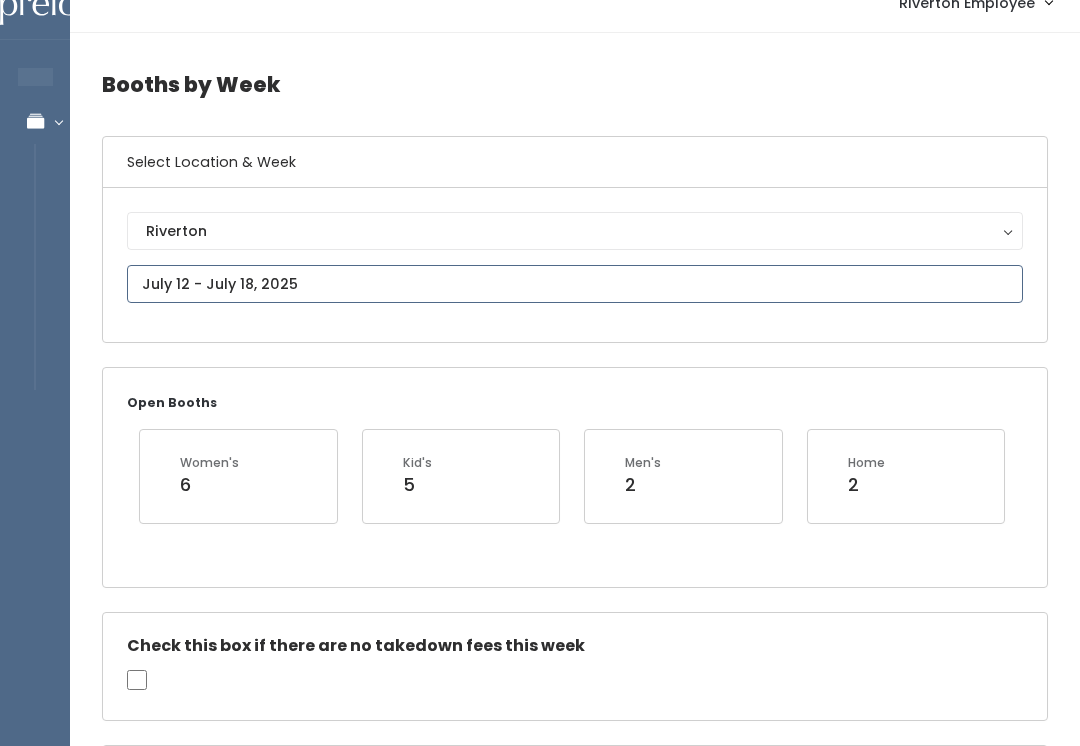 click at bounding box center [575, 284] 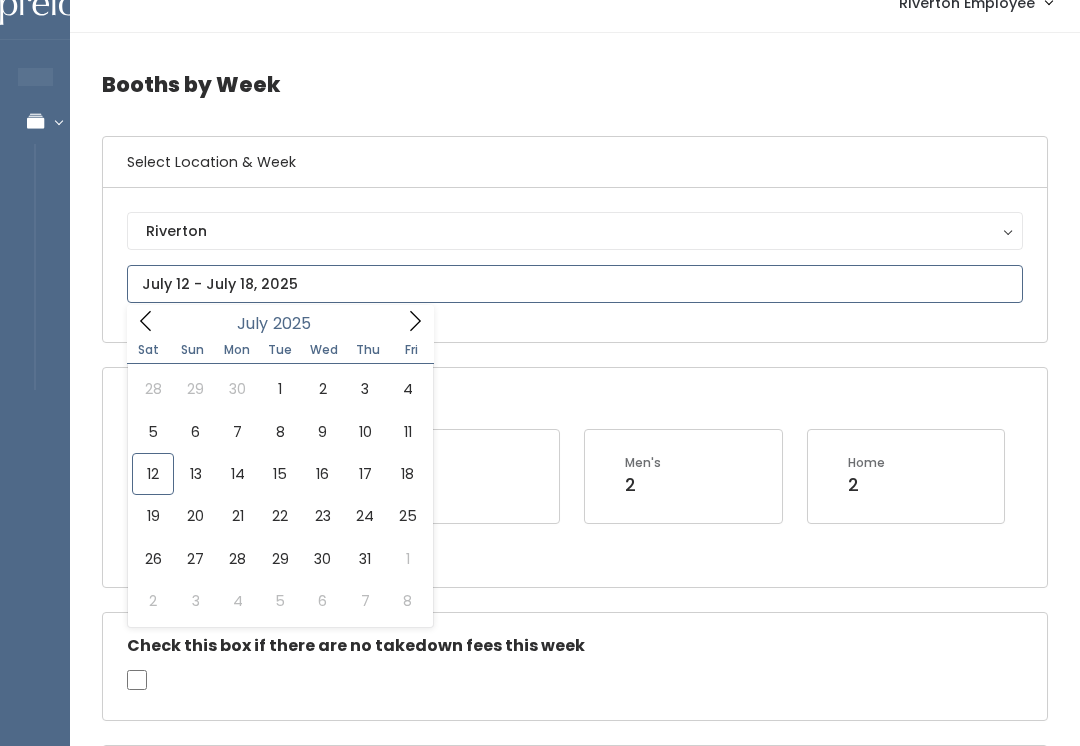 type on "July 5 to July 11" 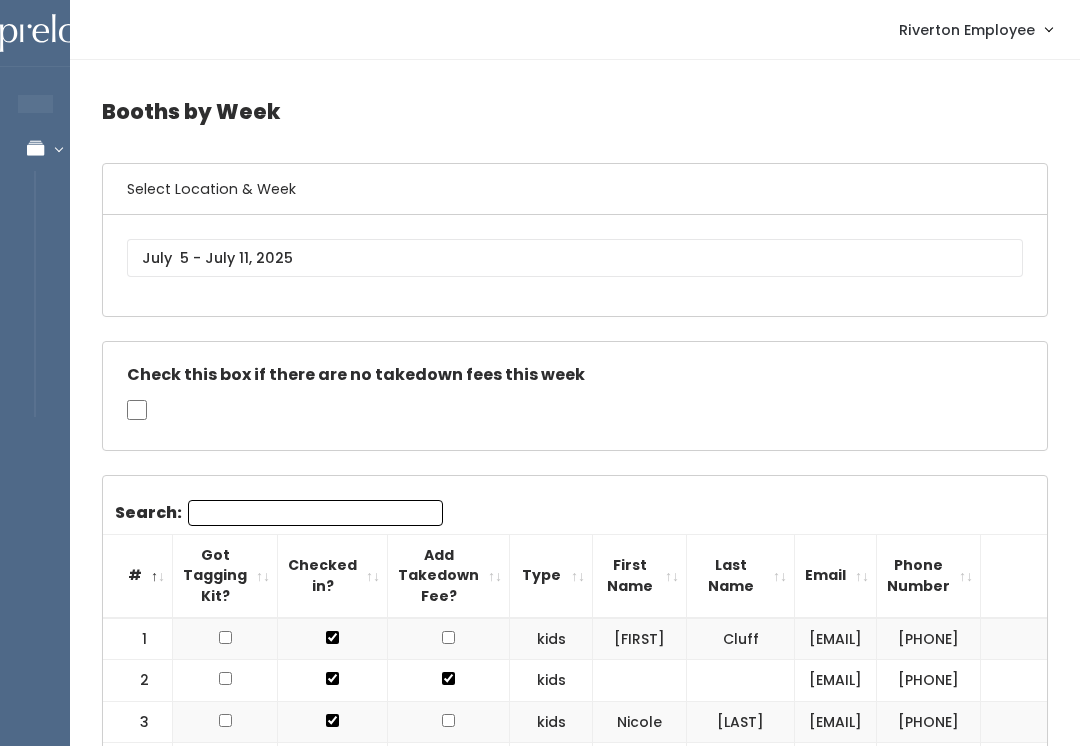 scroll, scrollTop: 0, scrollLeft: 0, axis: both 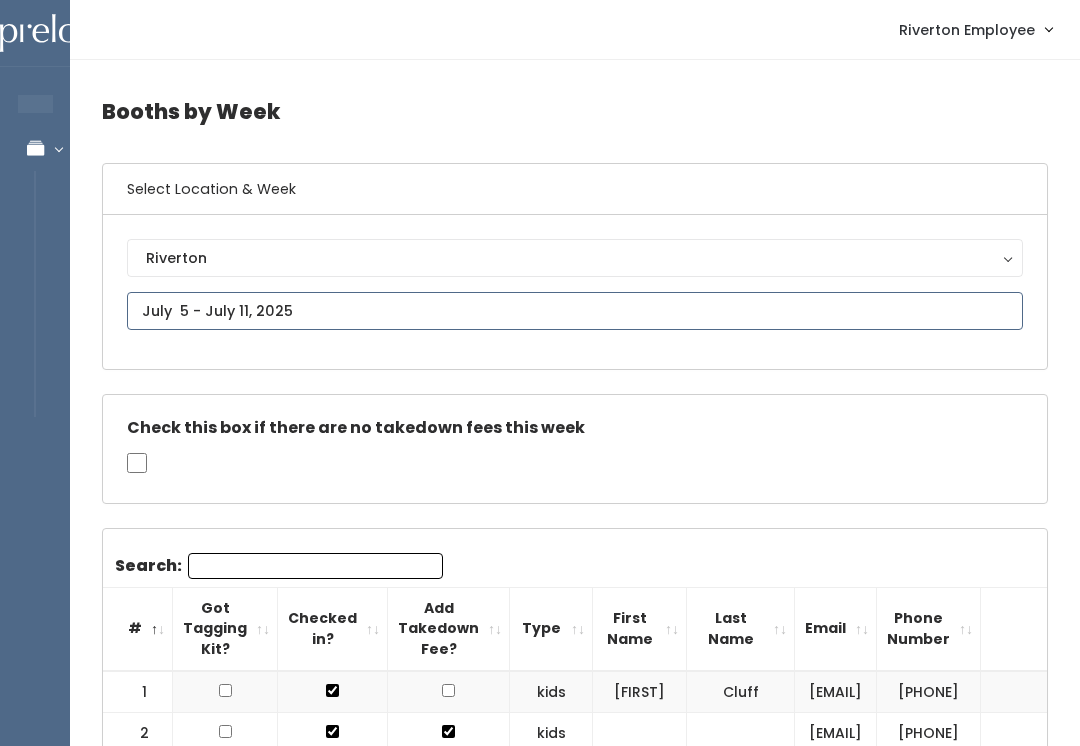 click at bounding box center [575, 311] 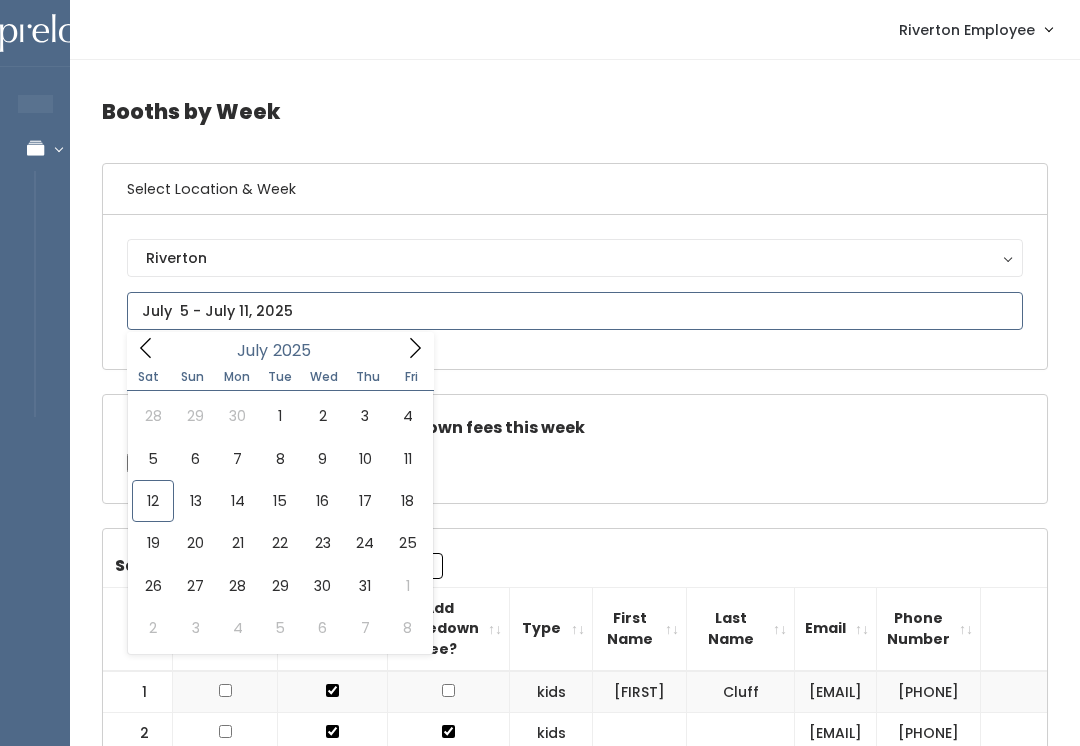 type on "July 19 to July 25" 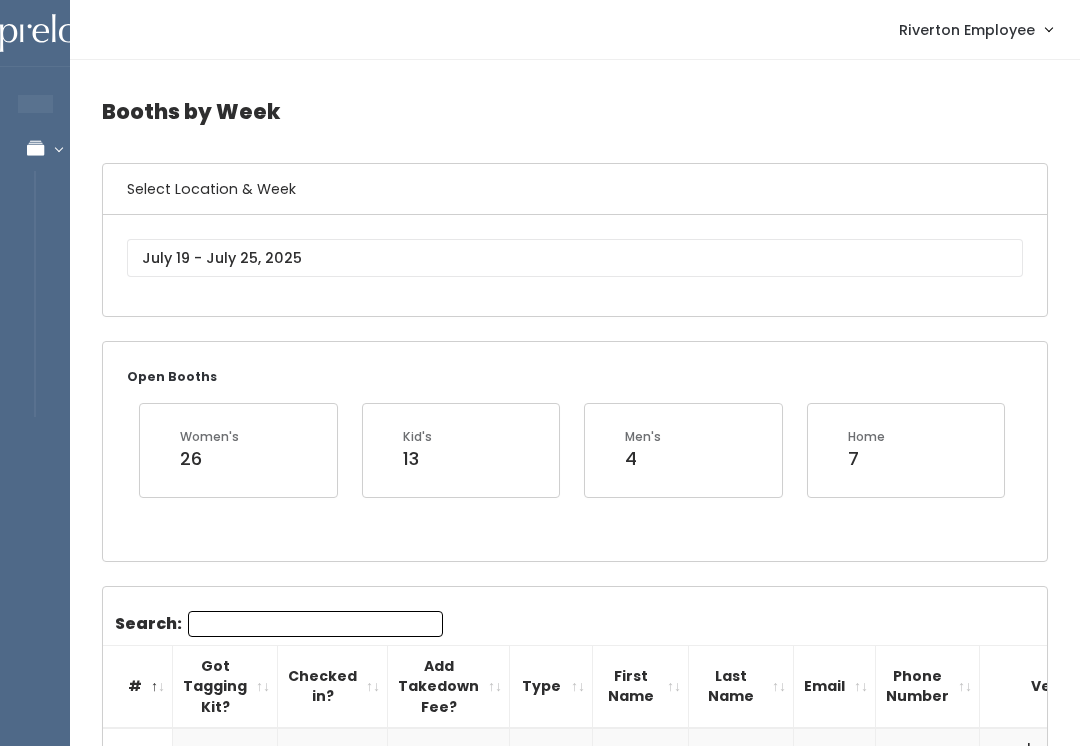 scroll, scrollTop: 0, scrollLeft: 0, axis: both 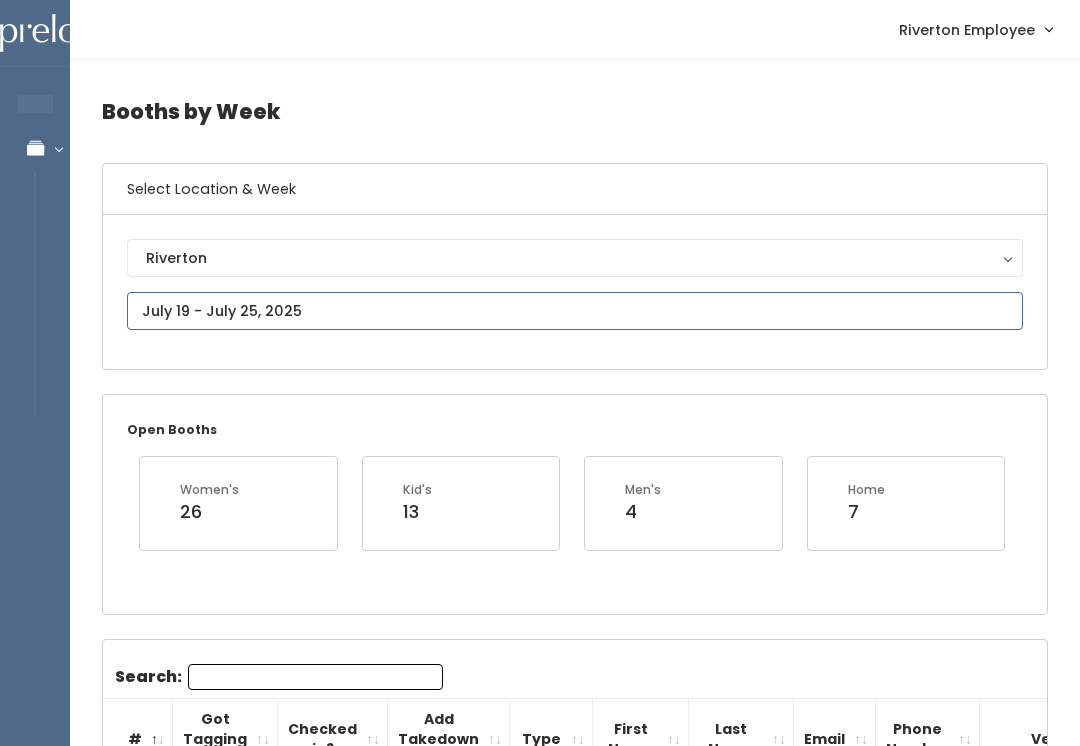 click at bounding box center [575, 311] 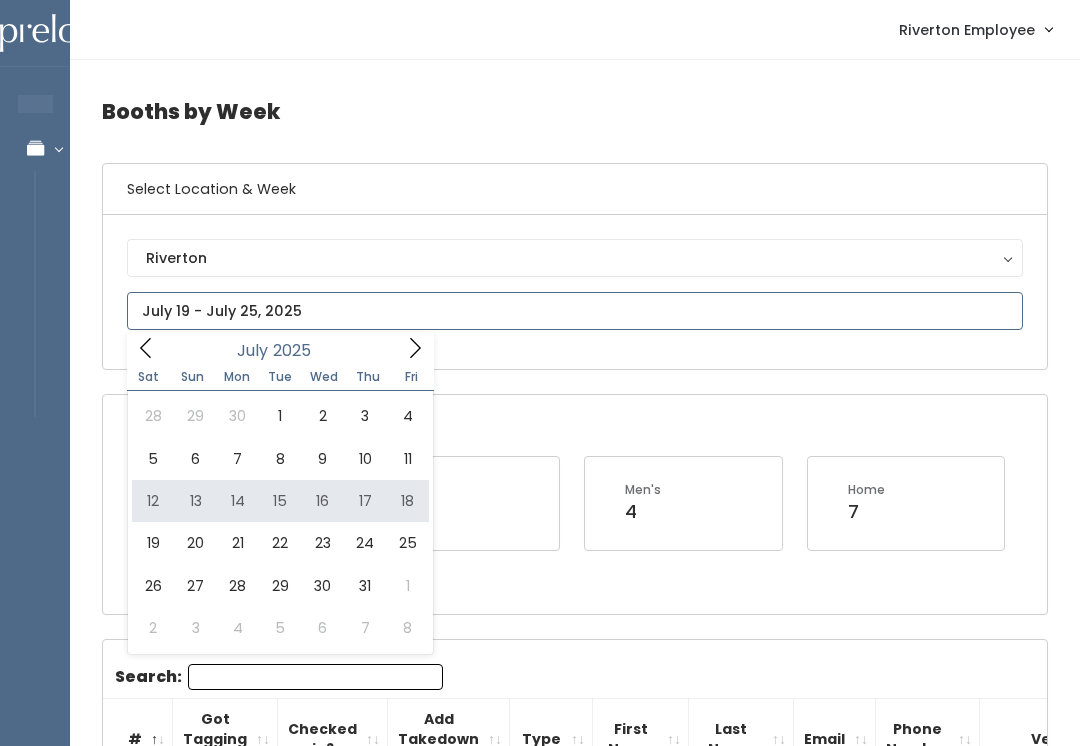 type on "July 12 to July 18" 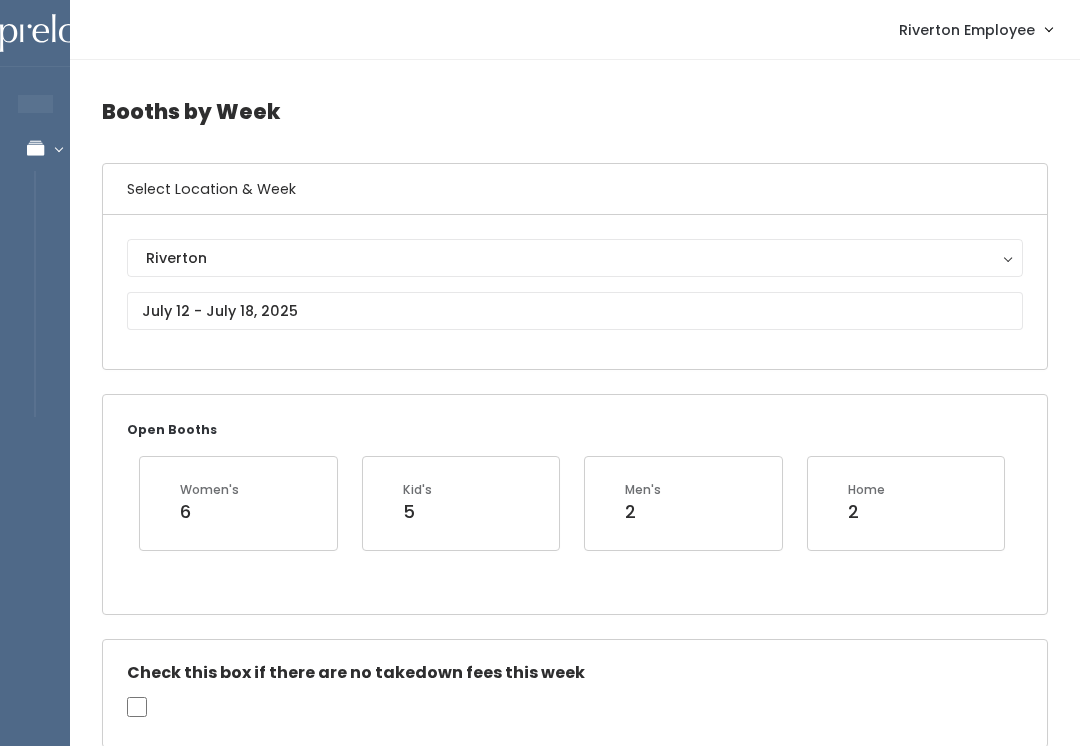 scroll, scrollTop: 0, scrollLeft: 0, axis: both 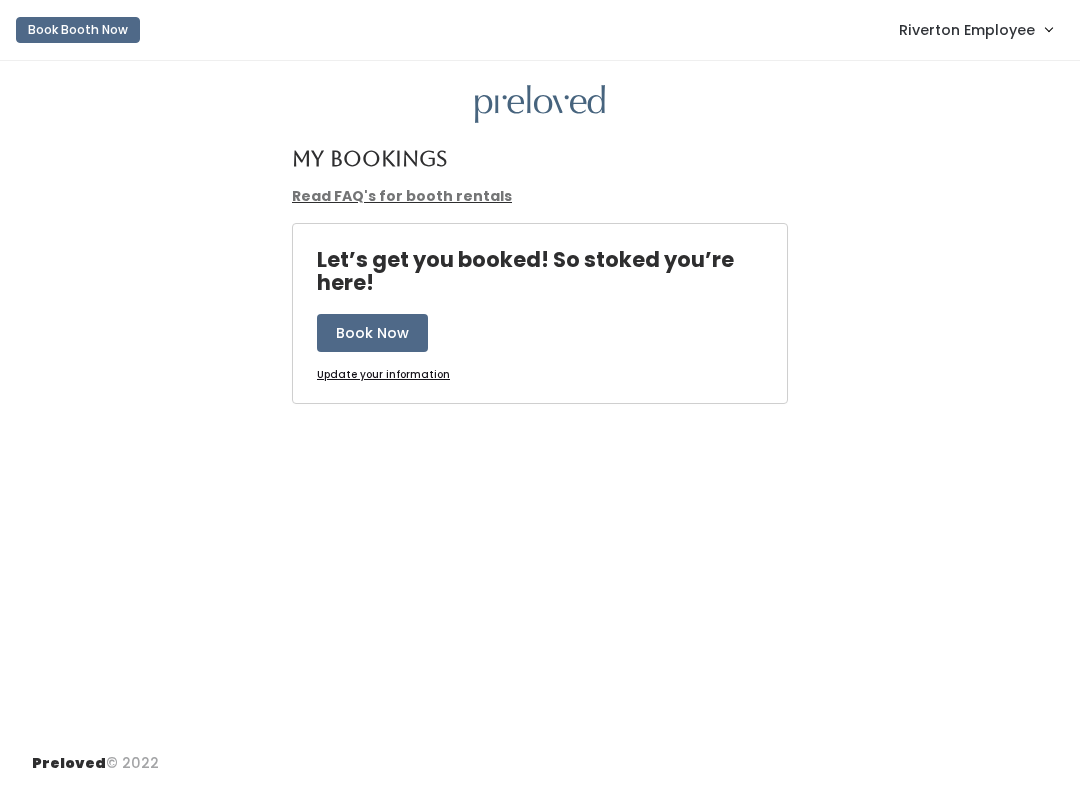 click on "Riverton Employee" at bounding box center [967, 30] 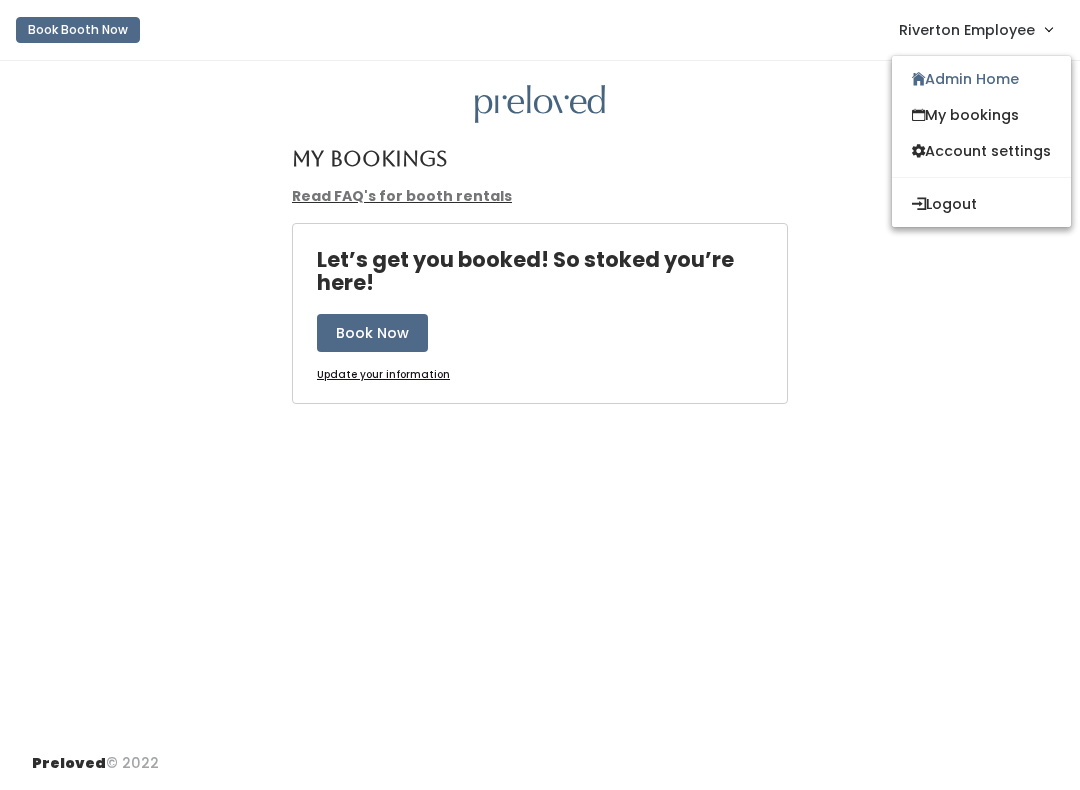 click on "Admin Home" at bounding box center [981, 79] 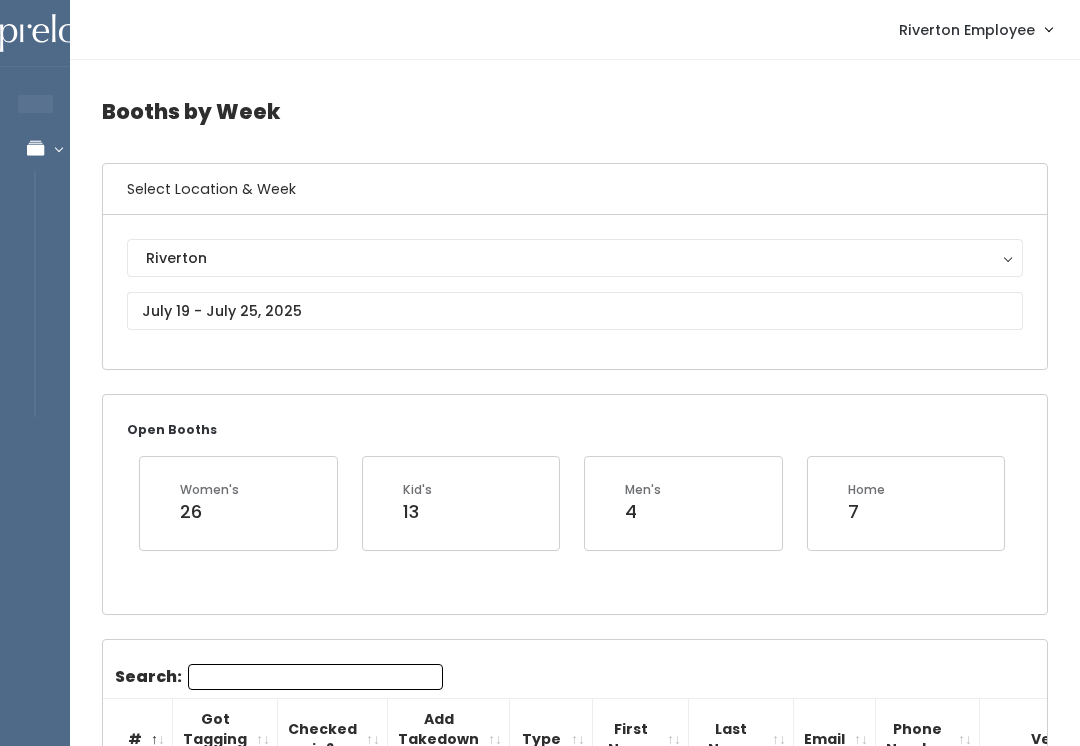 scroll, scrollTop: 0, scrollLeft: 0, axis: both 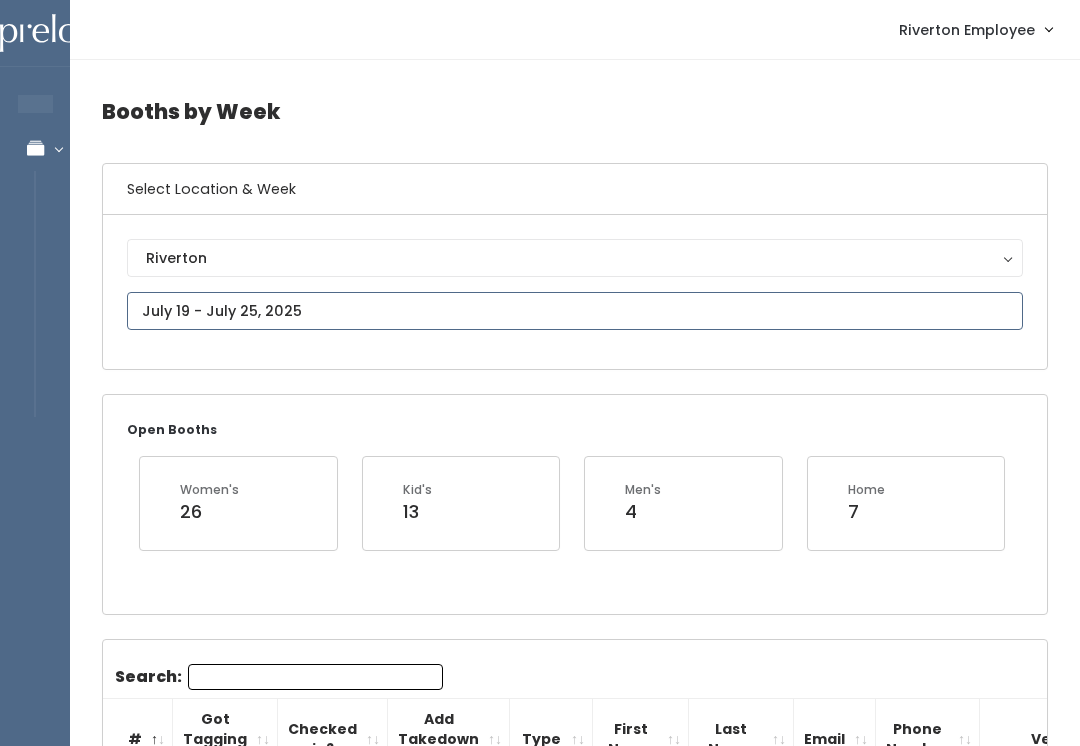 click at bounding box center [575, 311] 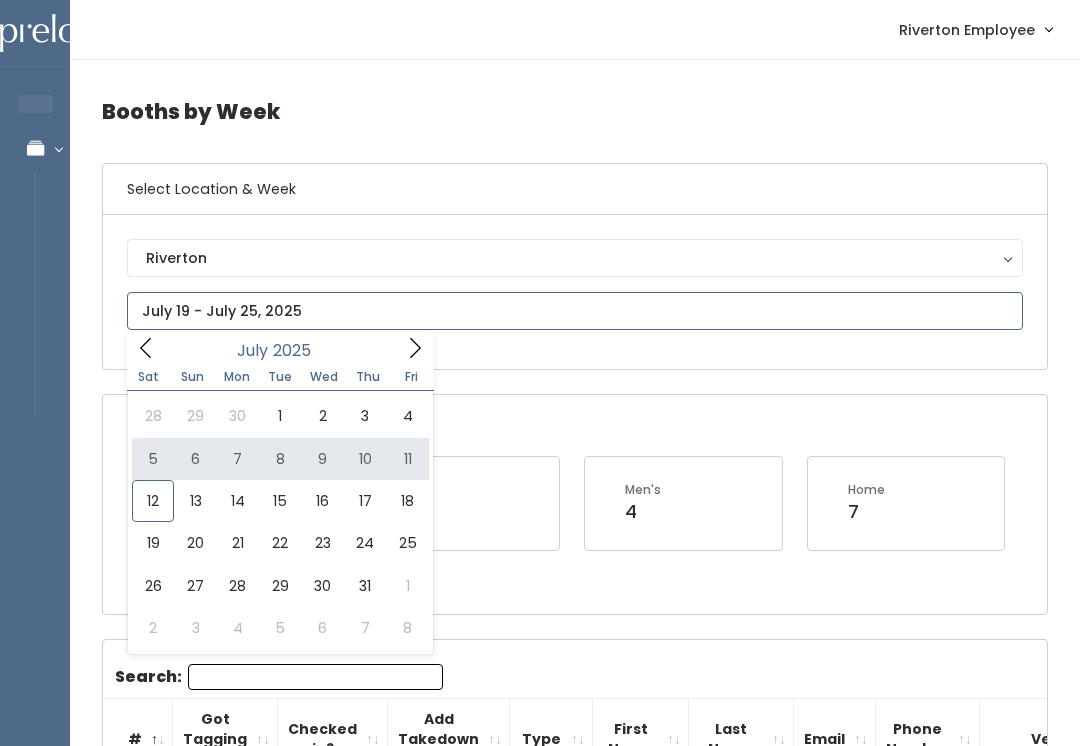 type on "[DATE] to [DATE]" 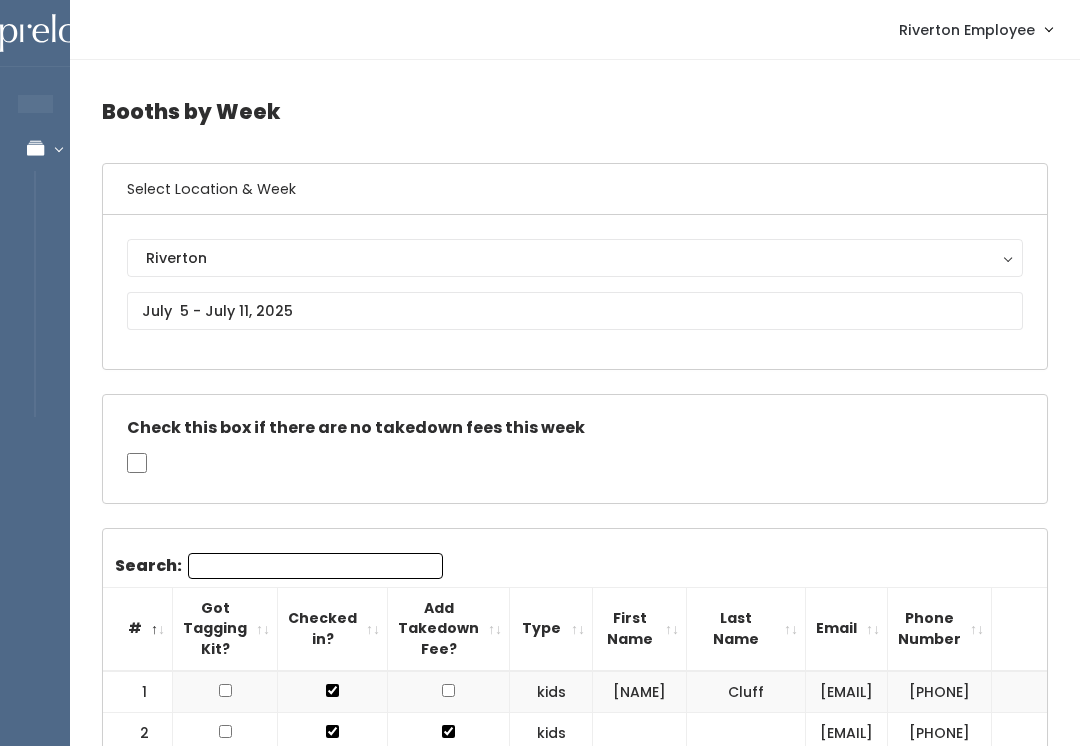 scroll, scrollTop: 0, scrollLeft: 0, axis: both 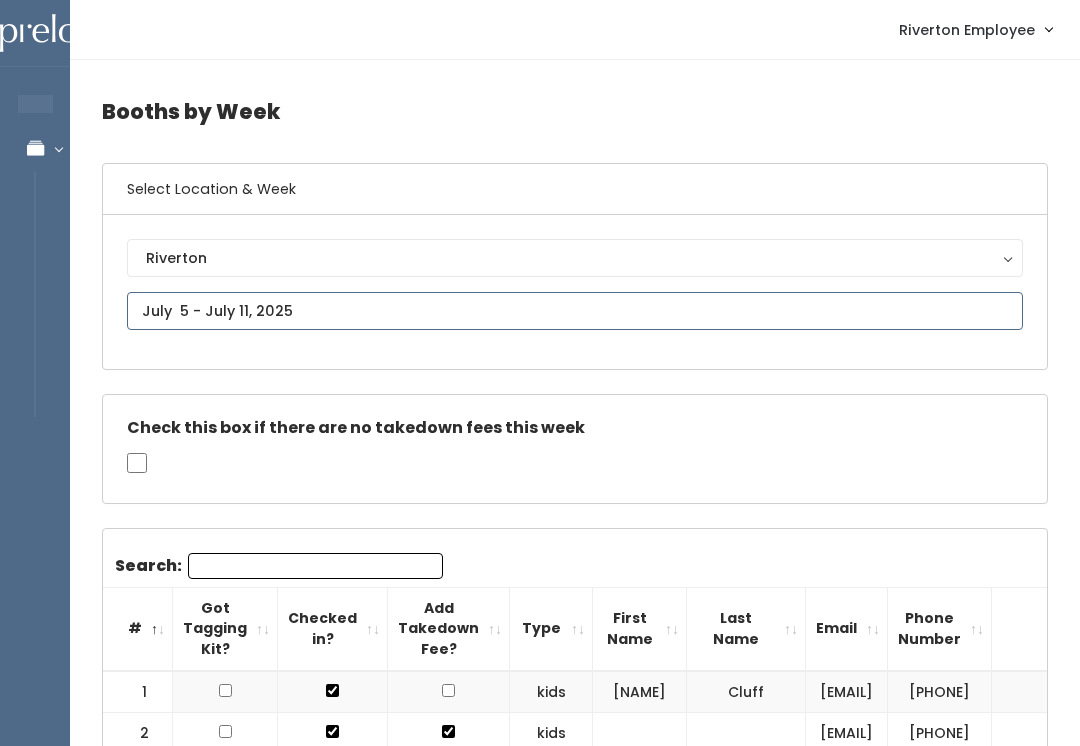 click at bounding box center (575, 311) 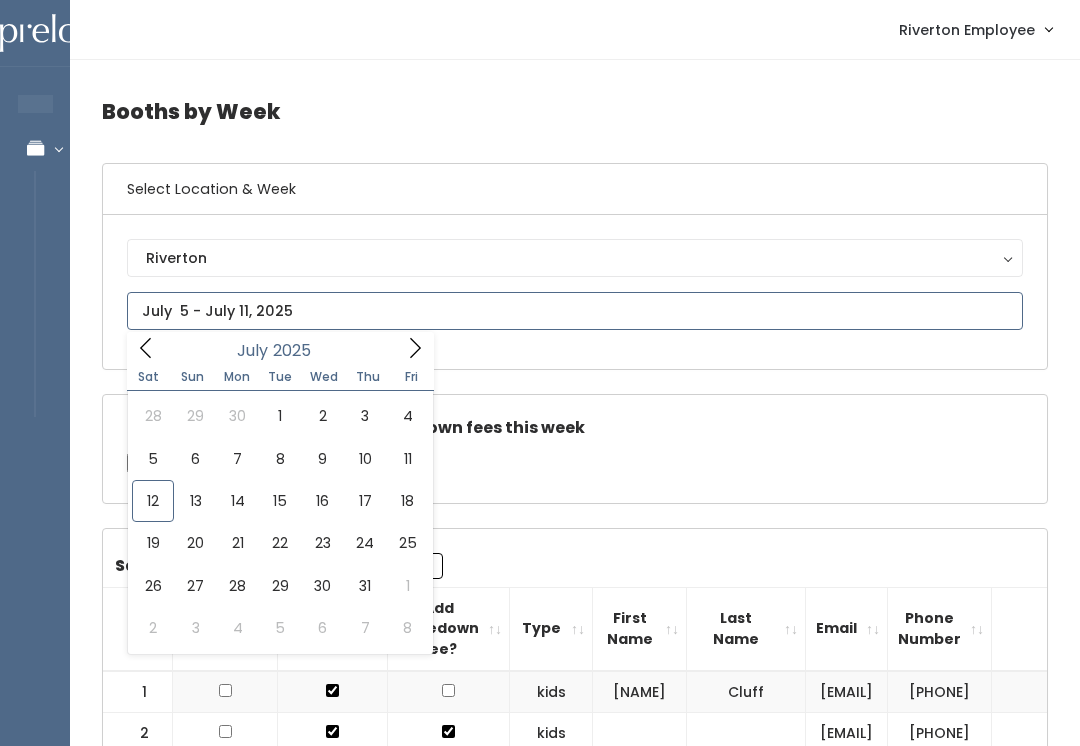 type on "[DATE] to [DATE]" 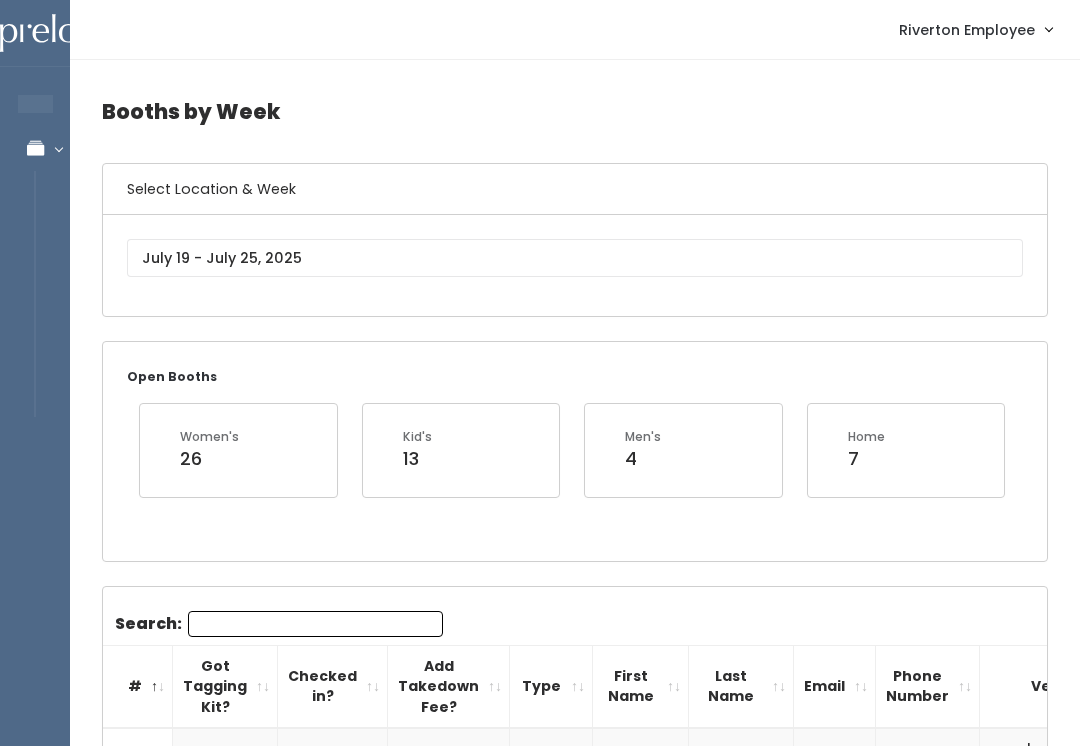 scroll, scrollTop: 0, scrollLeft: 0, axis: both 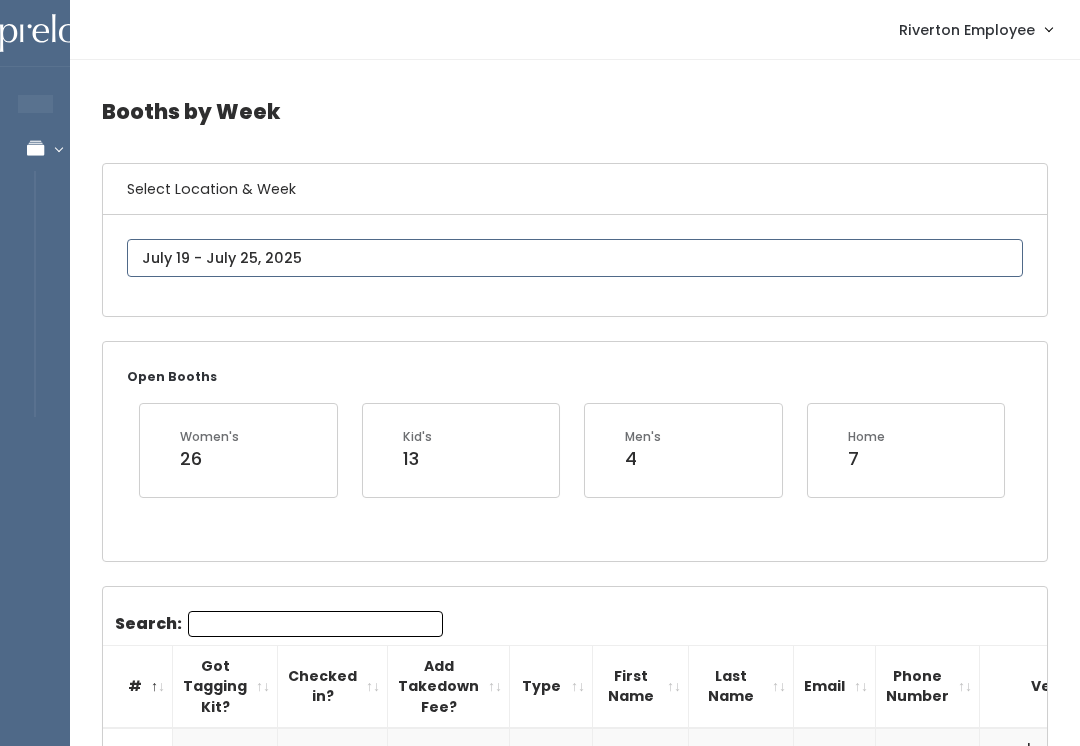 click at bounding box center [575, 258] 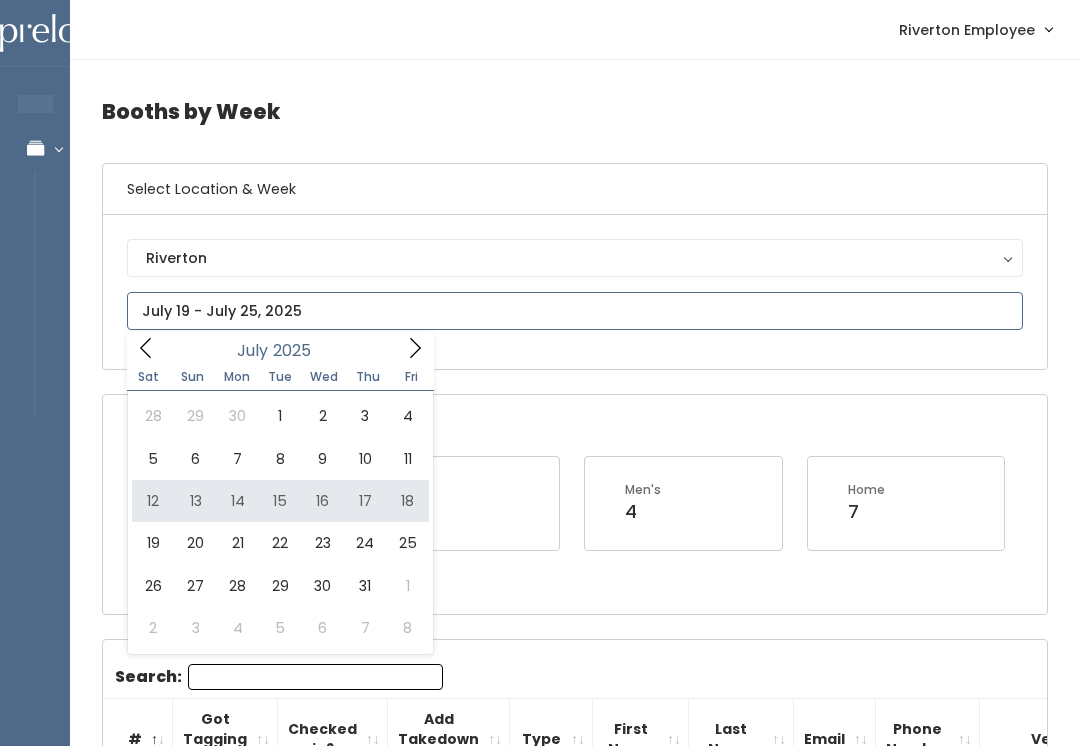 type on "July 12 to July 18" 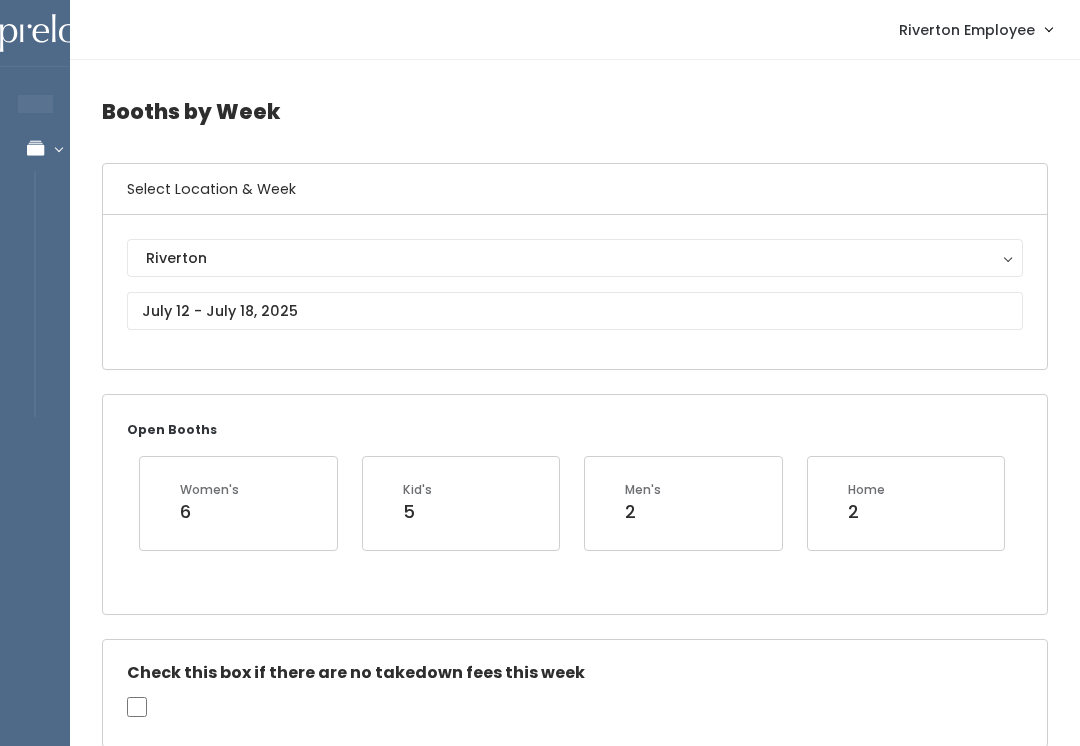 scroll, scrollTop: 0, scrollLeft: 0, axis: both 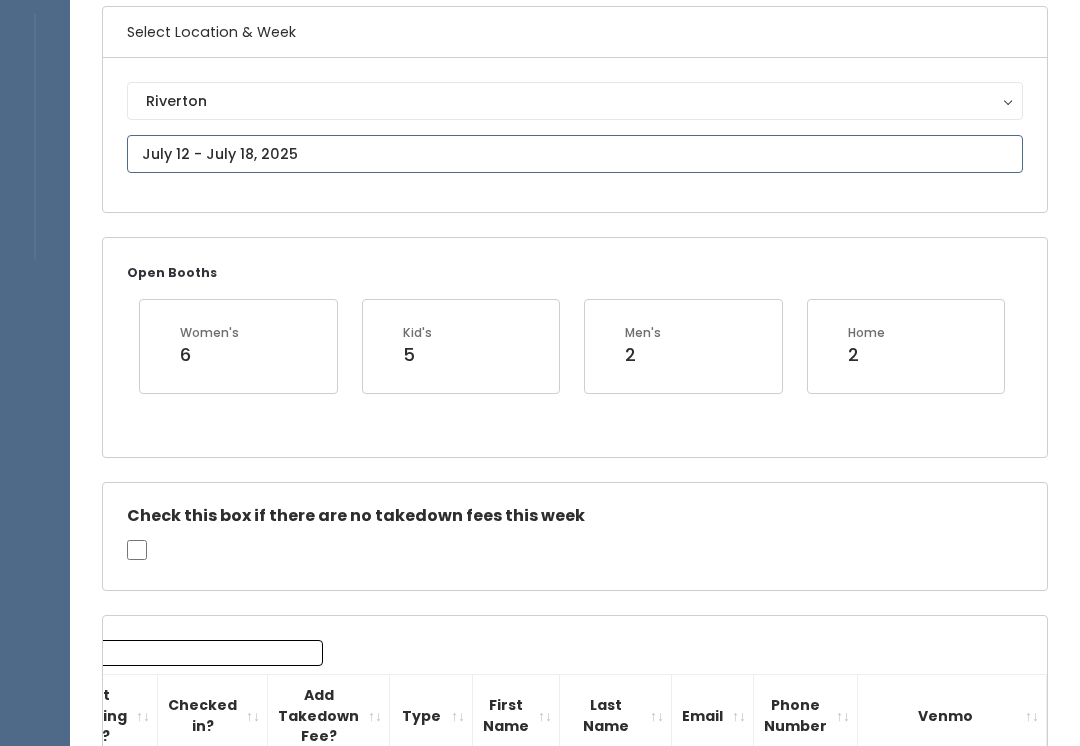 click on "EMPLOYEES
Manage Bookings
Booths by Week
All Bookings
Bookings with Booths
Booth Discounts
Seller Check-in
Riverton Employee
Admin Home
My bookings
Account settings" at bounding box center (540, 1768) 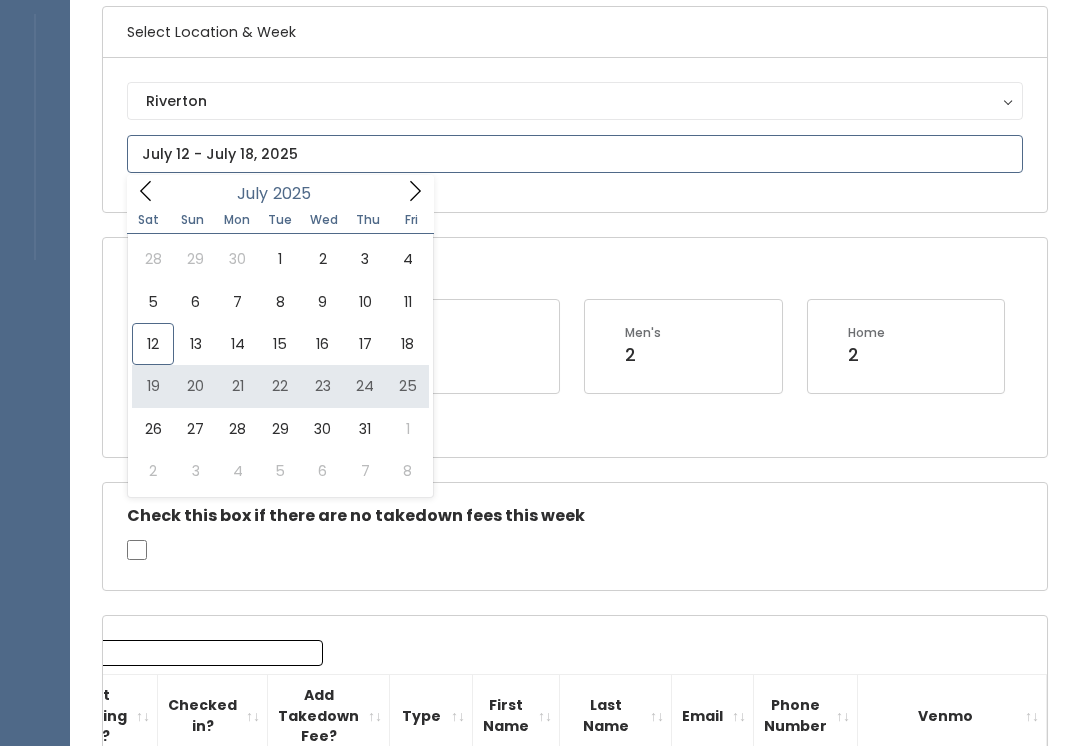type on "July 19 to July 25" 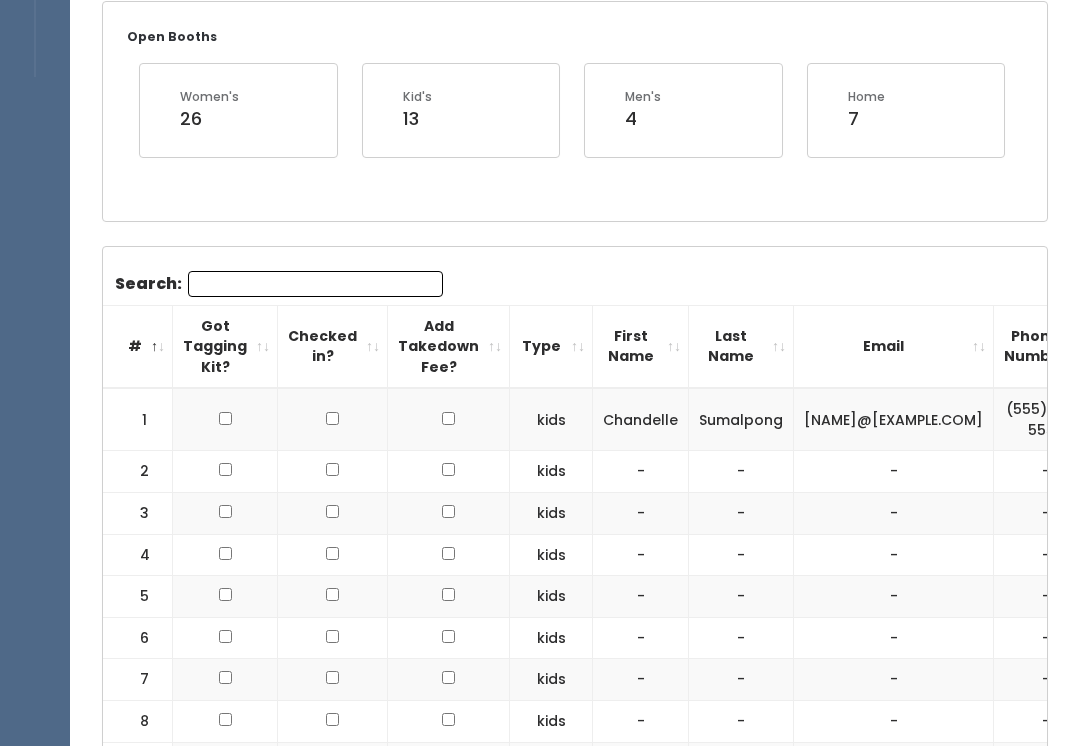 scroll, scrollTop: 0, scrollLeft: 0, axis: both 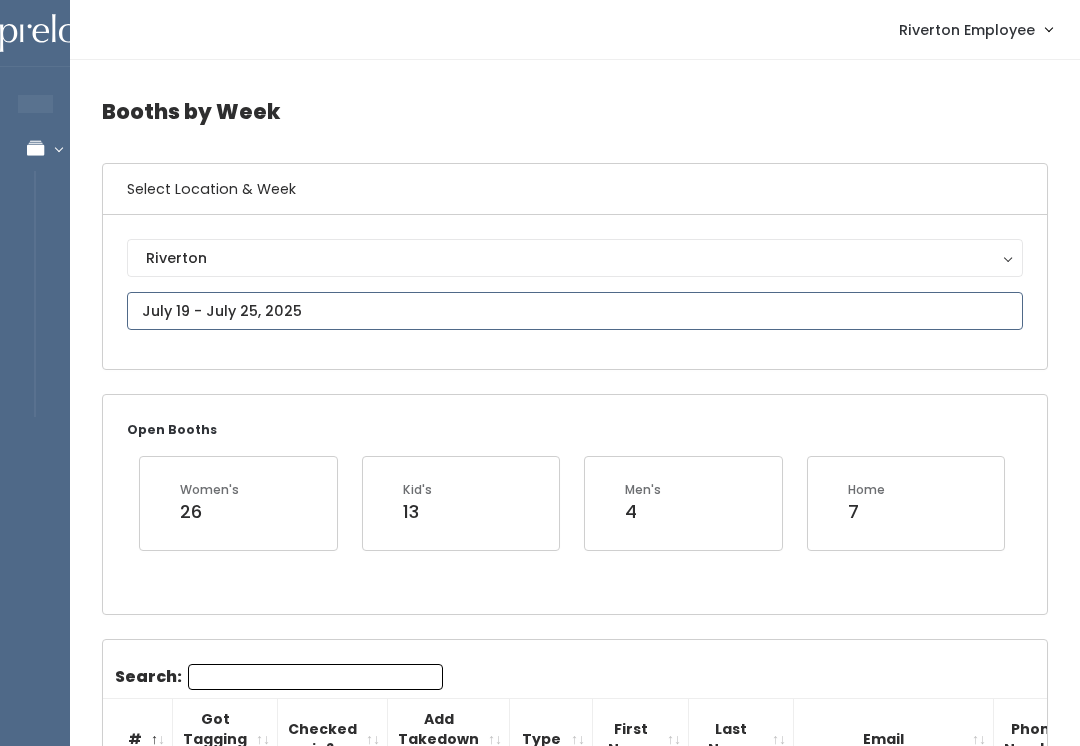 click on "EMPLOYEES
Manage Bookings
Booths by Week
All Bookings
Bookings with Booths
Booth Discounts
Seller Check-in
Riverton Employee
Admin Home
My bookings
Account settings" at bounding box center (540, 1961) 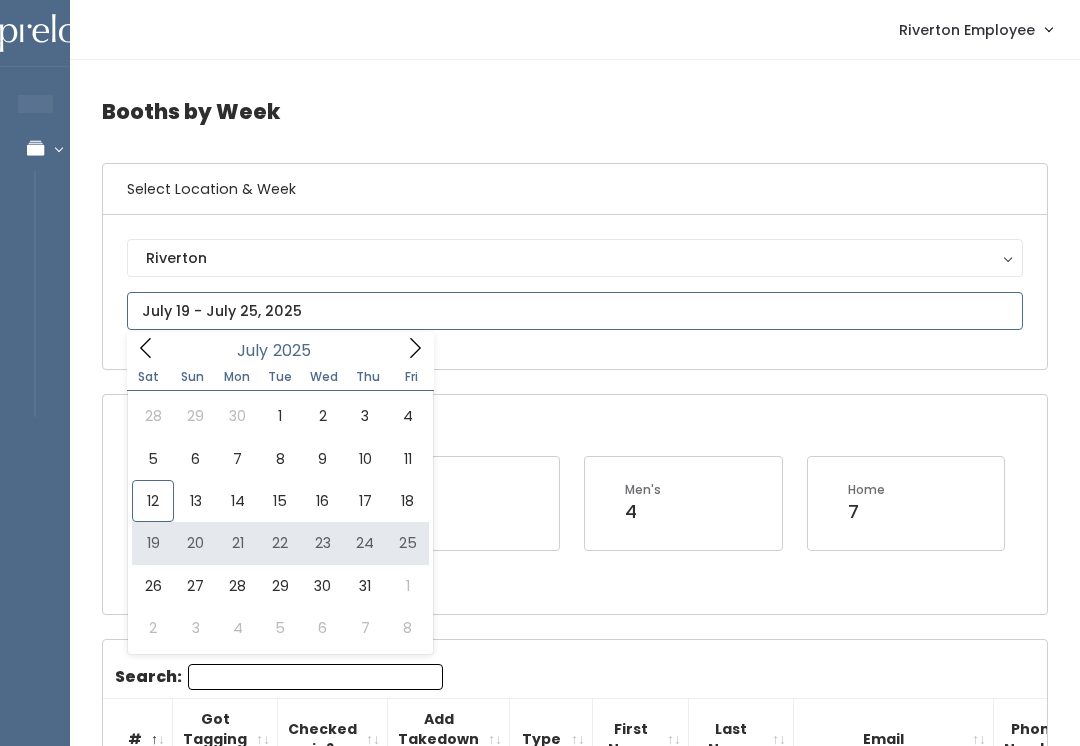 type on "July 19 to July 25" 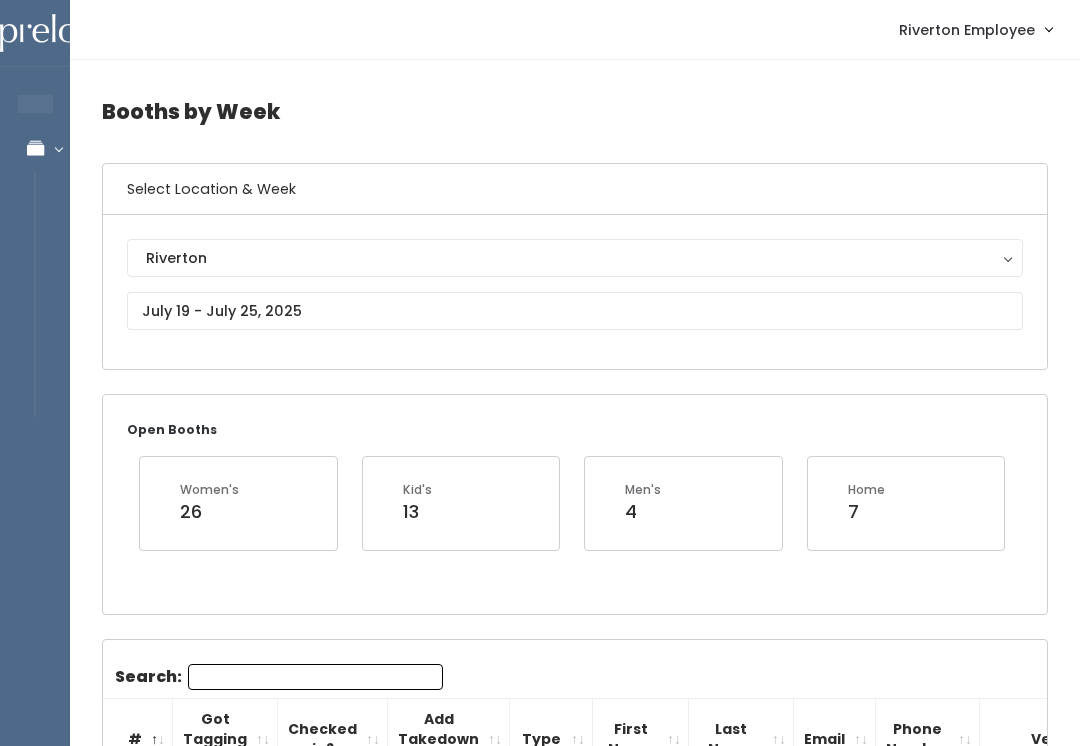 scroll, scrollTop: 0, scrollLeft: 0, axis: both 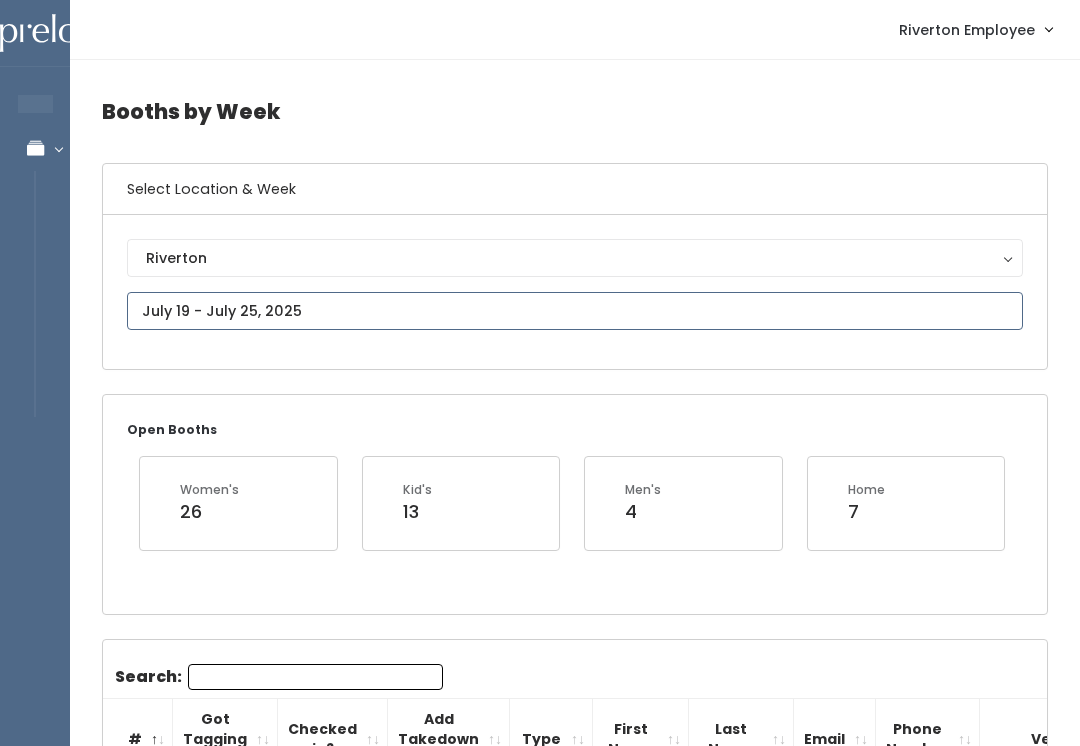 click at bounding box center (575, 311) 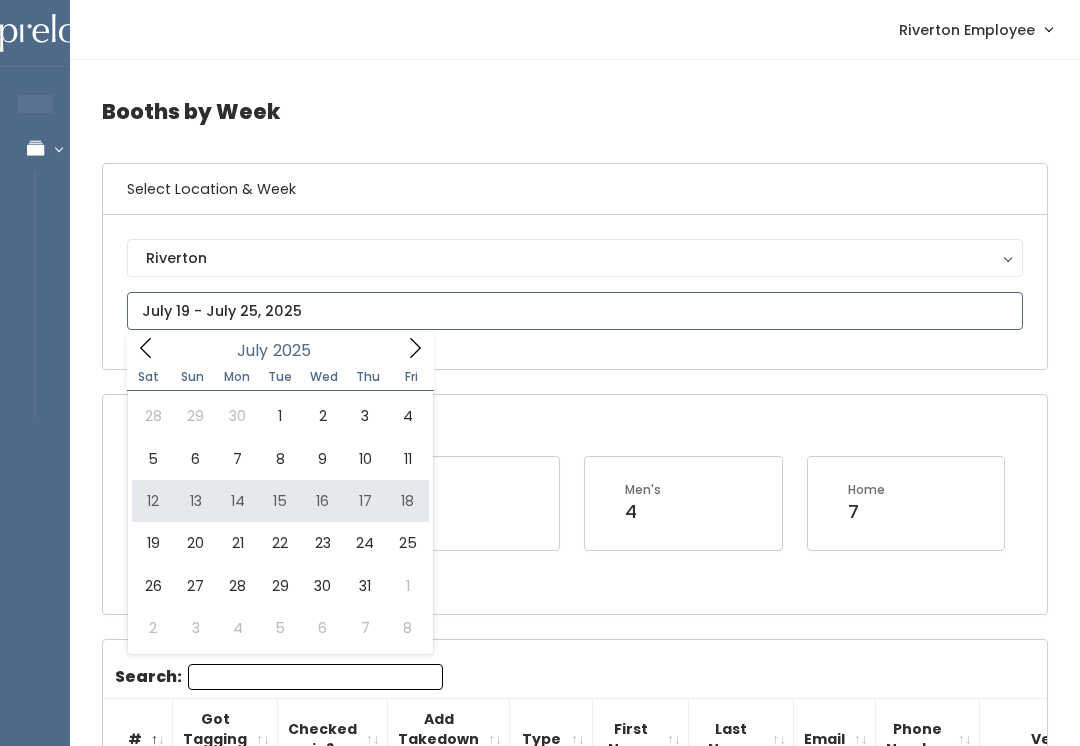 type on "[MONTH] [NUMBER] to [MONTH] [NUMBER]" 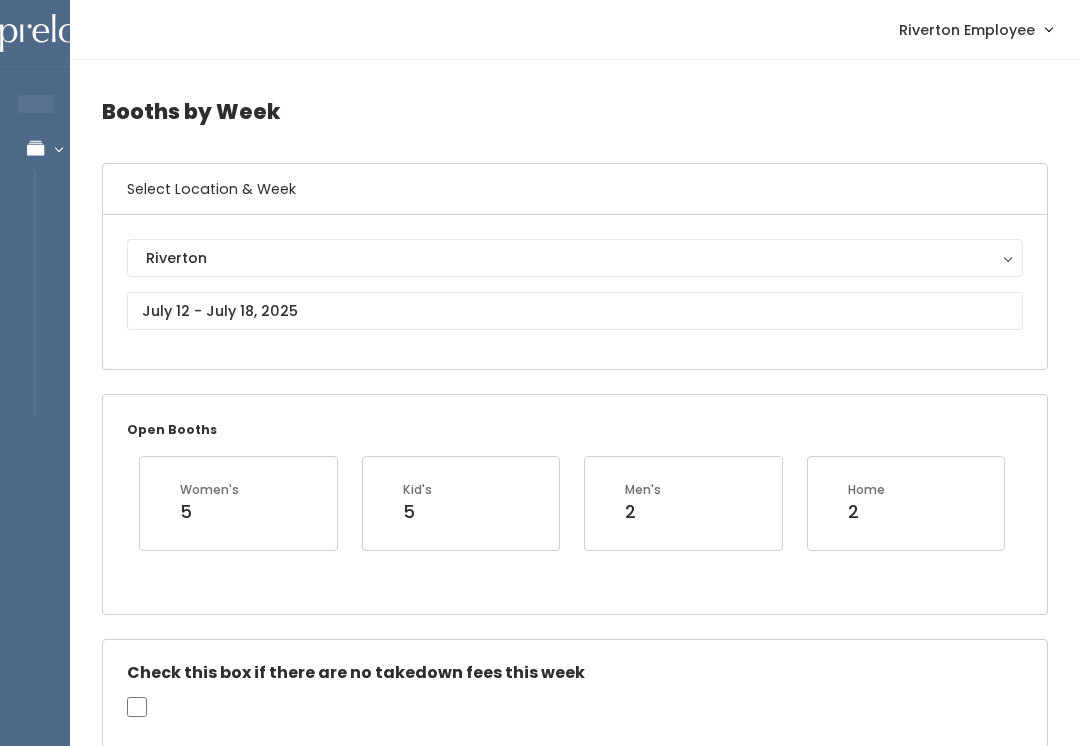 scroll, scrollTop: 0, scrollLeft: 0, axis: both 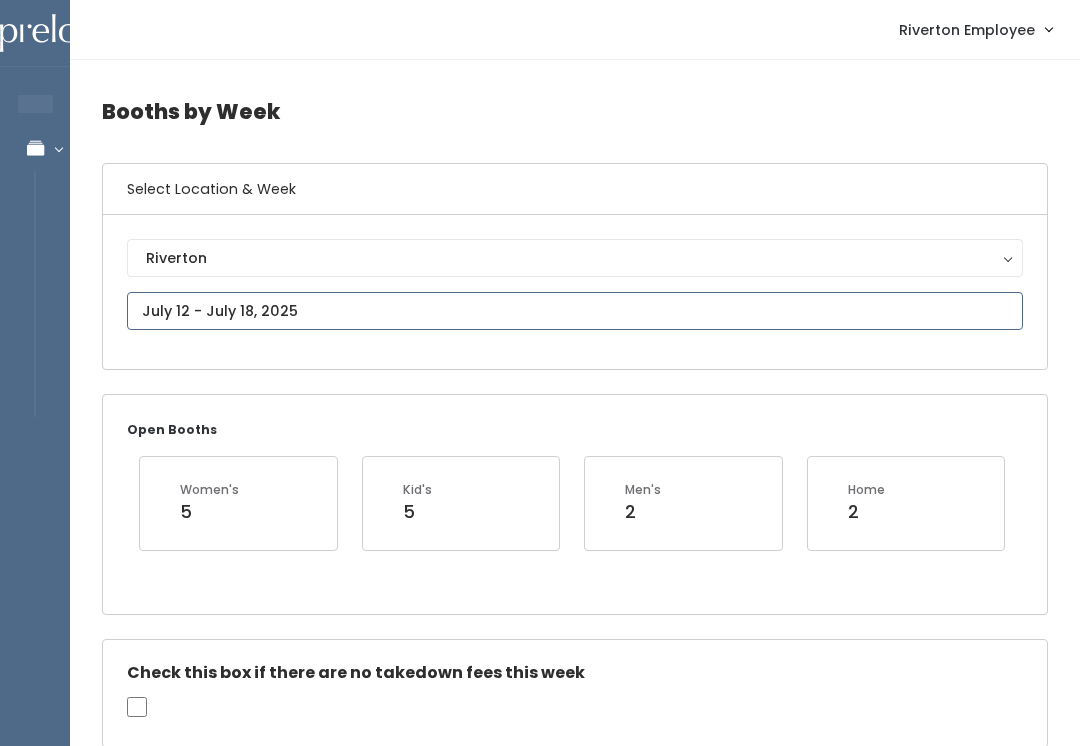 click on "EMPLOYEES
Manage Bookings
Booths by Week
All Bookings
Bookings with Booths
Booth Discounts
Seller Check-in
Riverton Employee
Admin Home
My bookings
Account settings" at bounding box center [540, 2409] 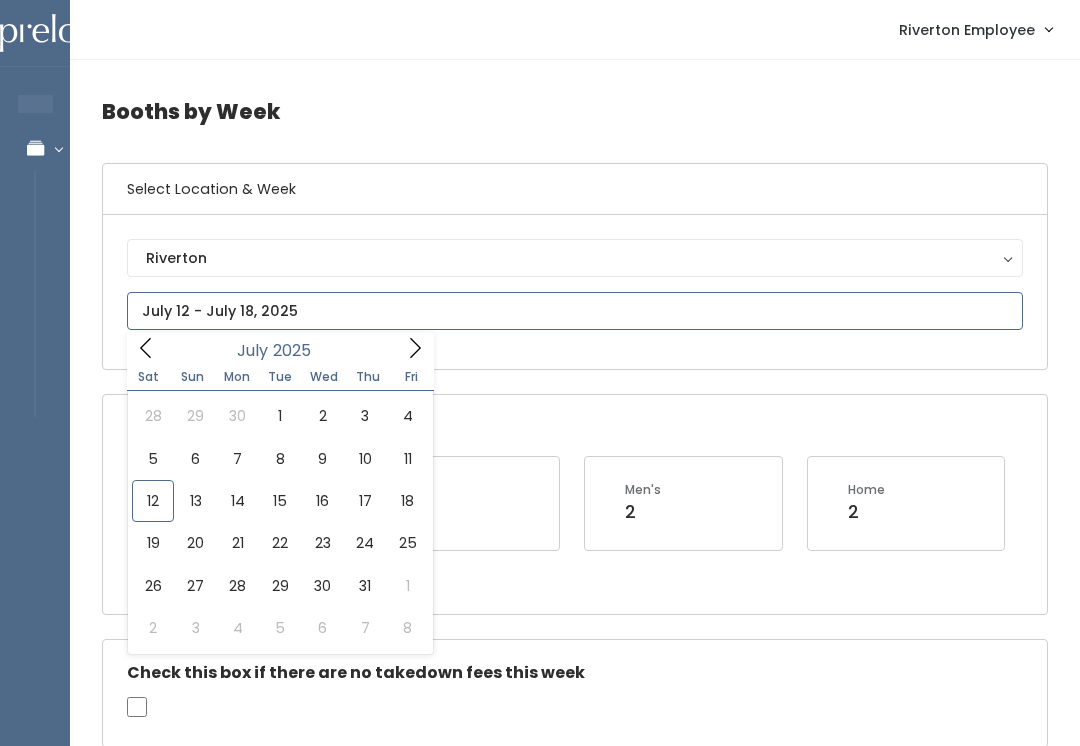 click at bounding box center (575, 311) 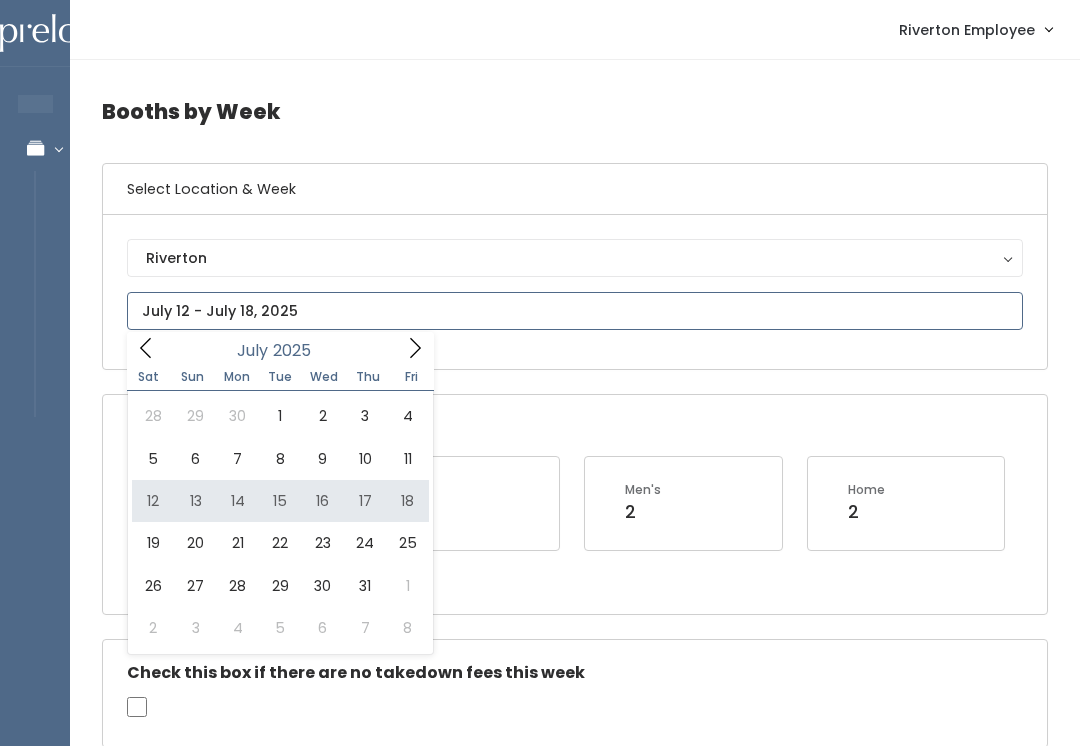 type on "[MONTH] [NUMBER] to [MONTH] [NUMBER]" 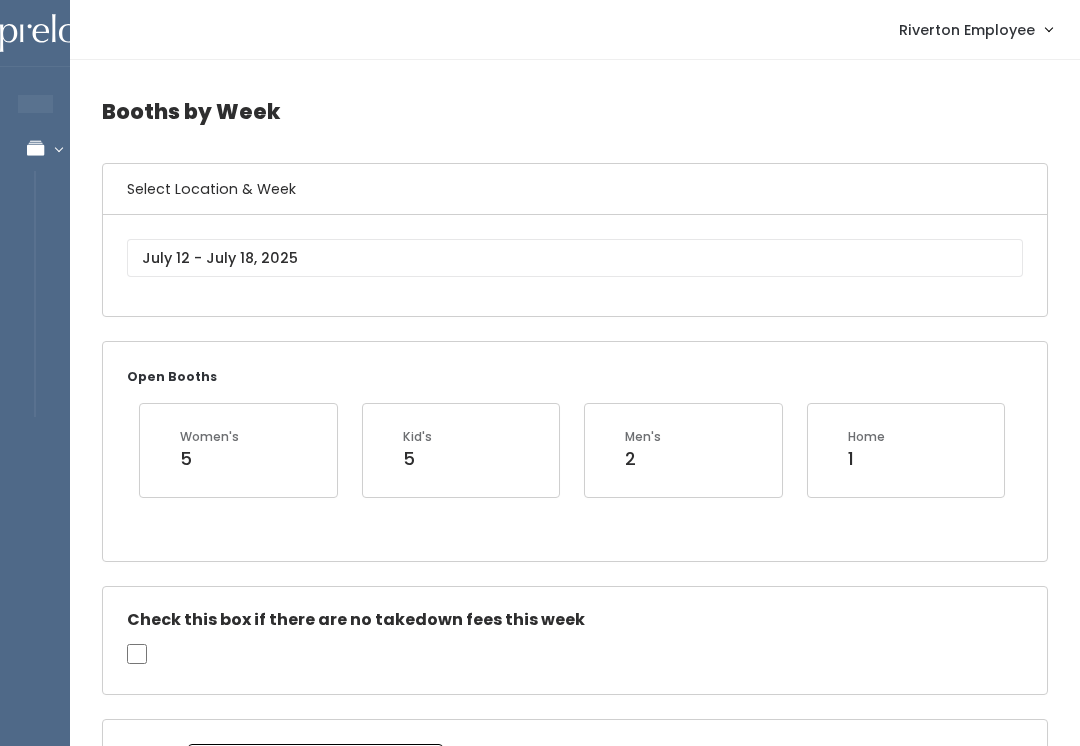 scroll, scrollTop: 0, scrollLeft: 0, axis: both 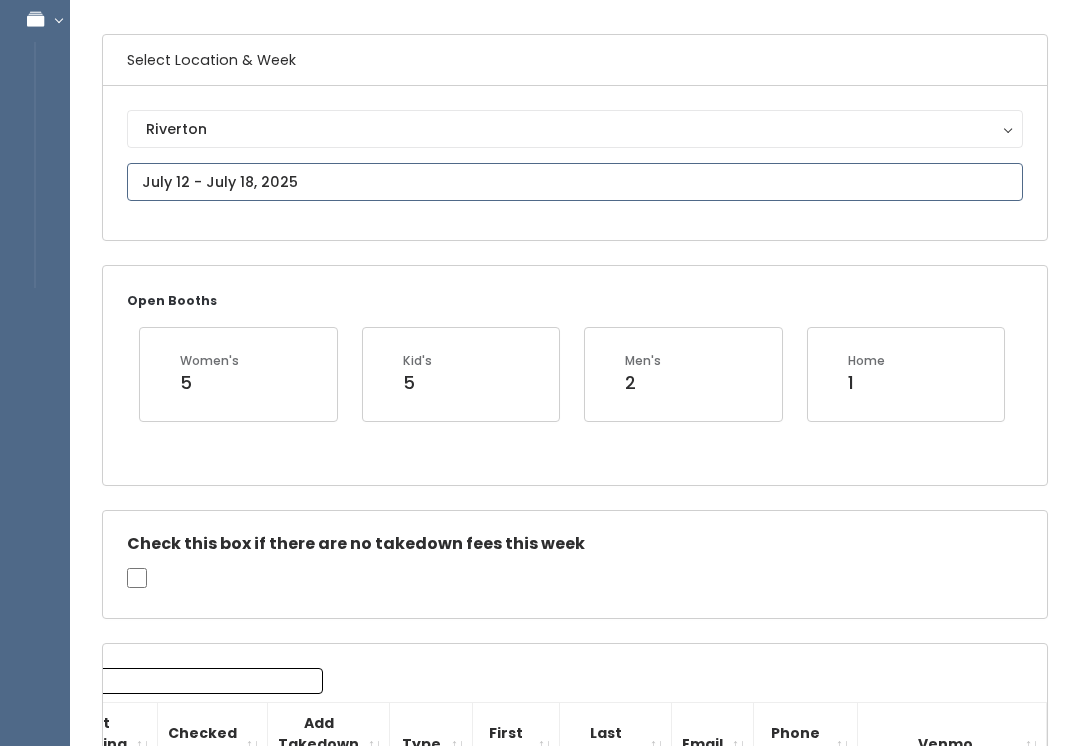 click at bounding box center [575, 182] 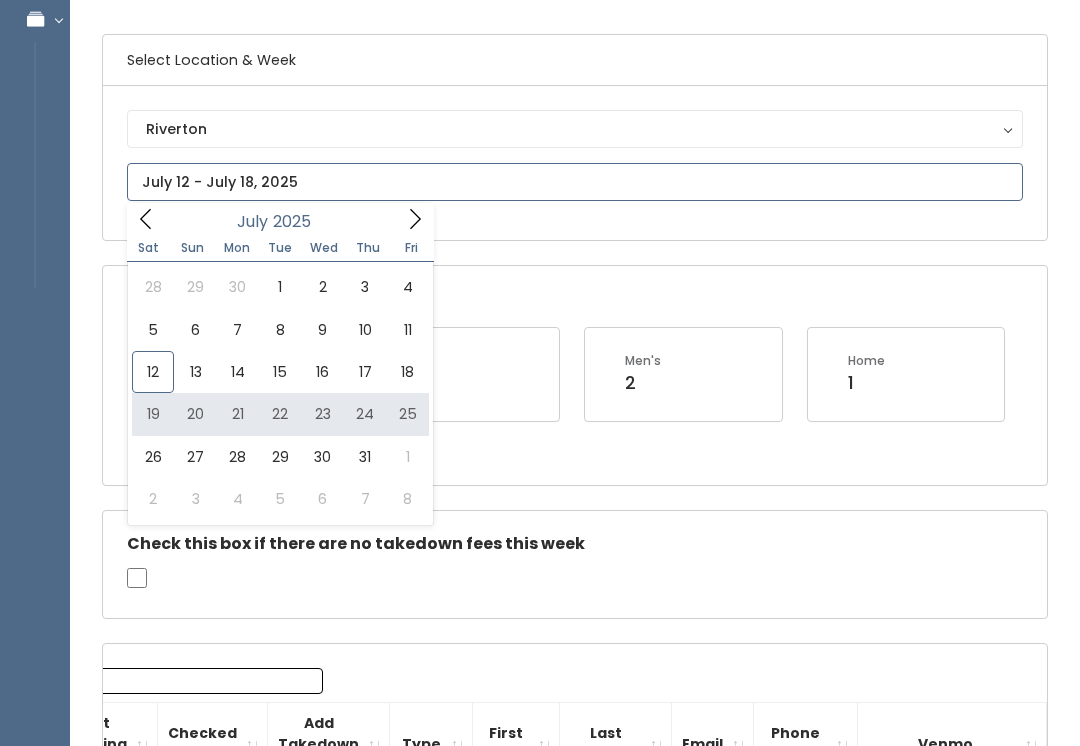 type on "July 19 to July 25" 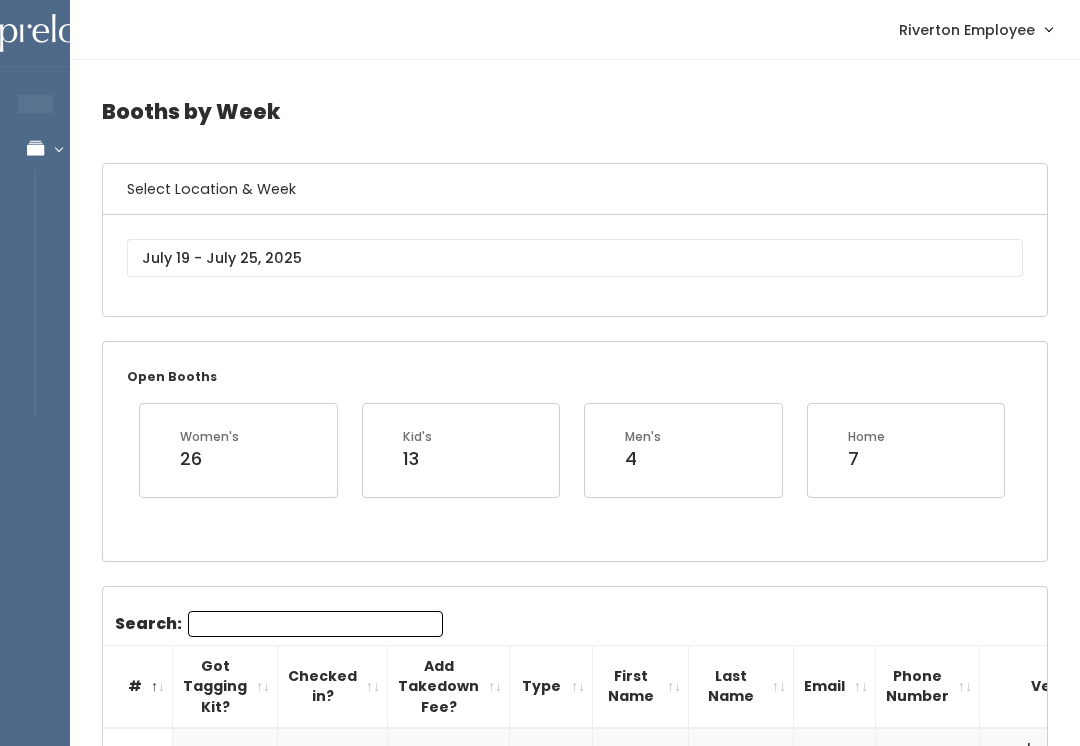 scroll, scrollTop: 0, scrollLeft: 0, axis: both 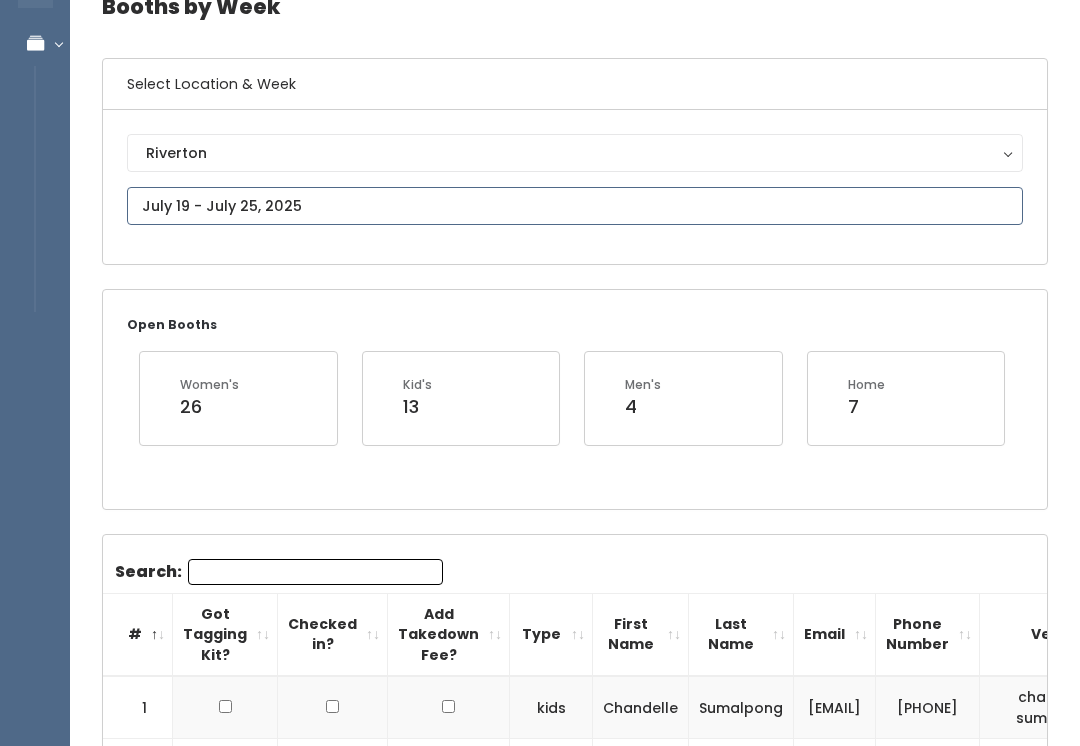 click at bounding box center (575, 206) 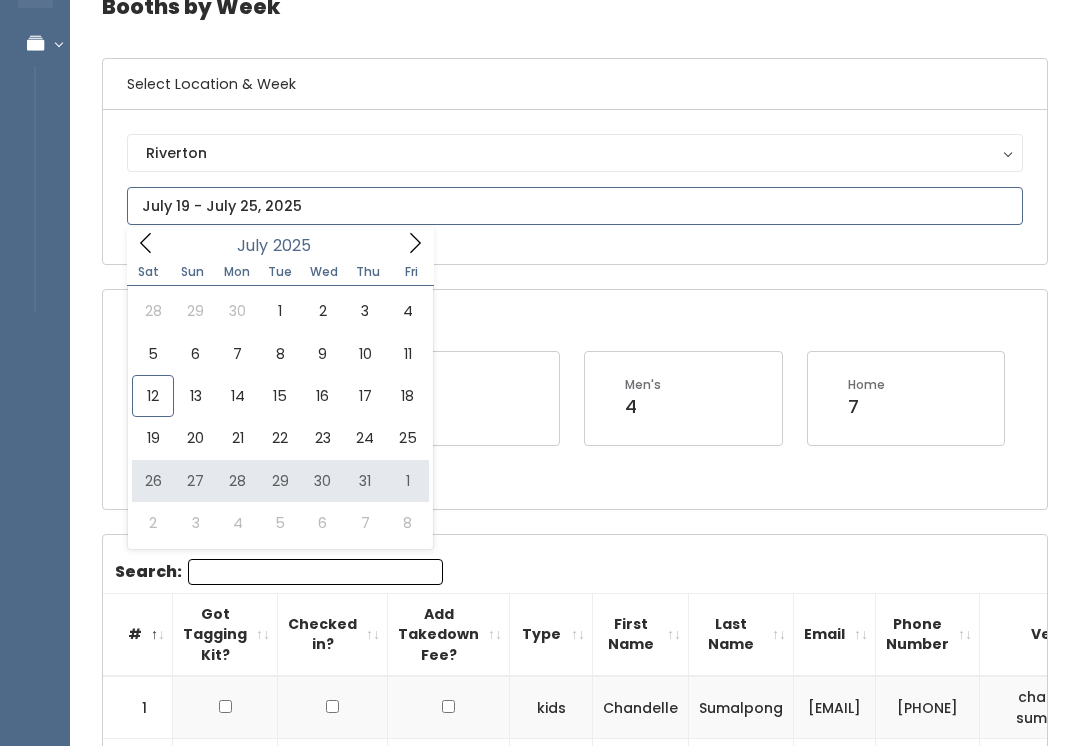 type on "July 26 to August 1" 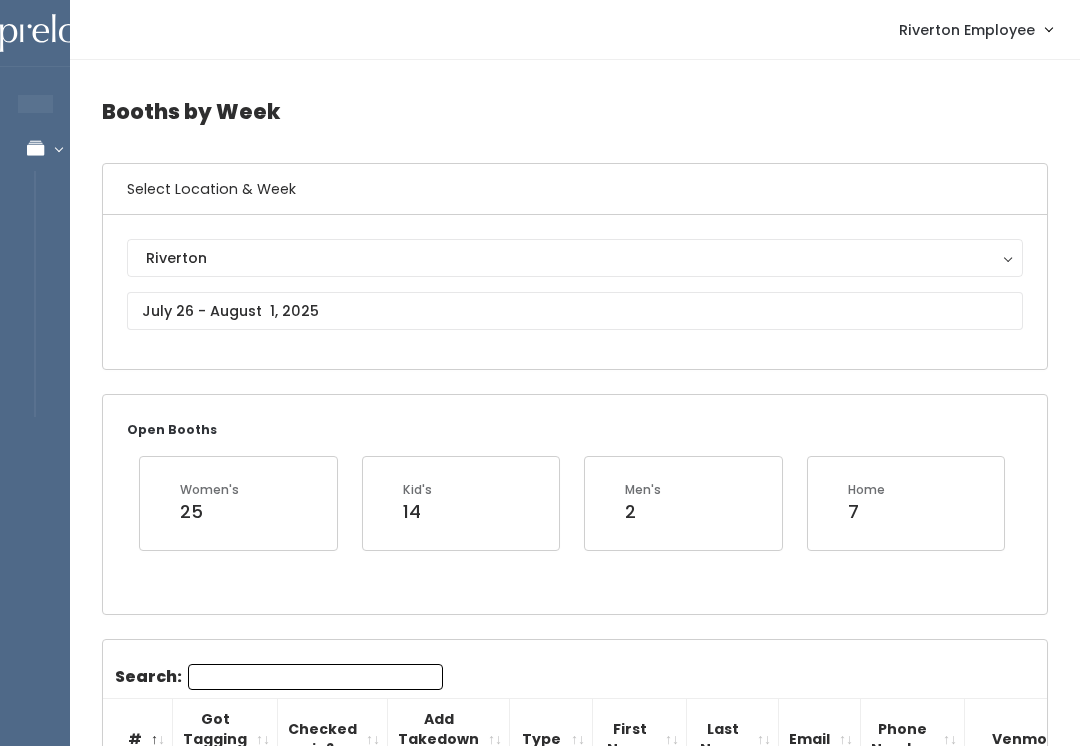 scroll, scrollTop: 0, scrollLeft: 0, axis: both 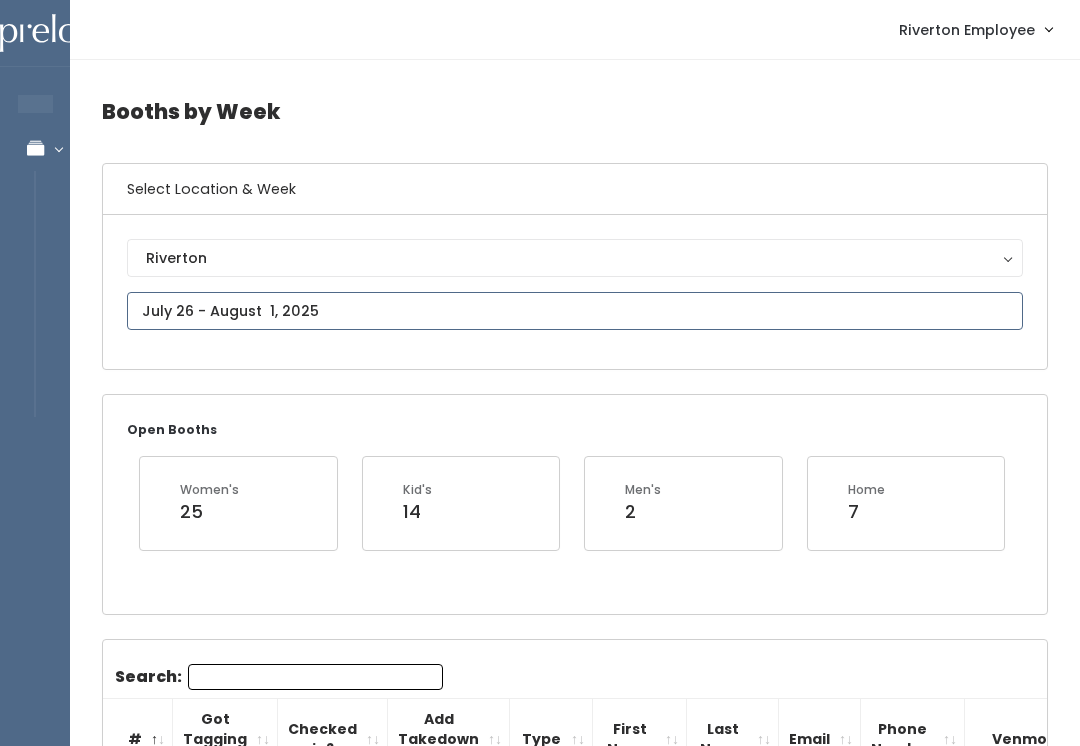 click on "EMPLOYEES
Manage Bookings
Booths by Week
All Bookings
Bookings with Booths
Booth Discounts
Seller Check-in
Riverton Employee
Admin Home
My bookings
Account settings" at bounding box center [540, 1889] 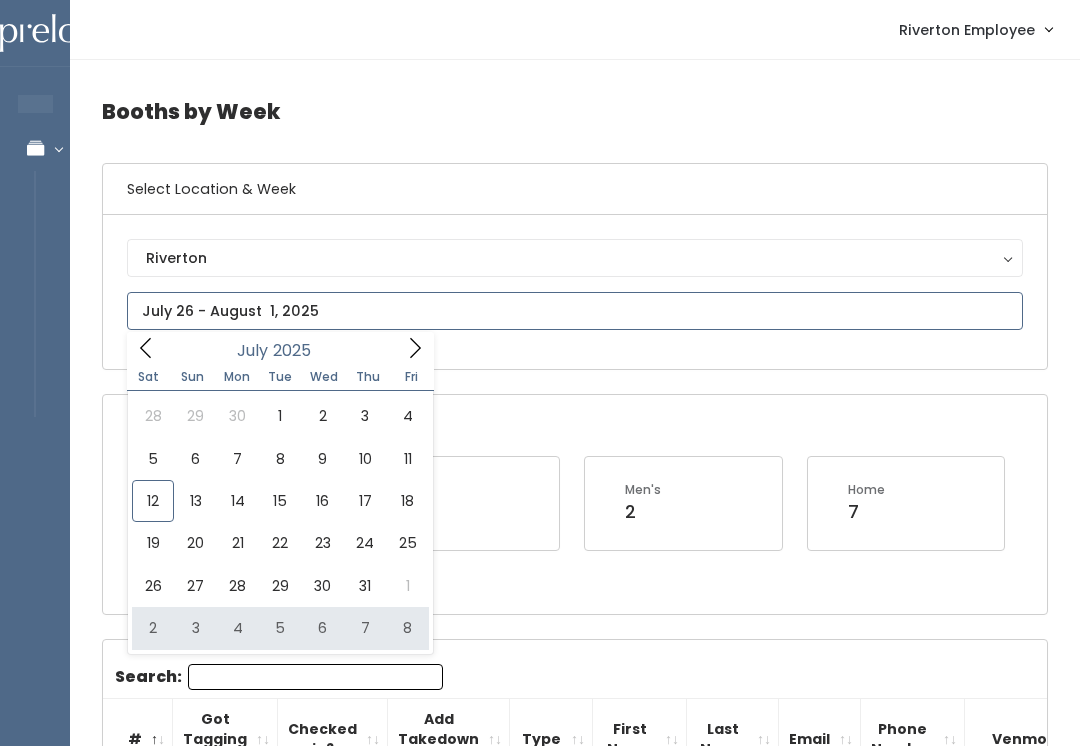 type on "August 2 to August 8" 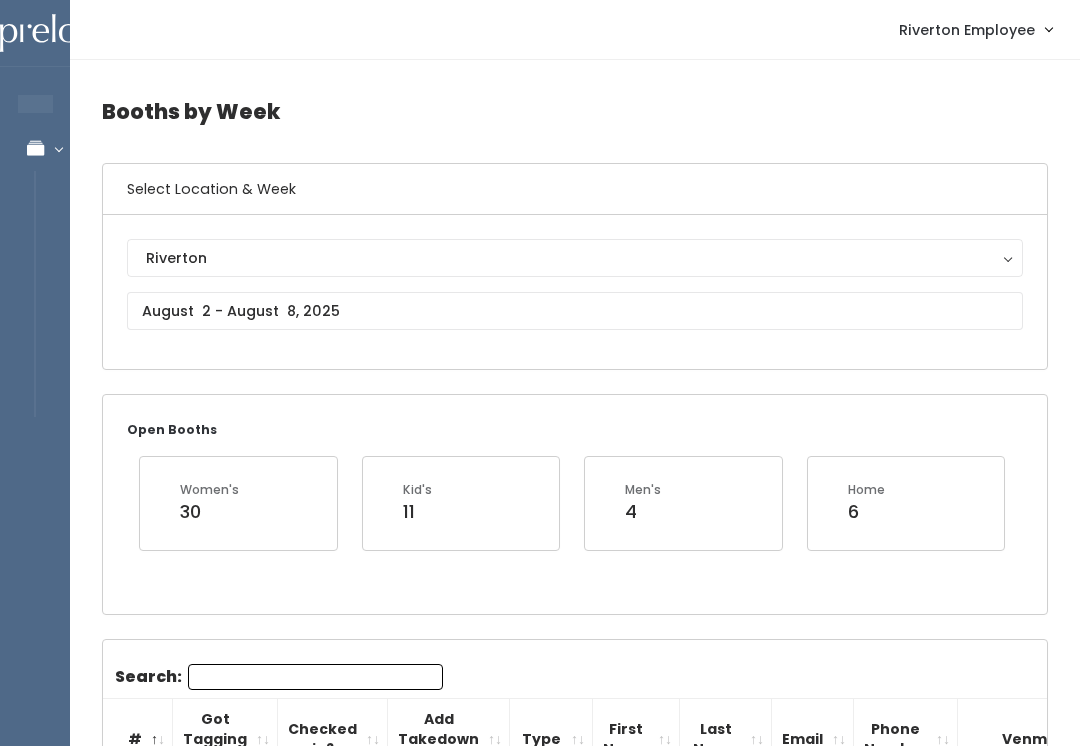 scroll, scrollTop: 0, scrollLeft: 0, axis: both 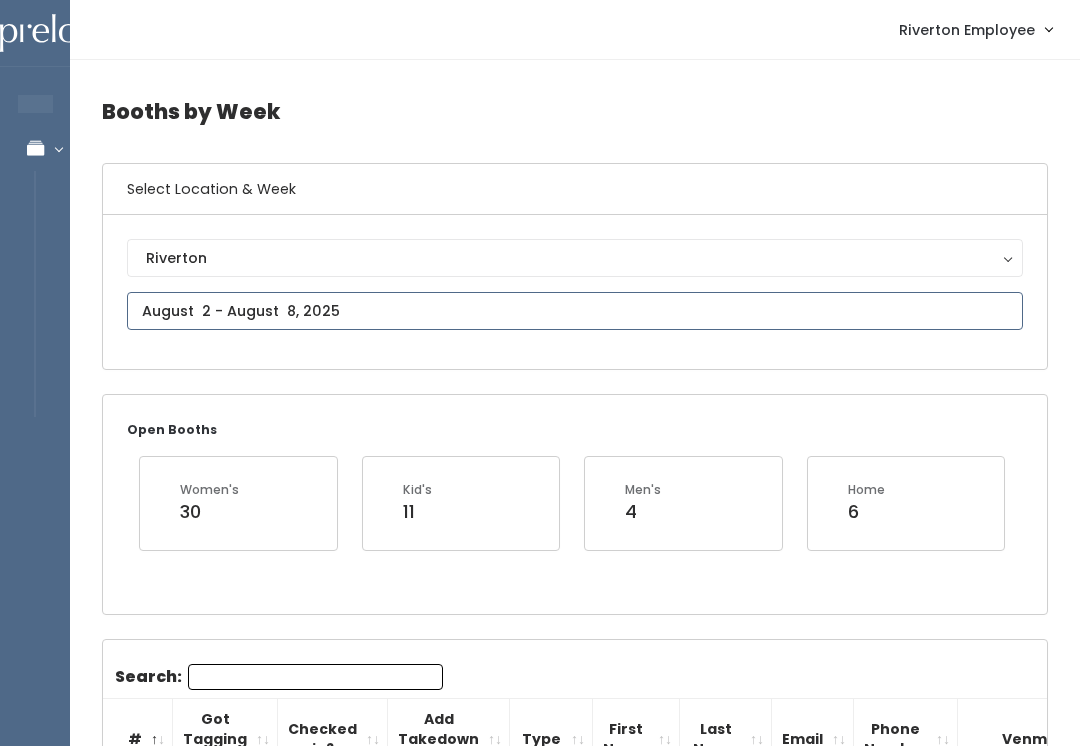 click at bounding box center [575, 311] 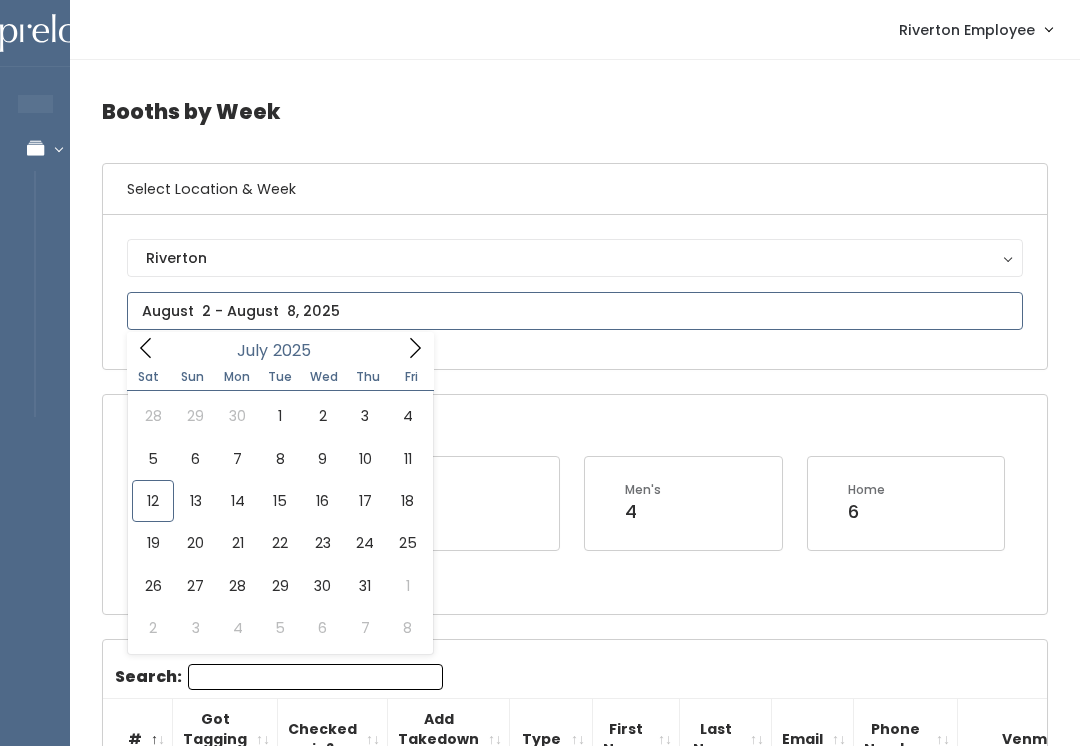 click 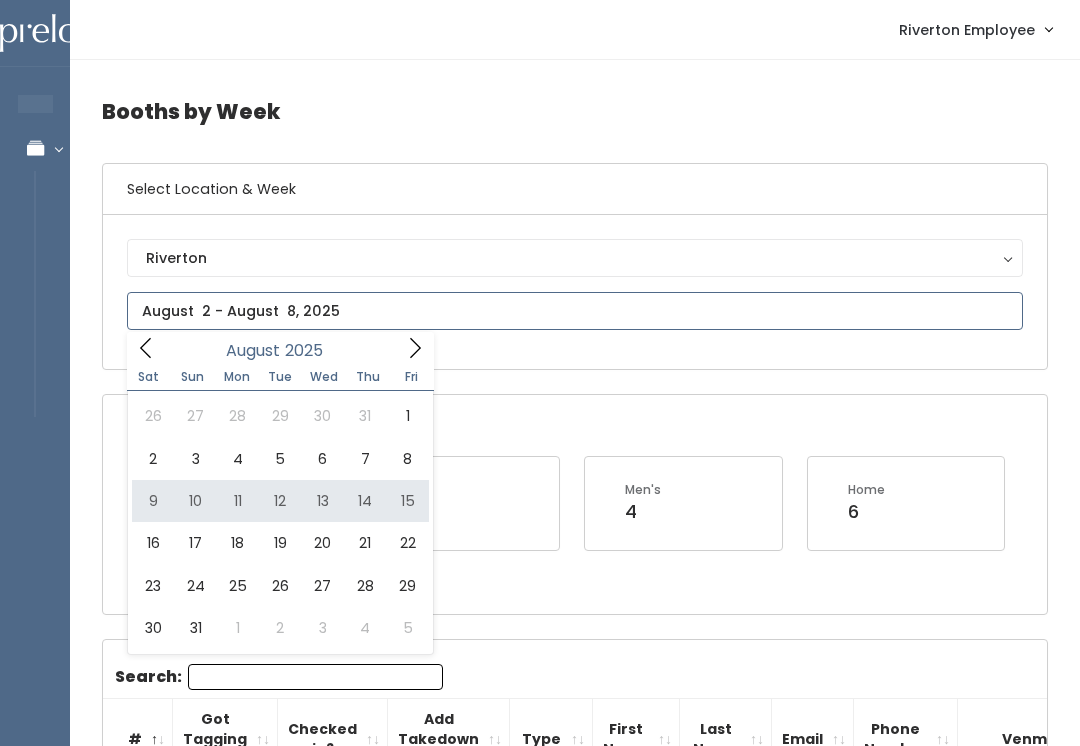 type on "August 9 to August 15" 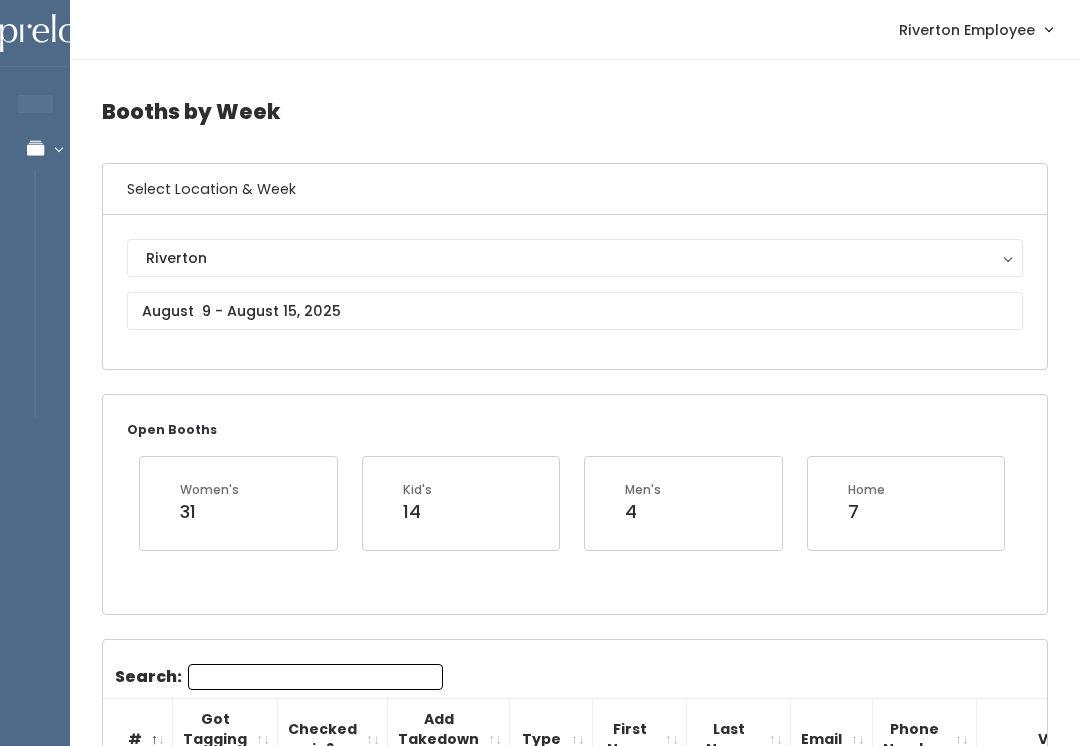 scroll, scrollTop: 0, scrollLeft: 0, axis: both 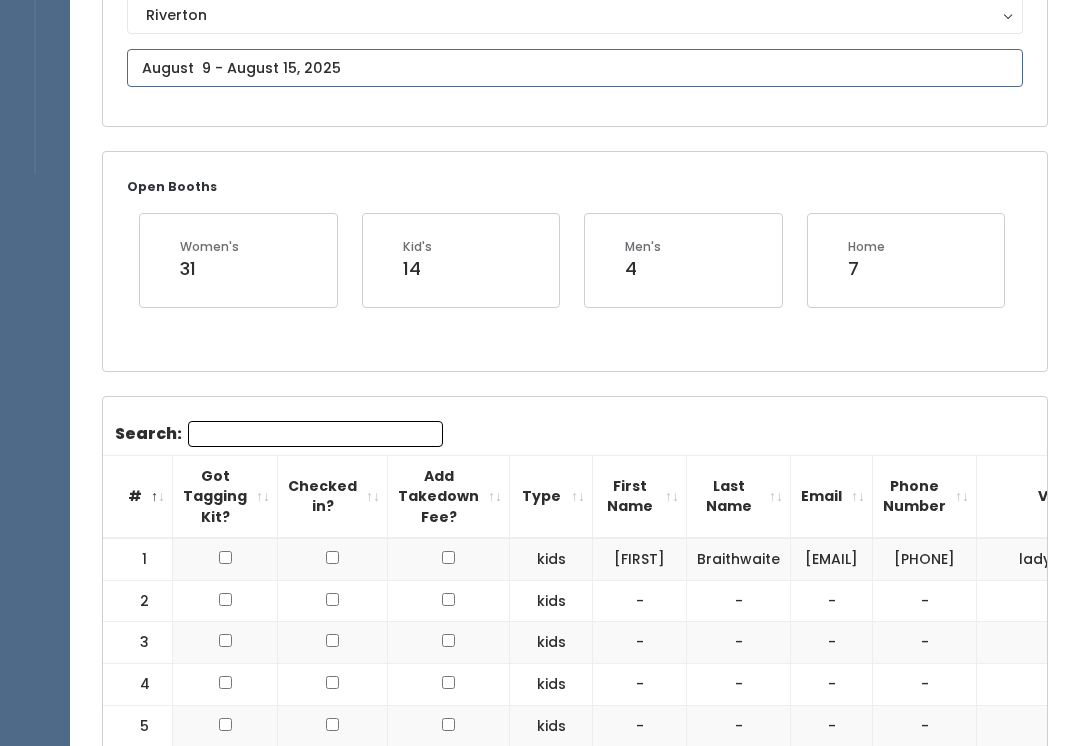 click on "EMPLOYEES
Manage Bookings
Booths by Week
All Bookings
Bookings with Booths
Booth Discounts
Seller Check-in
Riverton Employee
Admin Home
My bookings
Account settings" at bounding box center [540, 1585] 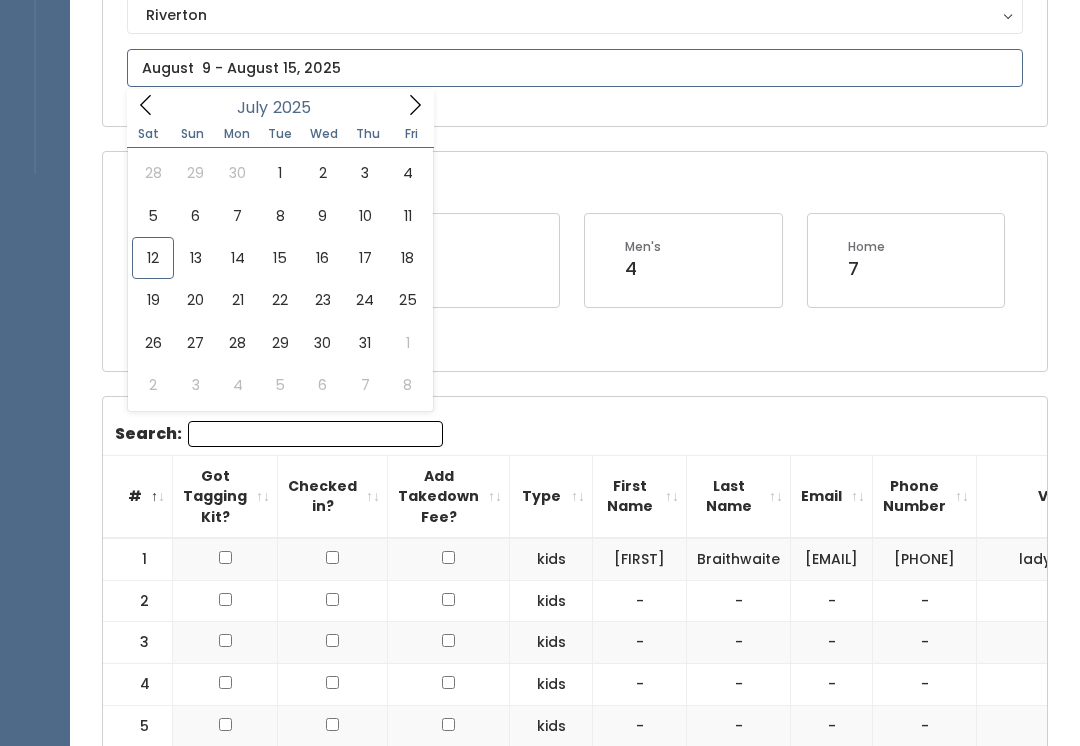 click 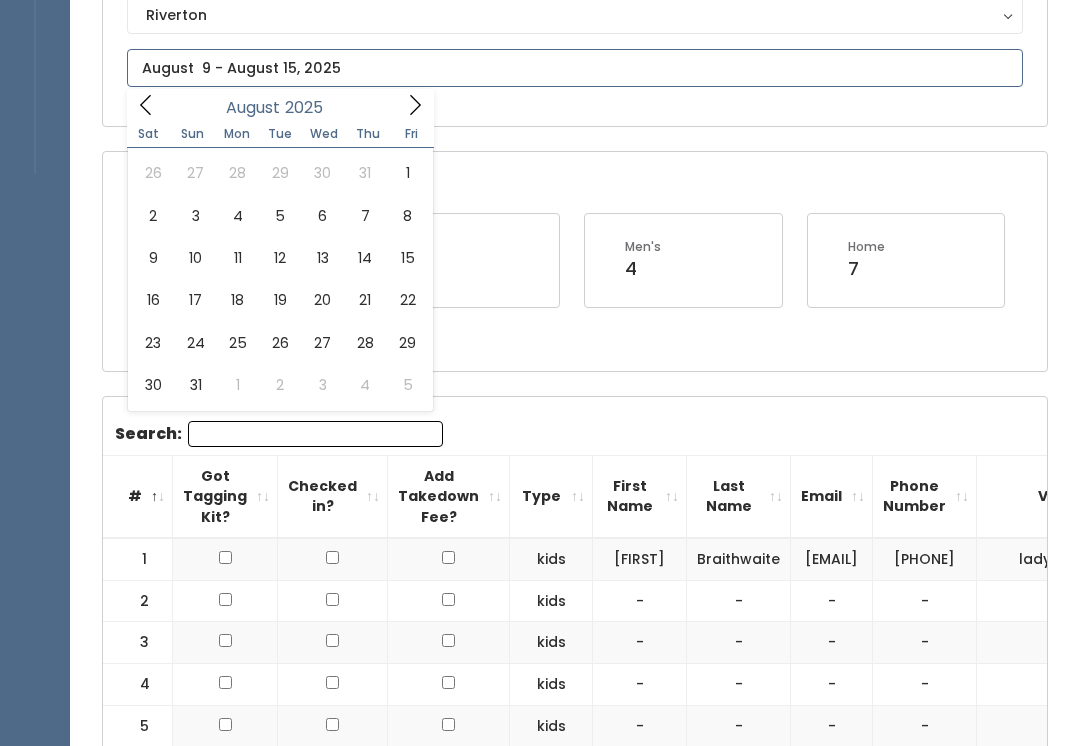 click 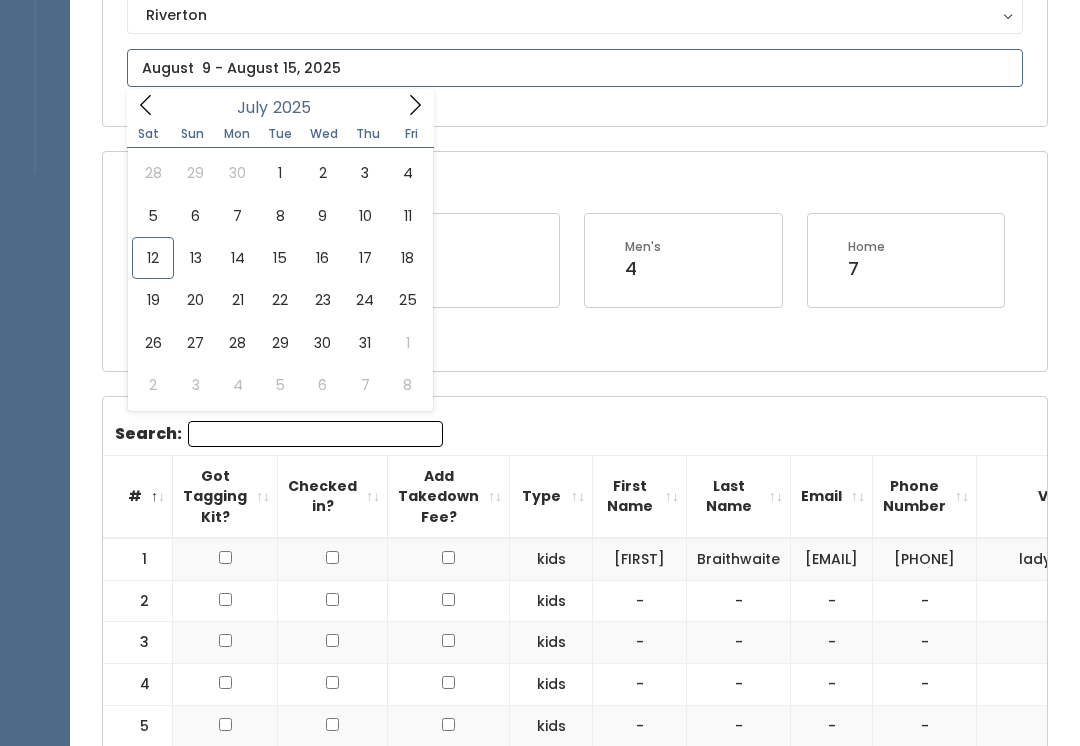 click 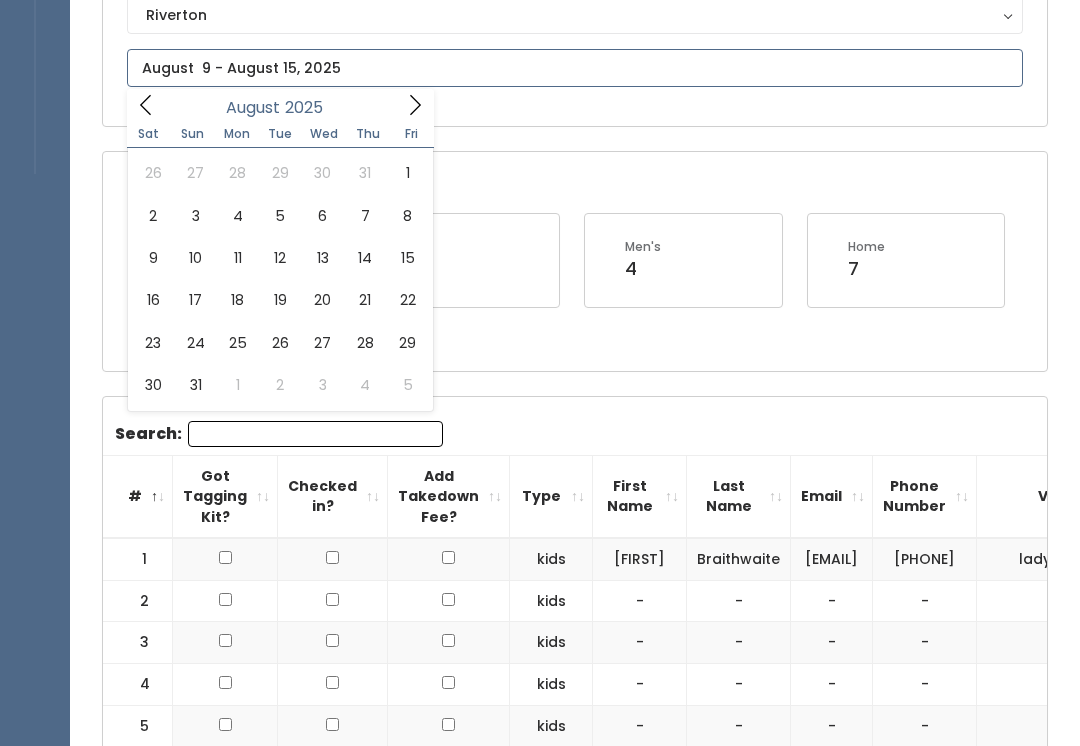 type on "August 16 to August 22" 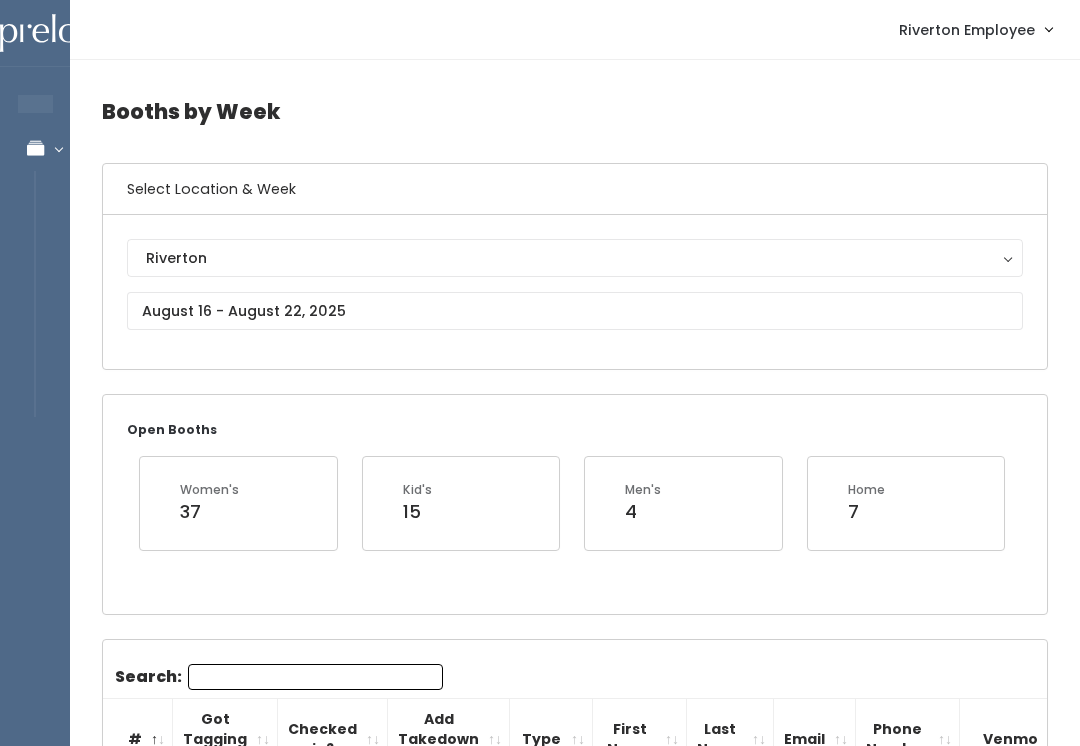 scroll, scrollTop: 0, scrollLeft: 0, axis: both 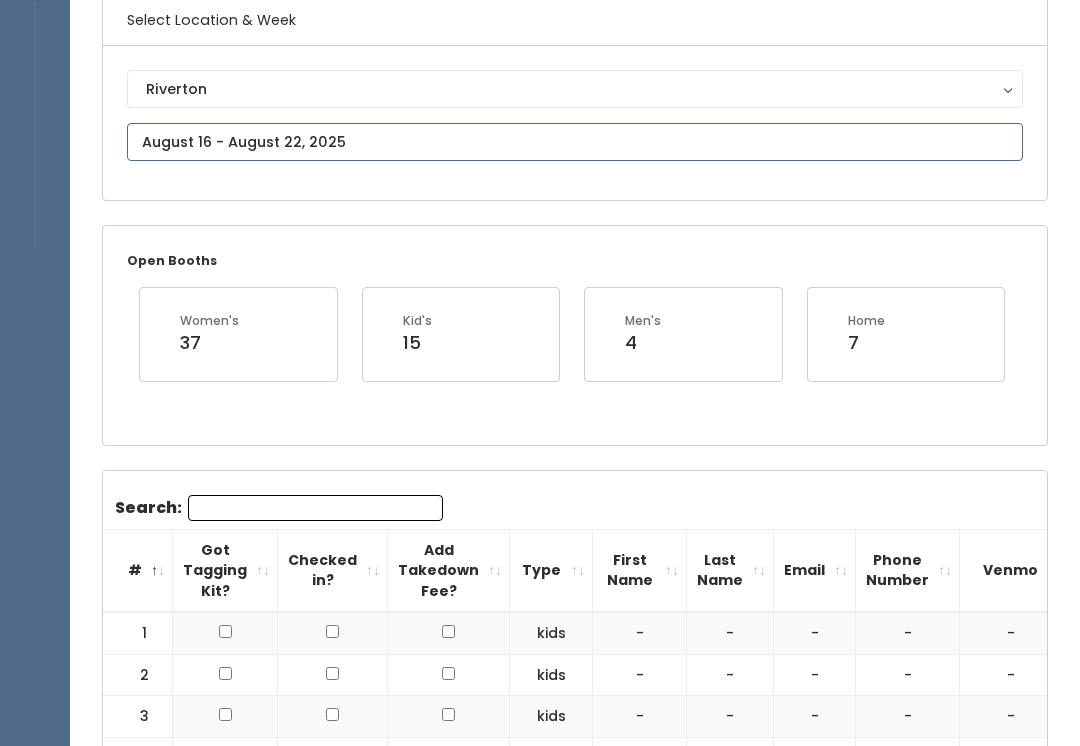 click on "EMPLOYEES
Manage Bookings
Booths by Week
All Bookings
Bookings with Booths
Booth Discounts
Seller Check-in
Riverton Employee
Admin Home
My bookings
Account settings" at bounding box center (540, 1669) 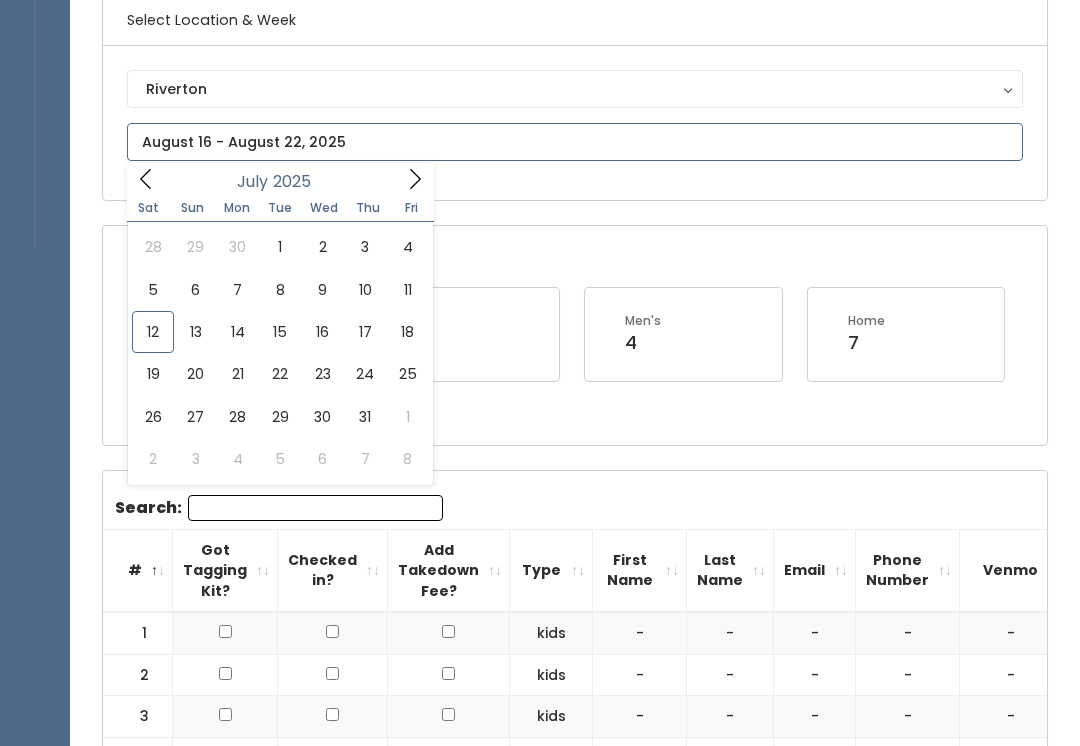 click 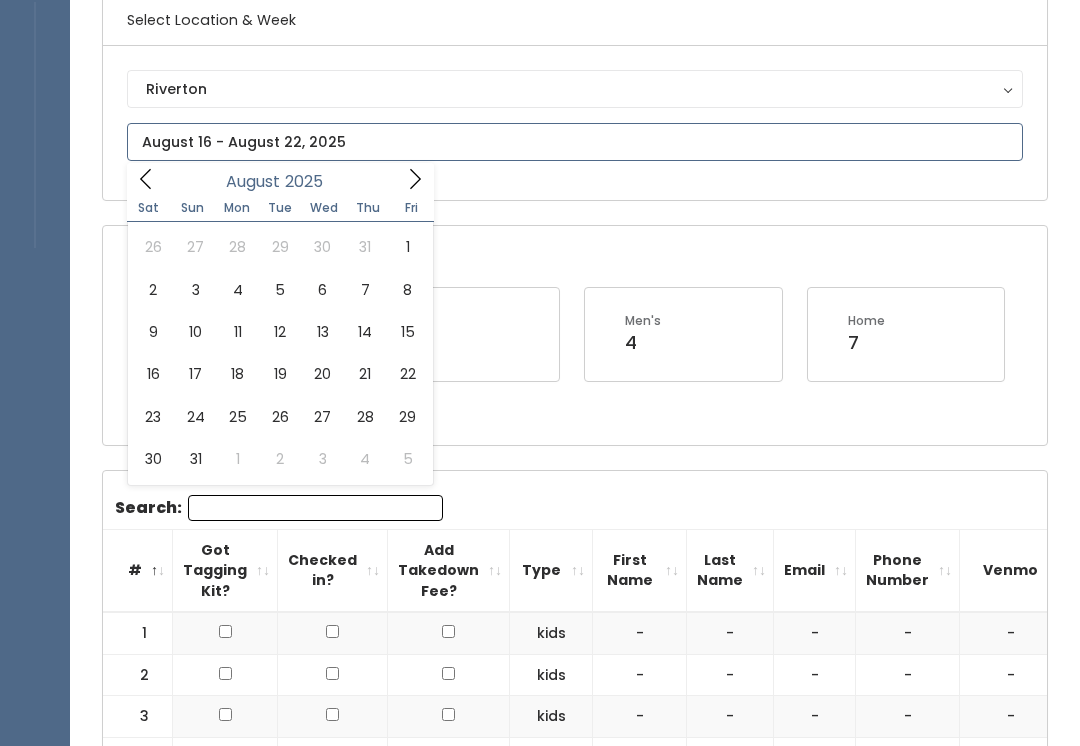 type on "August 23 to August 29" 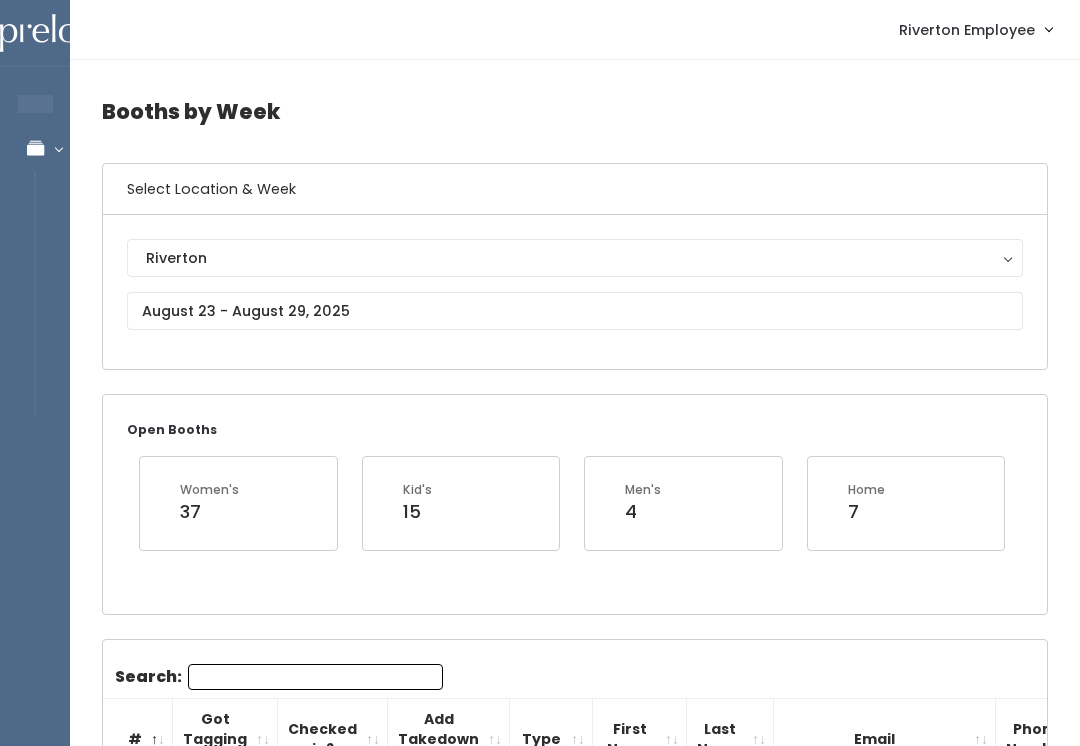 scroll, scrollTop: 0, scrollLeft: 0, axis: both 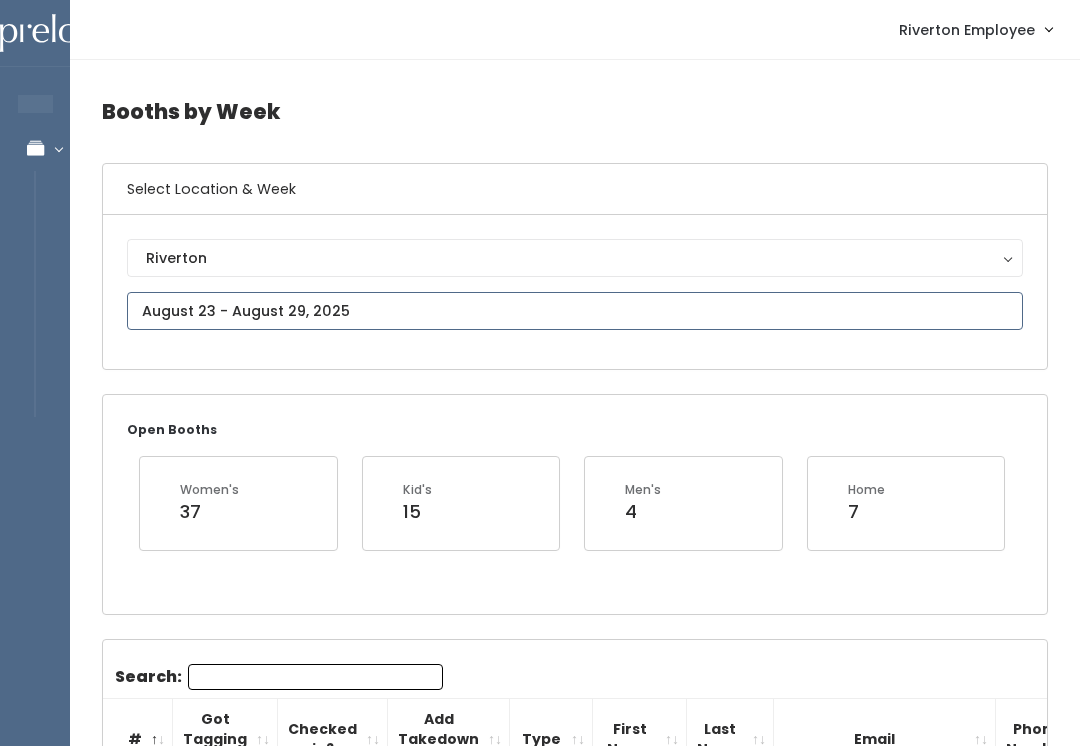 click at bounding box center [575, 311] 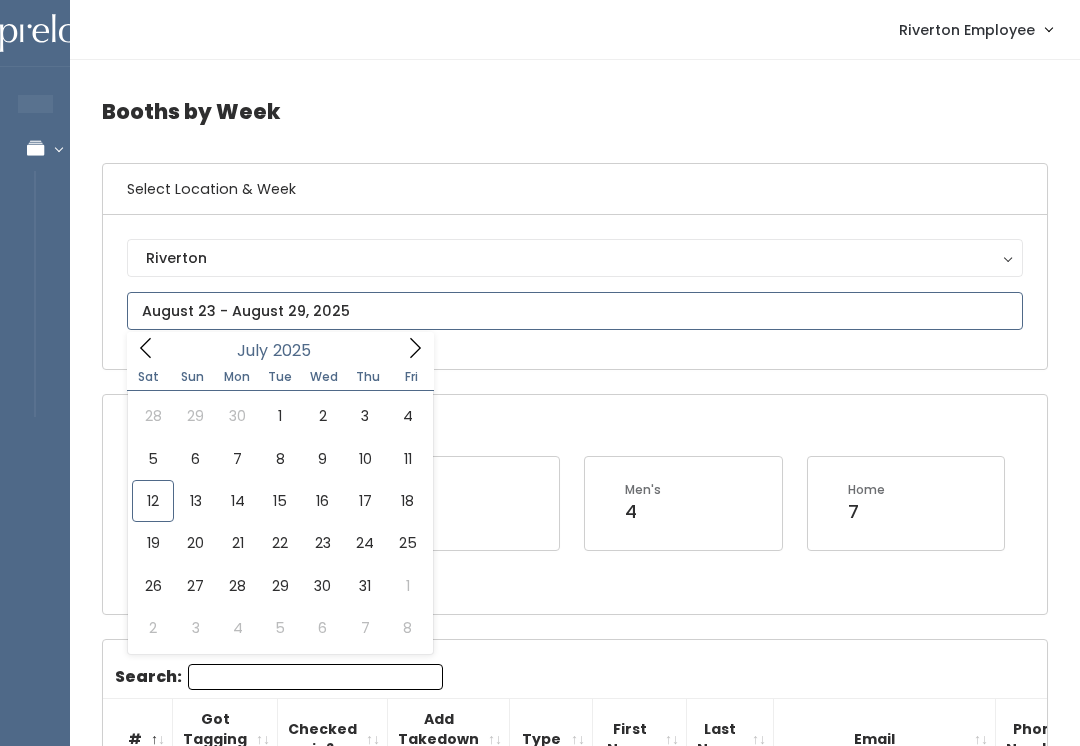 click 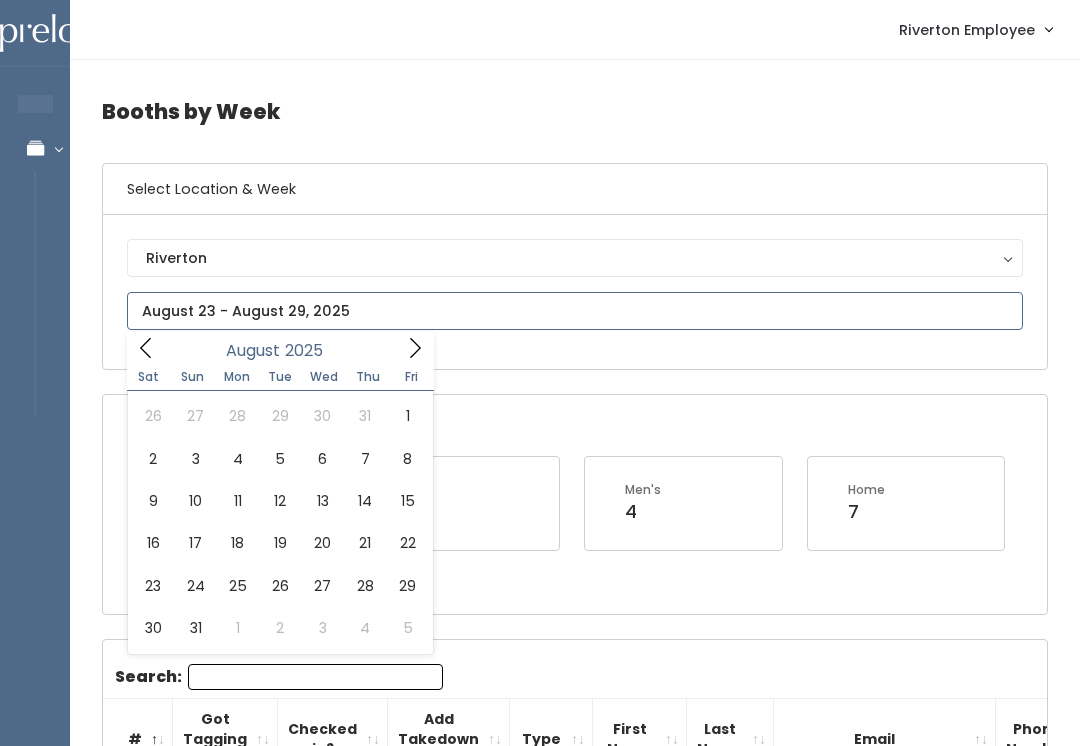 type on "August 30 to September 5" 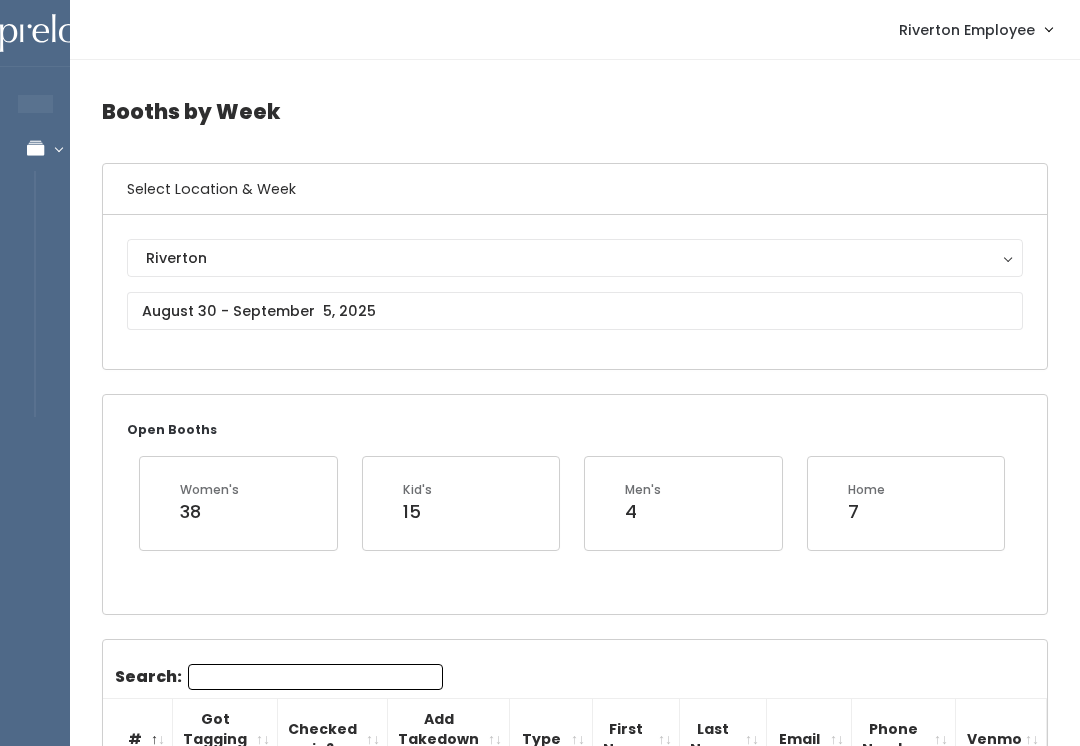 scroll, scrollTop: 0, scrollLeft: 0, axis: both 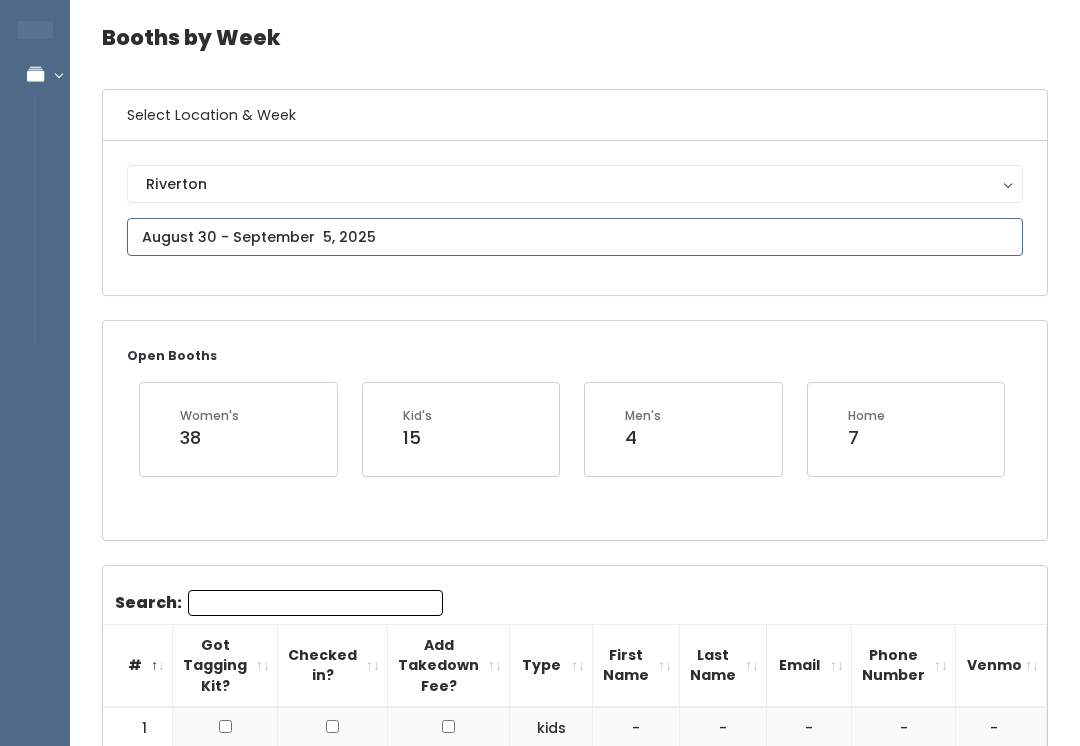 click at bounding box center (575, 237) 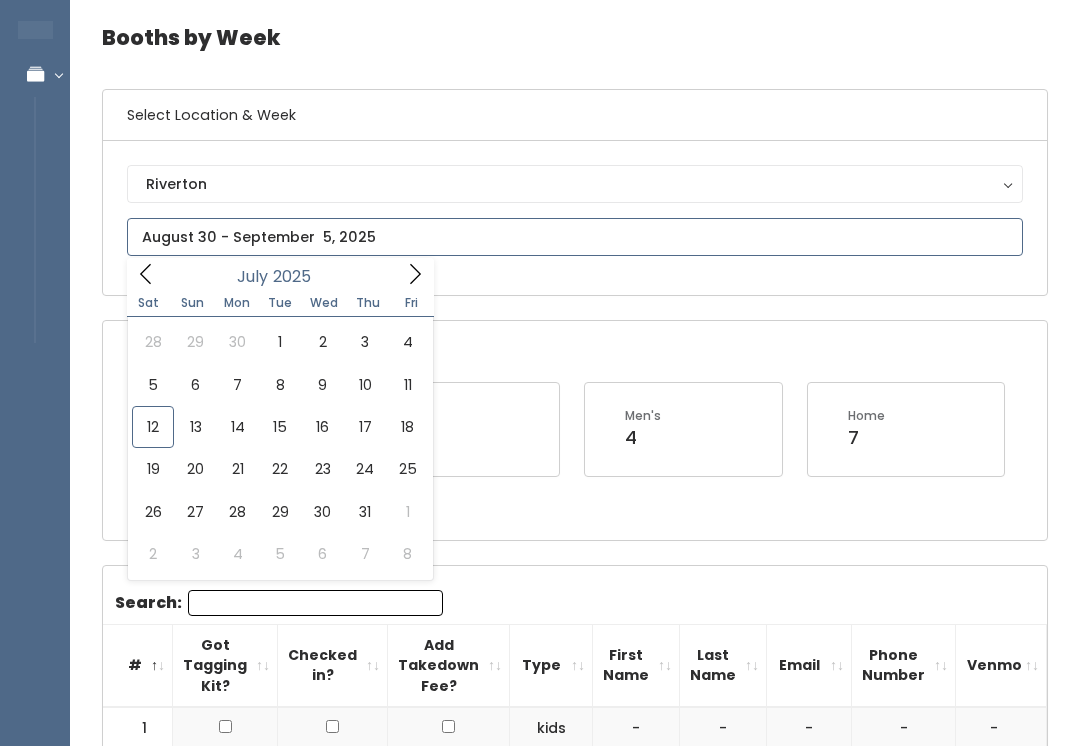 click 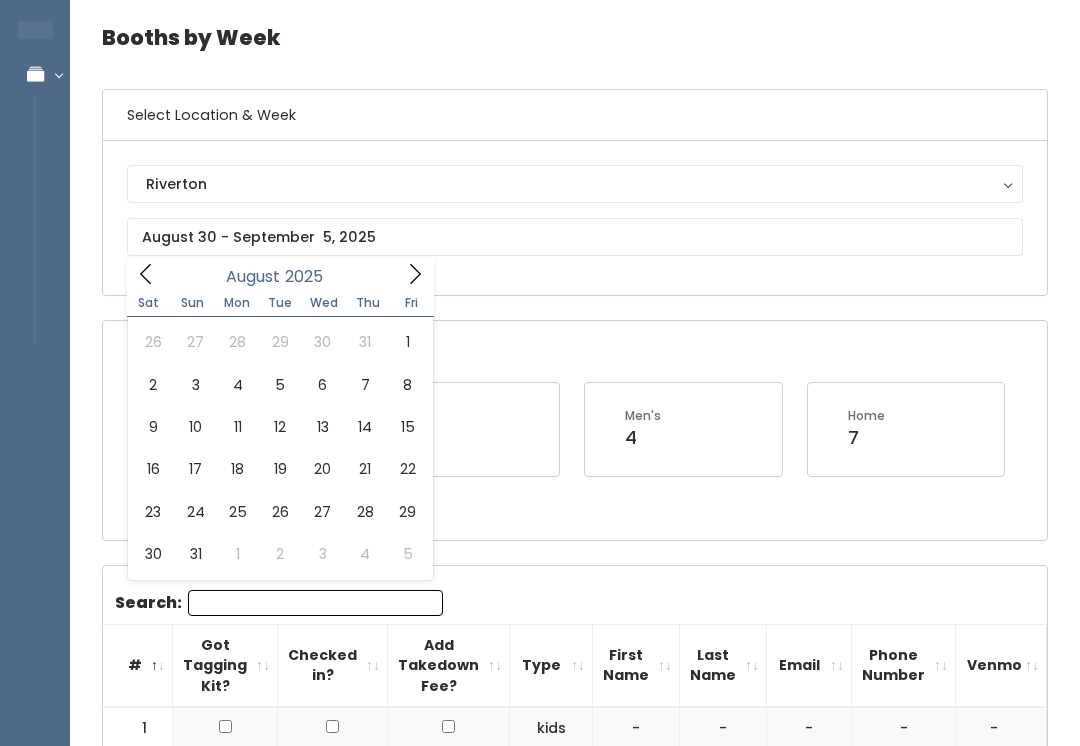 click on "Open Booths
Women's
38
Kid's
15
Men's
4
Home
7" at bounding box center (575, 430) 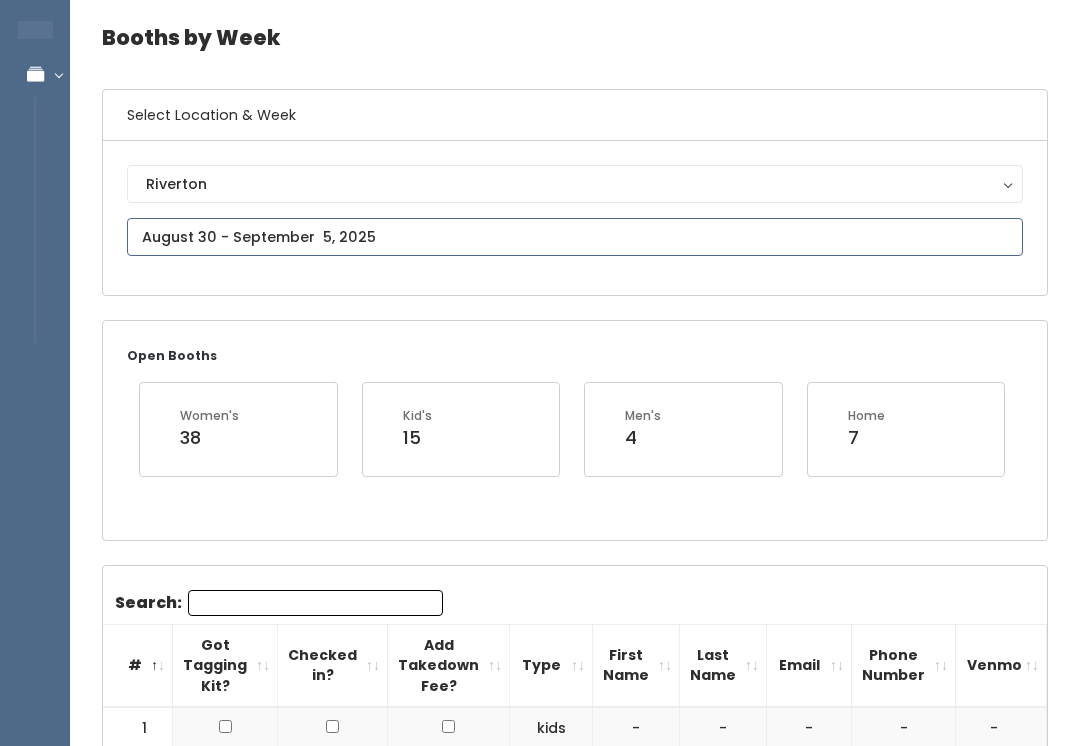click at bounding box center [575, 237] 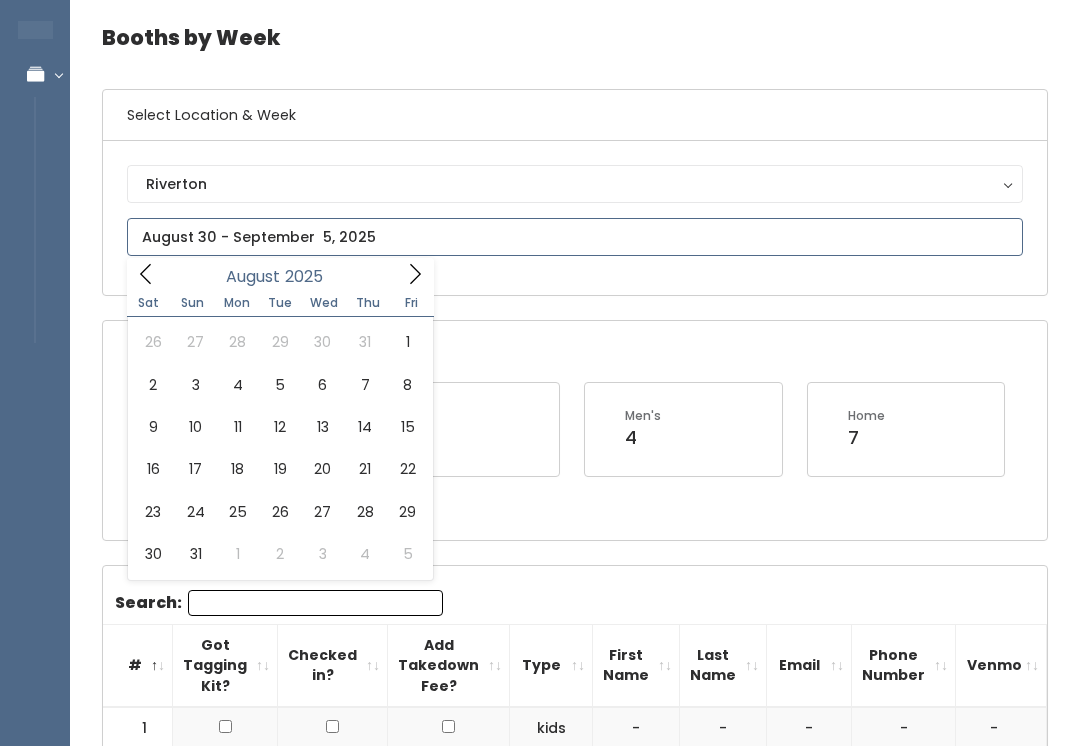 click 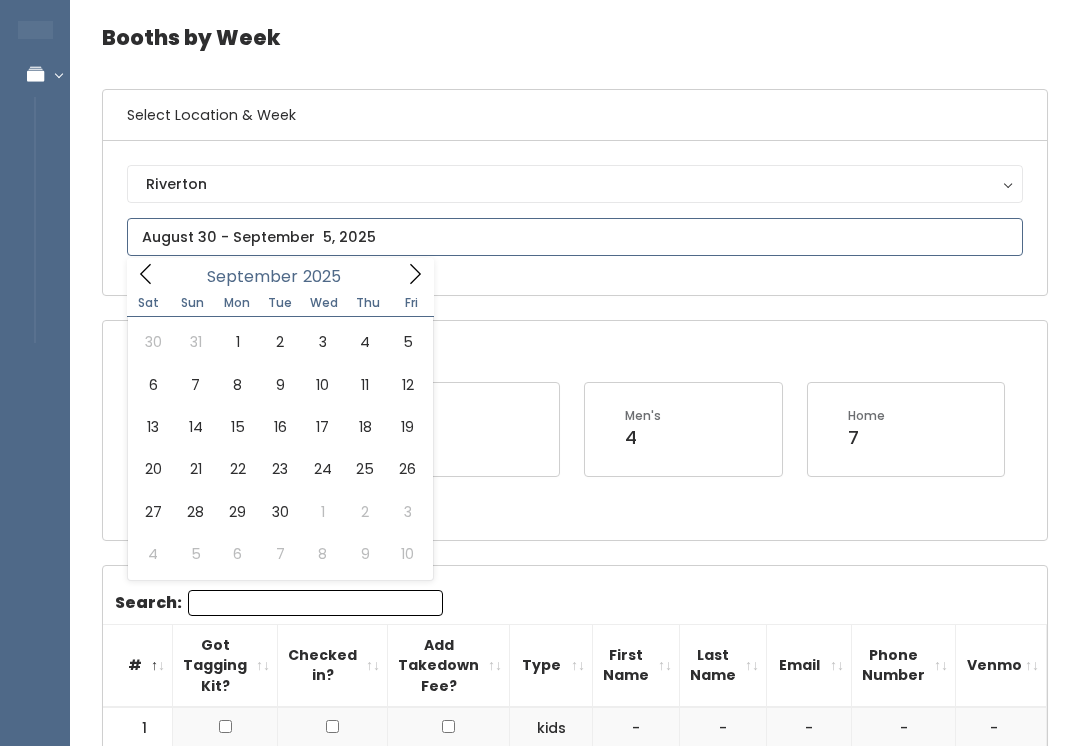 click 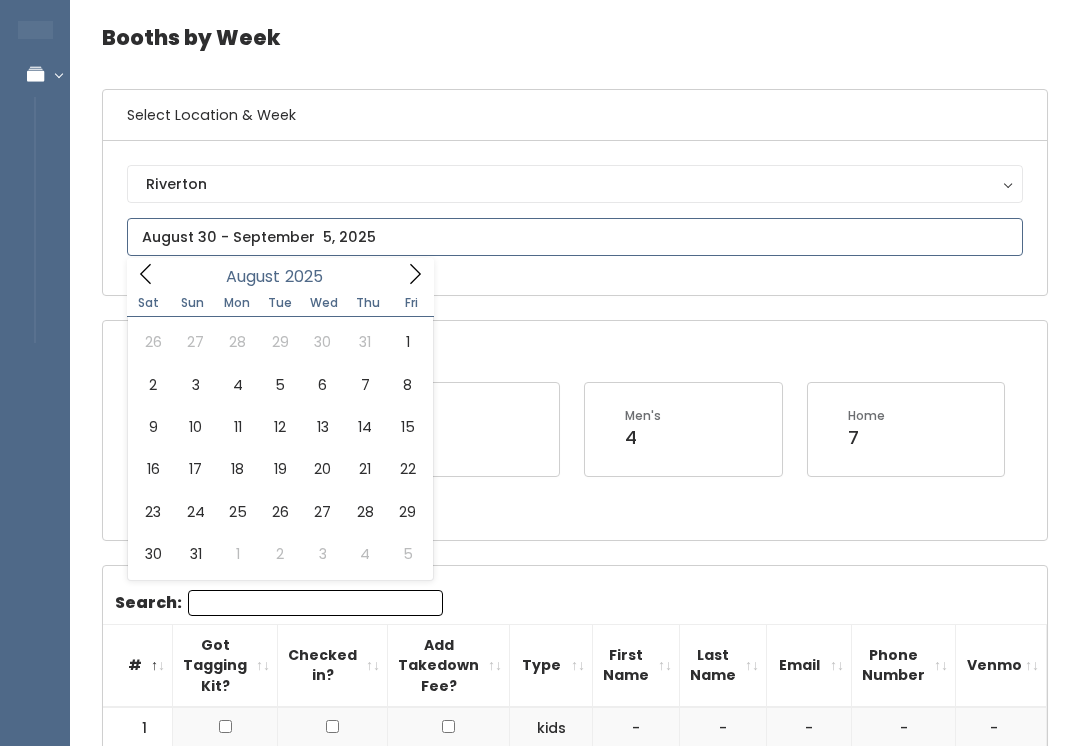 type on "August 9 to August 15" 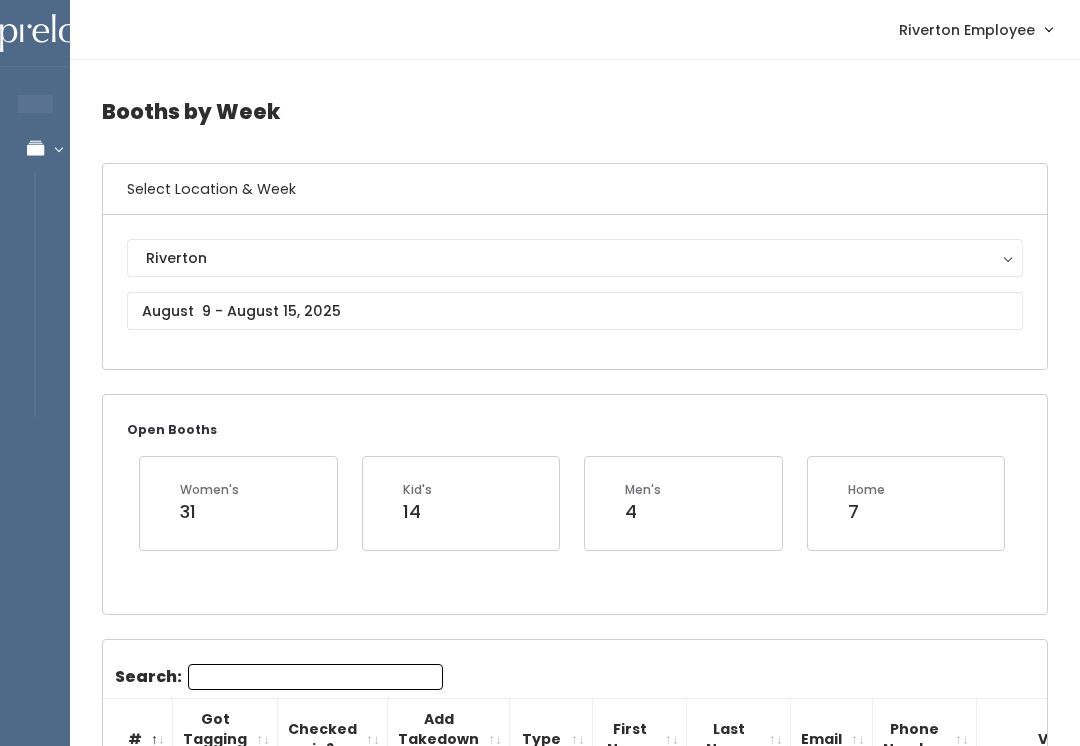 scroll, scrollTop: 0, scrollLeft: 0, axis: both 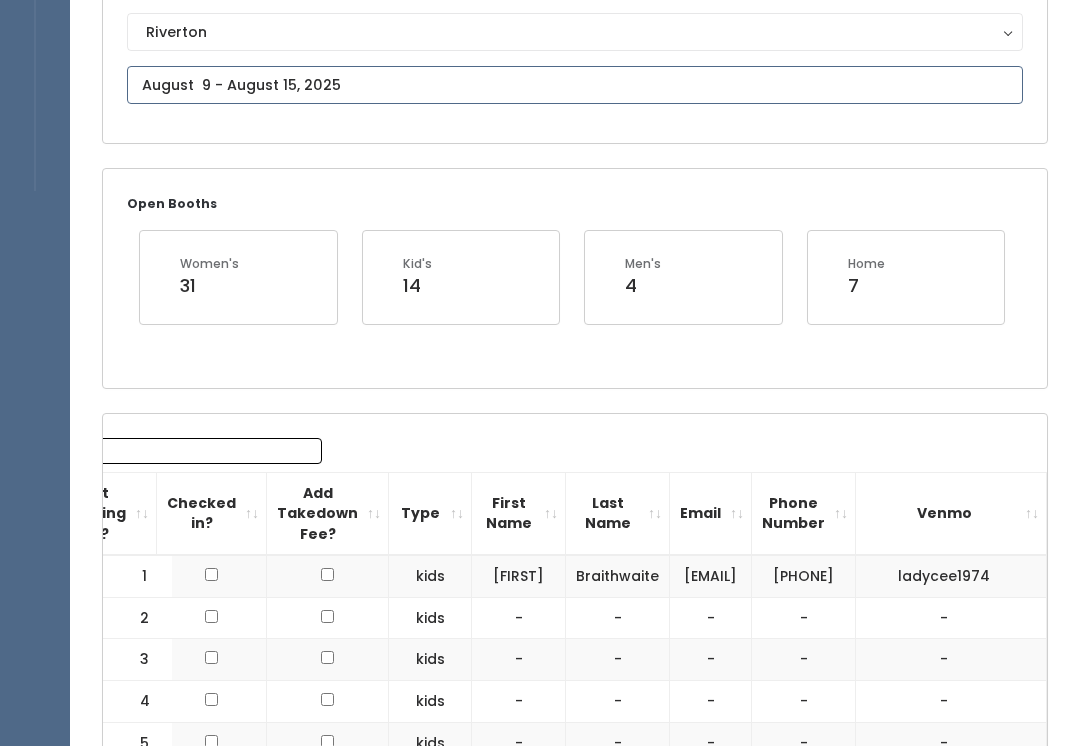 click on "EMPLOYEES
Manage Bookings
Booths by Week
All Bookings
Bookings with Booths
Booth Discounts
Seller Check-in
Riverton Employee
Admin Home
My bookings
Account settings" at bounding box center (540, 1602) 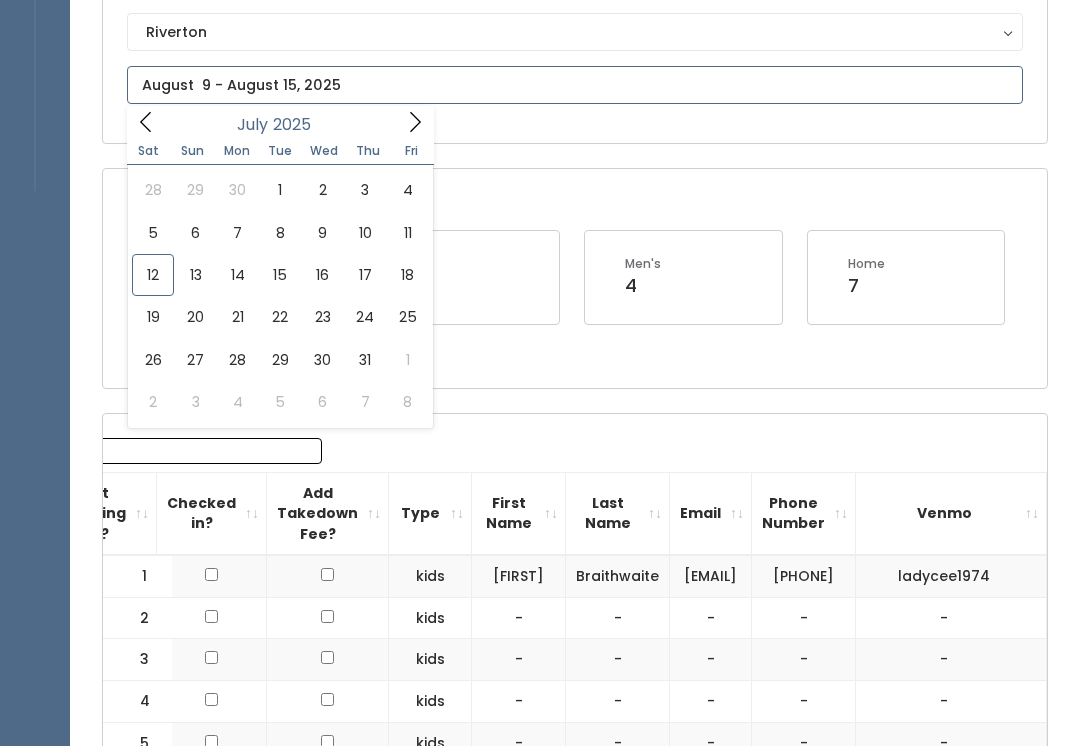 click 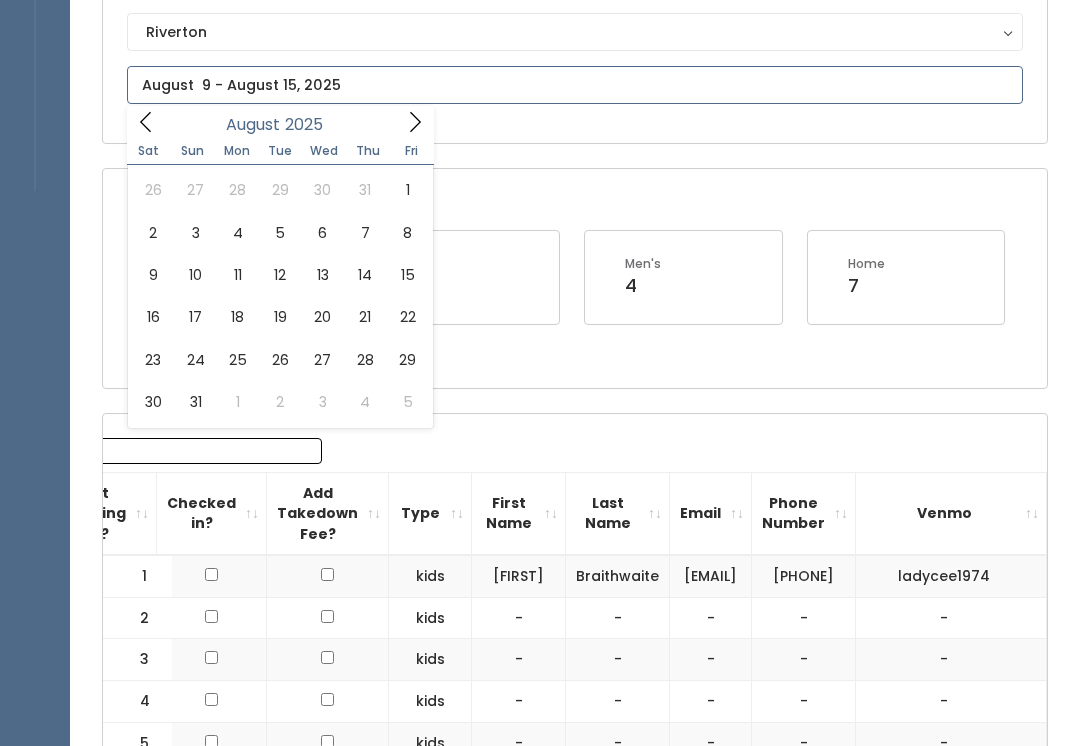 type on "August 16 to August 22" 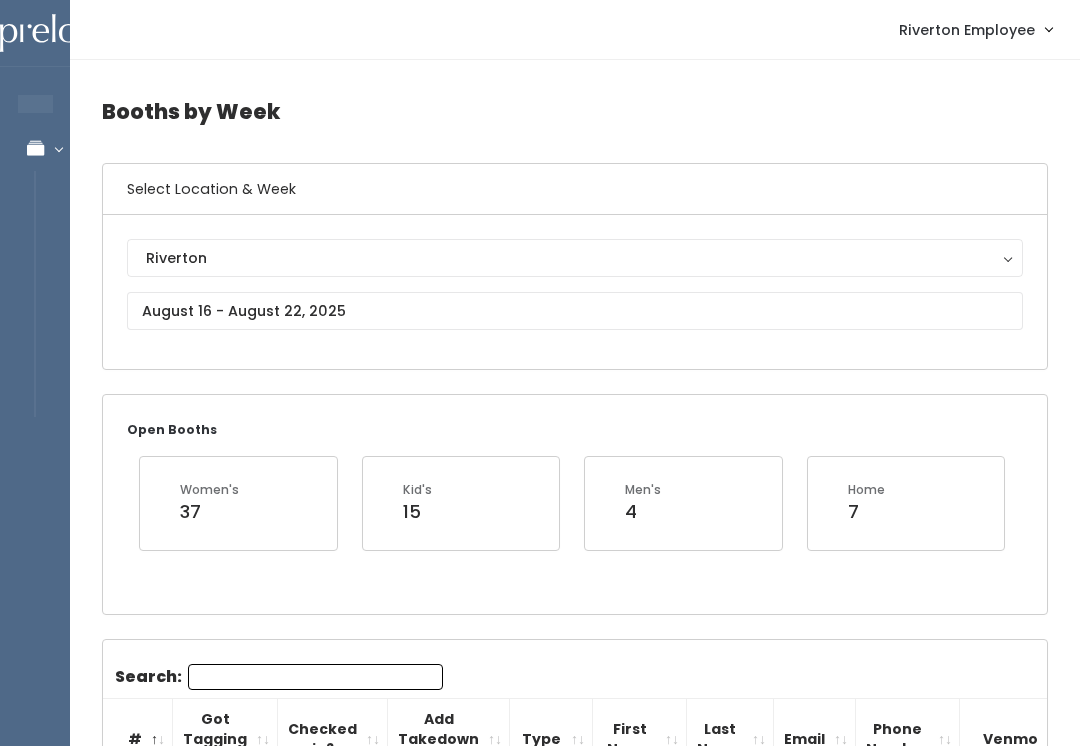 scroll, scrollTop: 0, scrollLeft: 0, axis: both 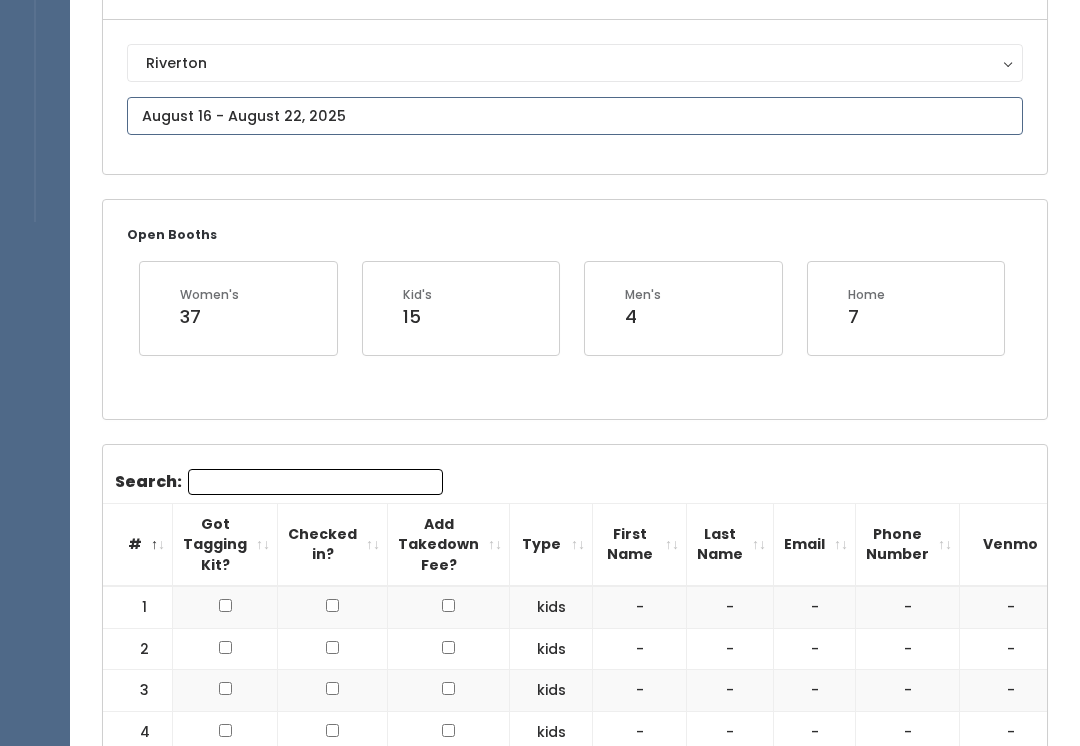 click at bounding box center [575, 116] 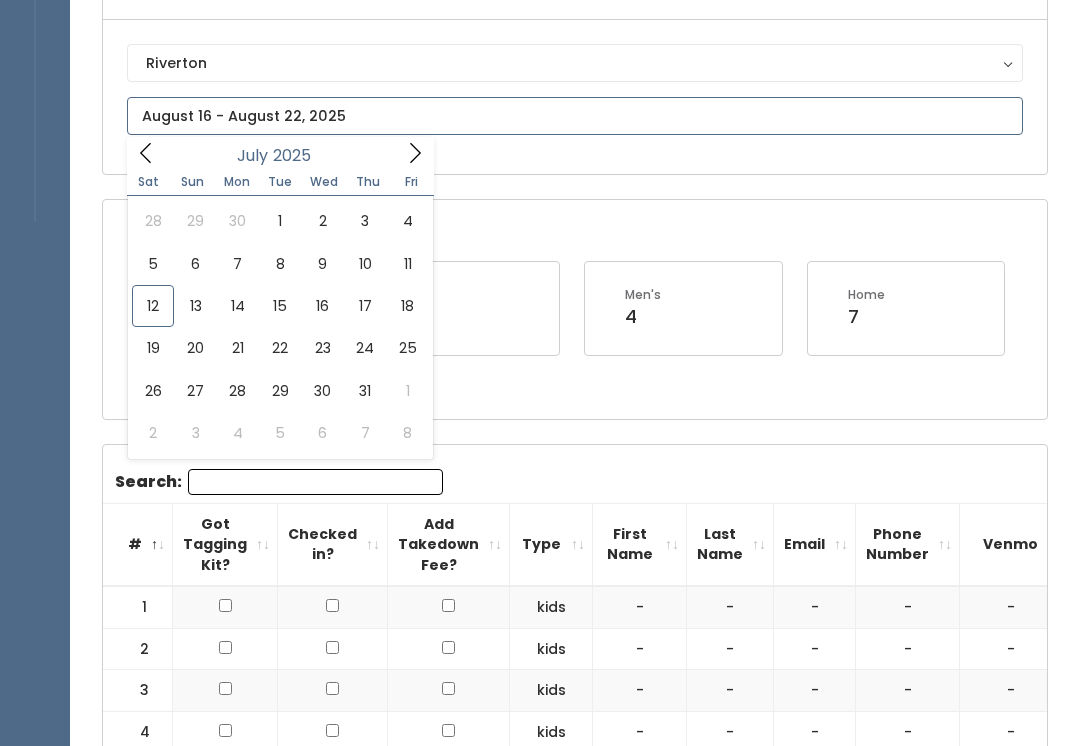 click 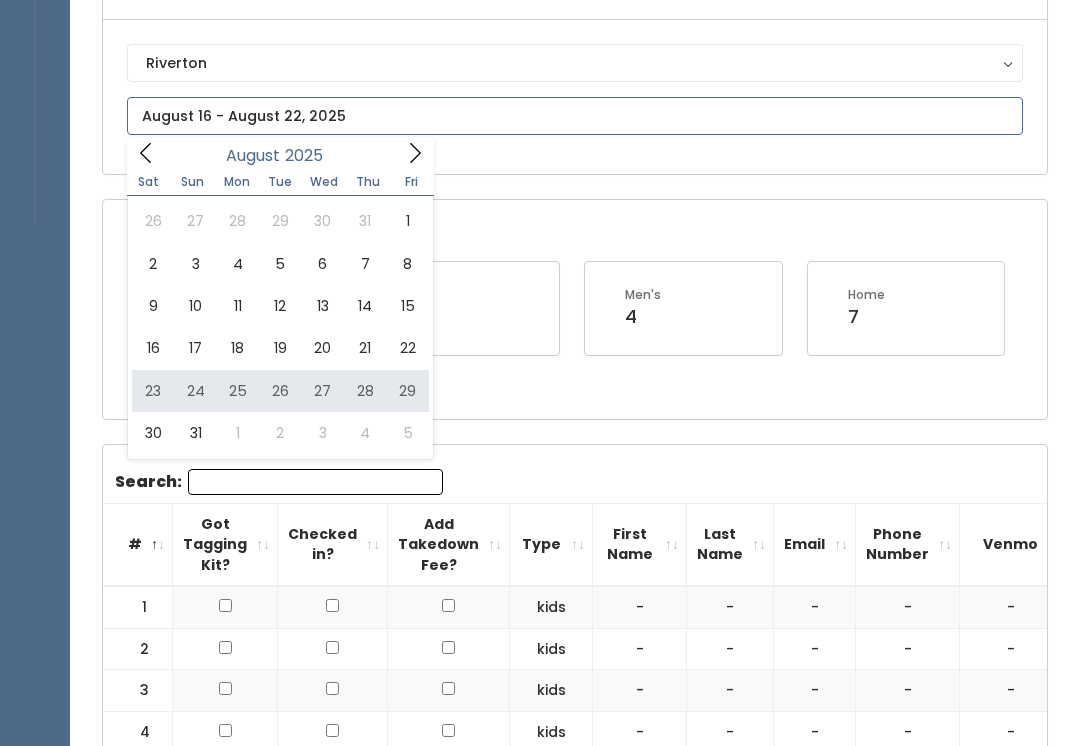 type on "August 23 to August 29" 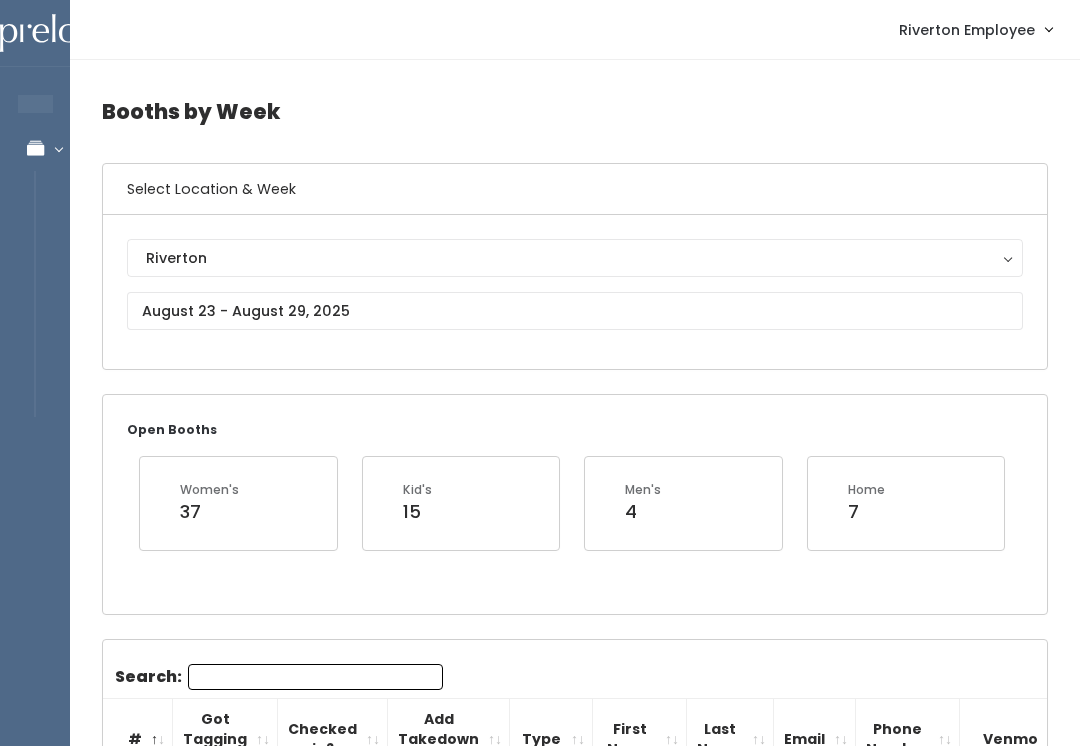 scroll, scrollTop: 0, scrollLeft: 0, axis: both 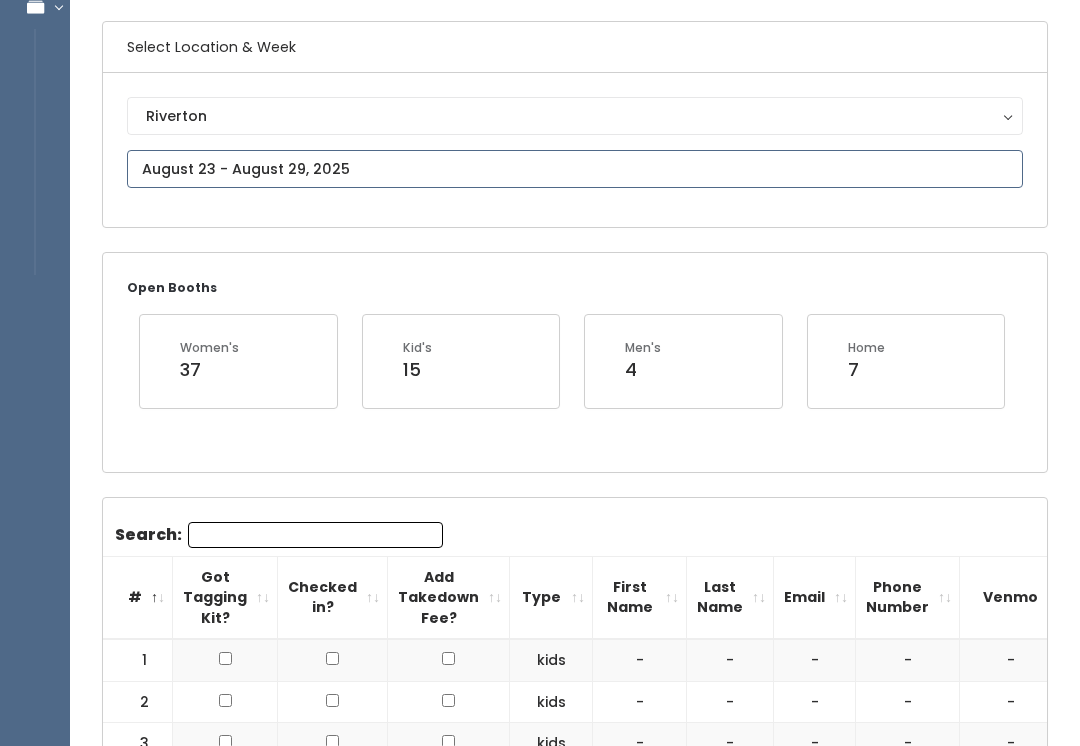 click at bounding box center (575, 169) 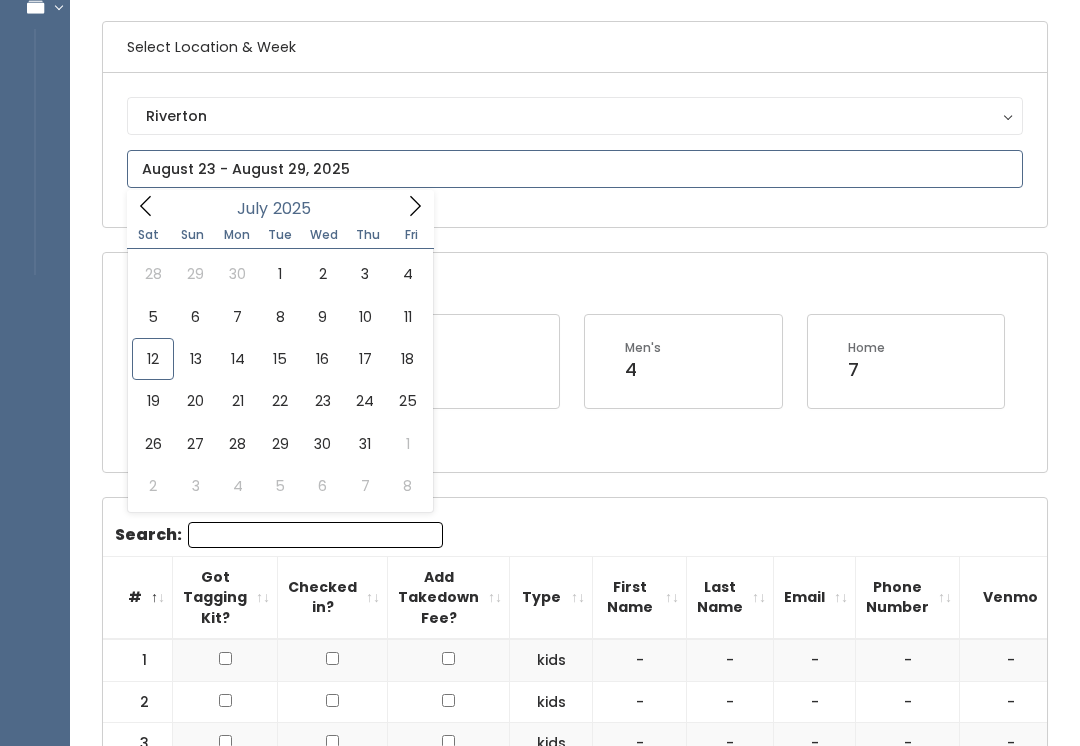 click 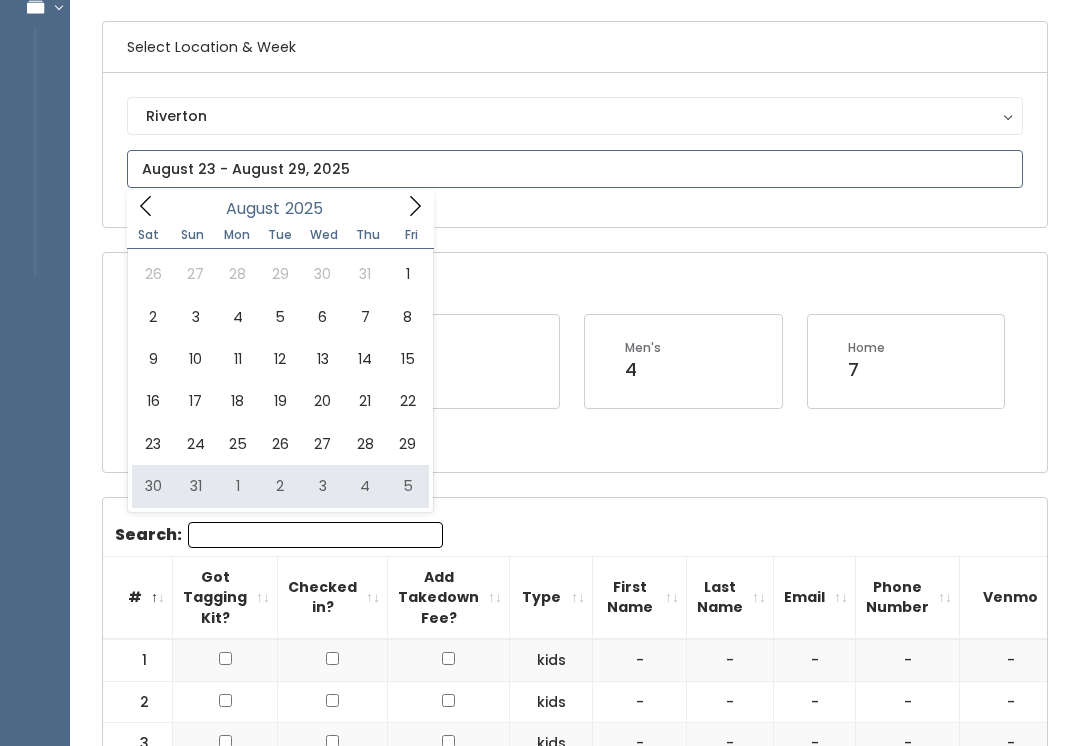 type on "August 30 to September 5" 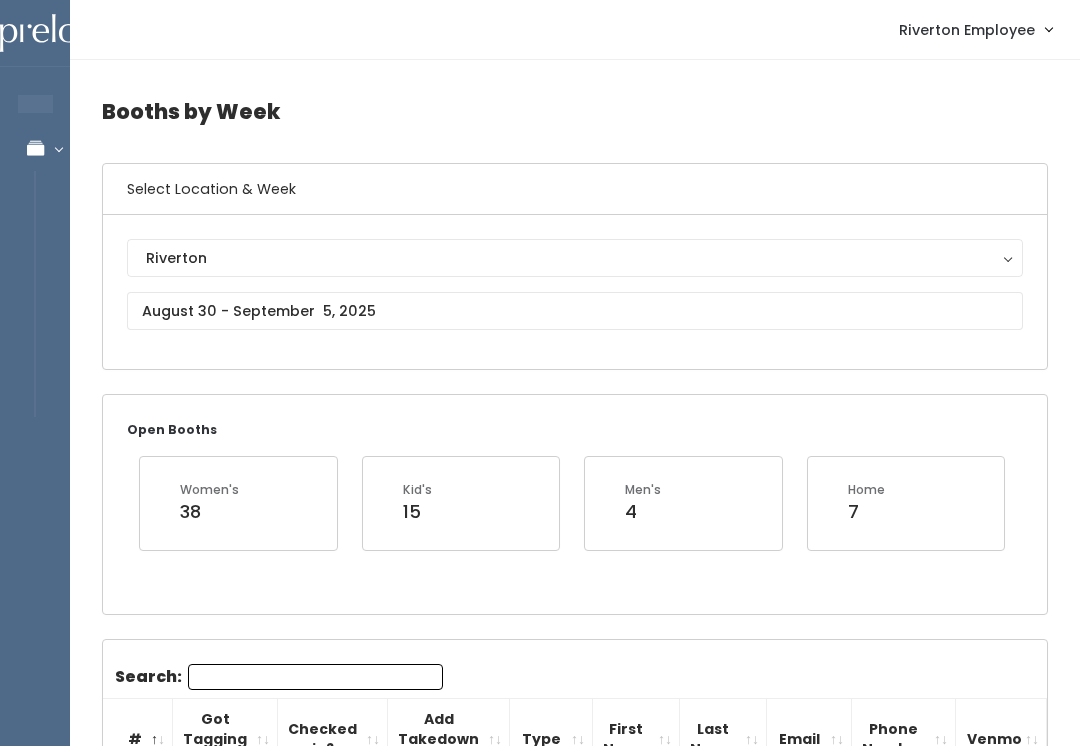 scroll, scrollTop: 0, scrollLeft: 0, axis: both 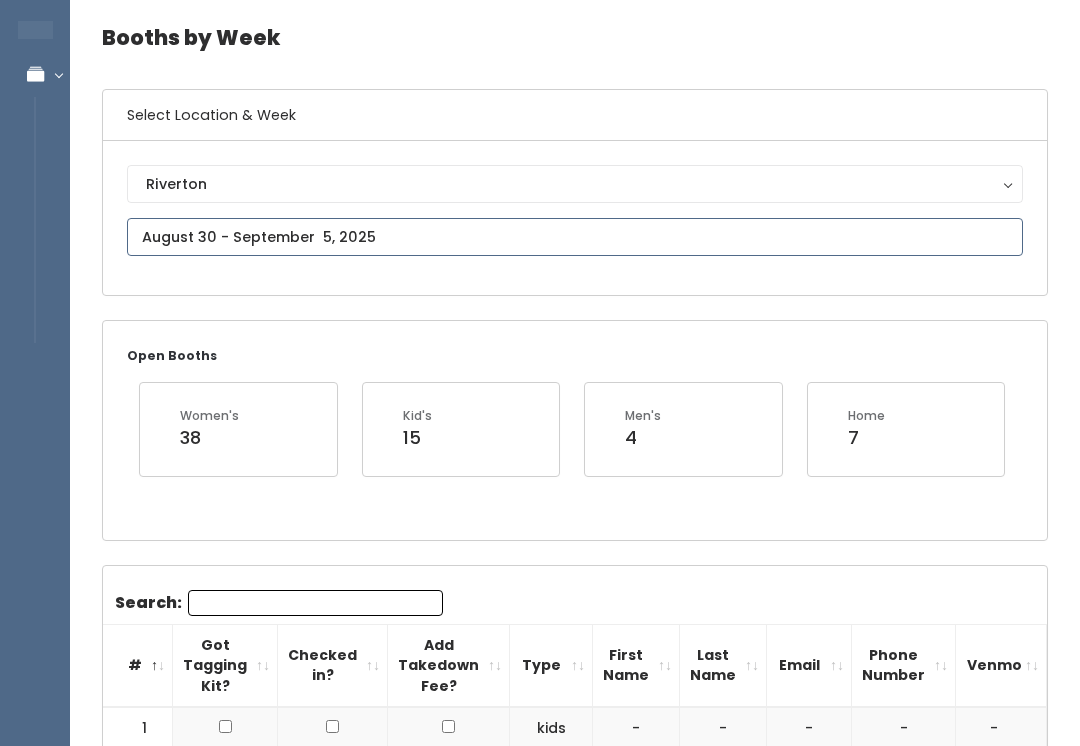 click at bounding box center [575, 237] 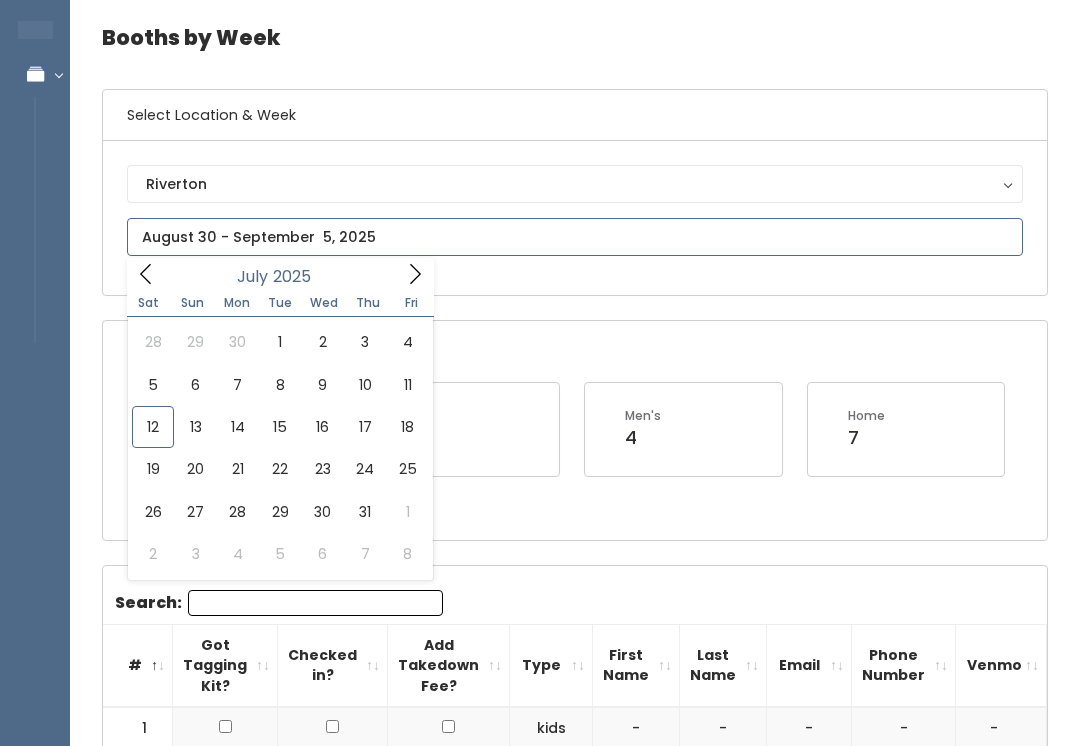 click 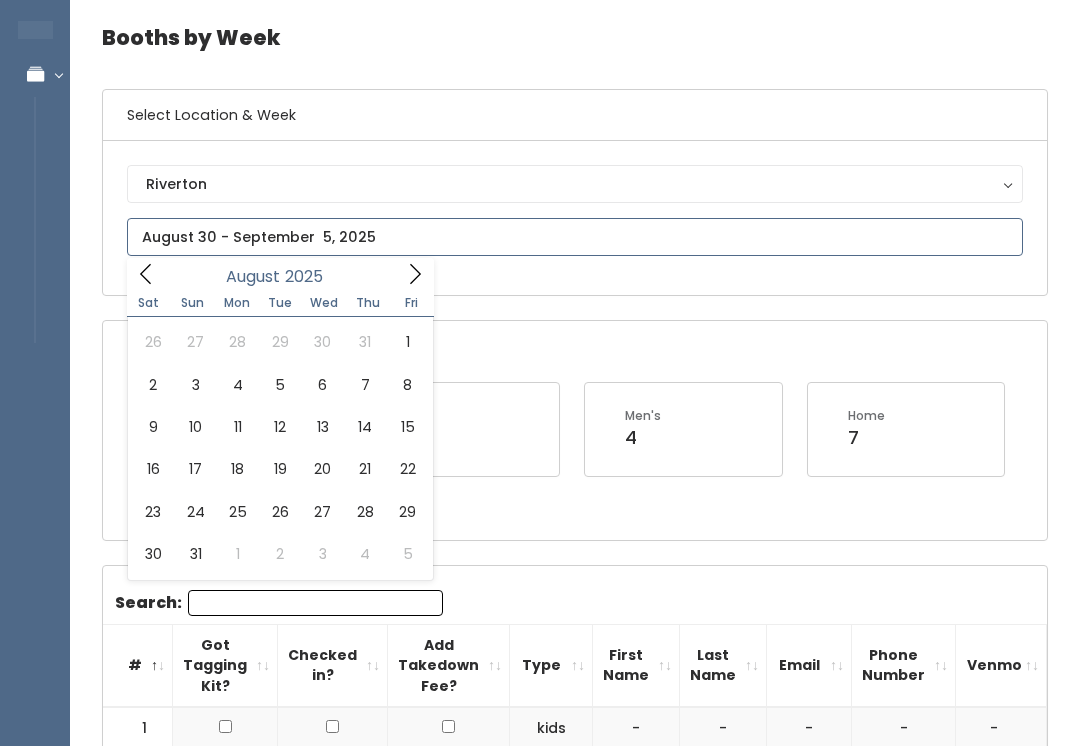 type on "[DATE] to [DATE]" 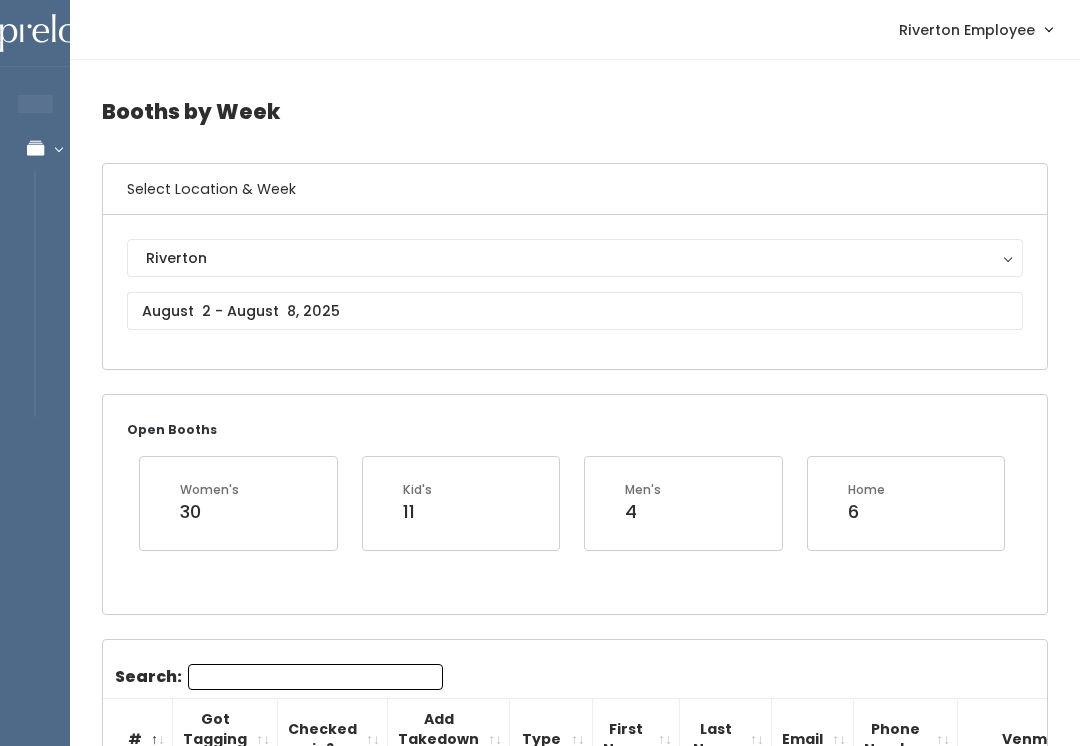 scroll, scrollTop: 0, scrollLeft: 0, axis: both 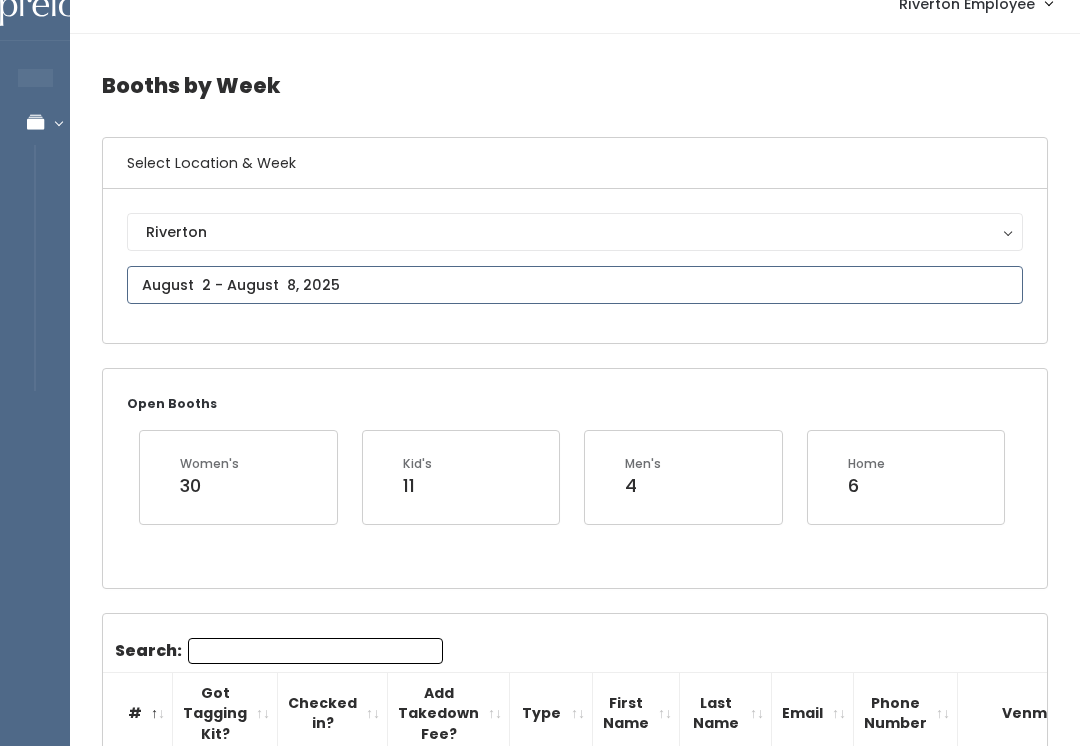 click at bounding box center [575, 285] 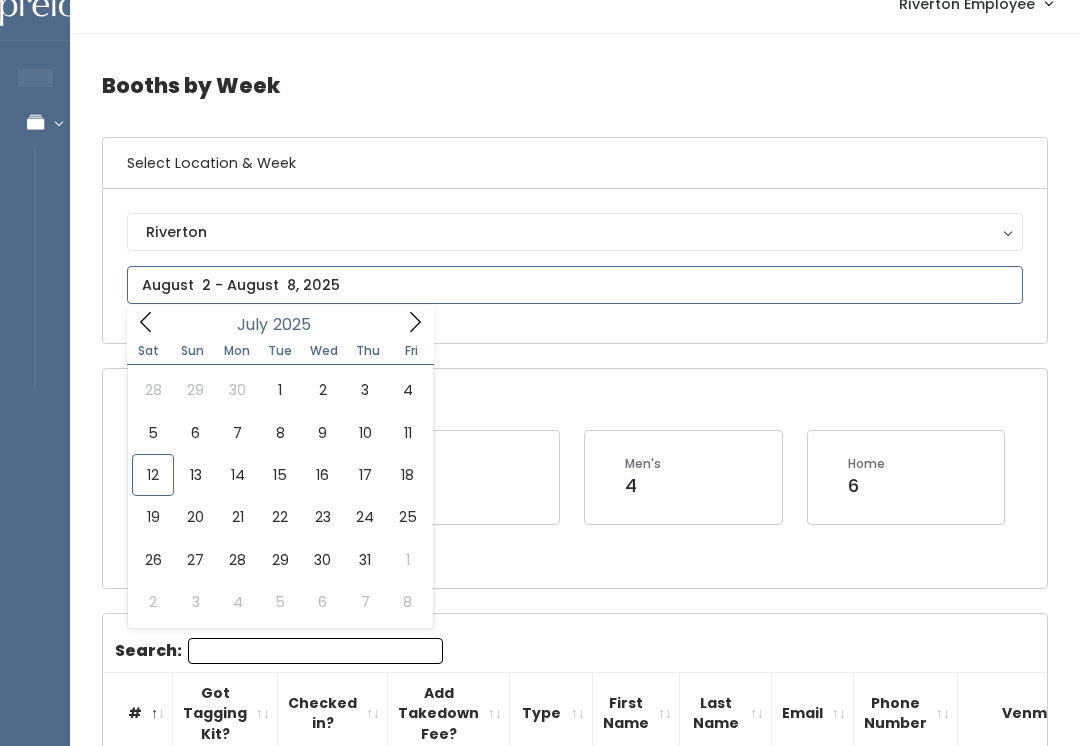 click 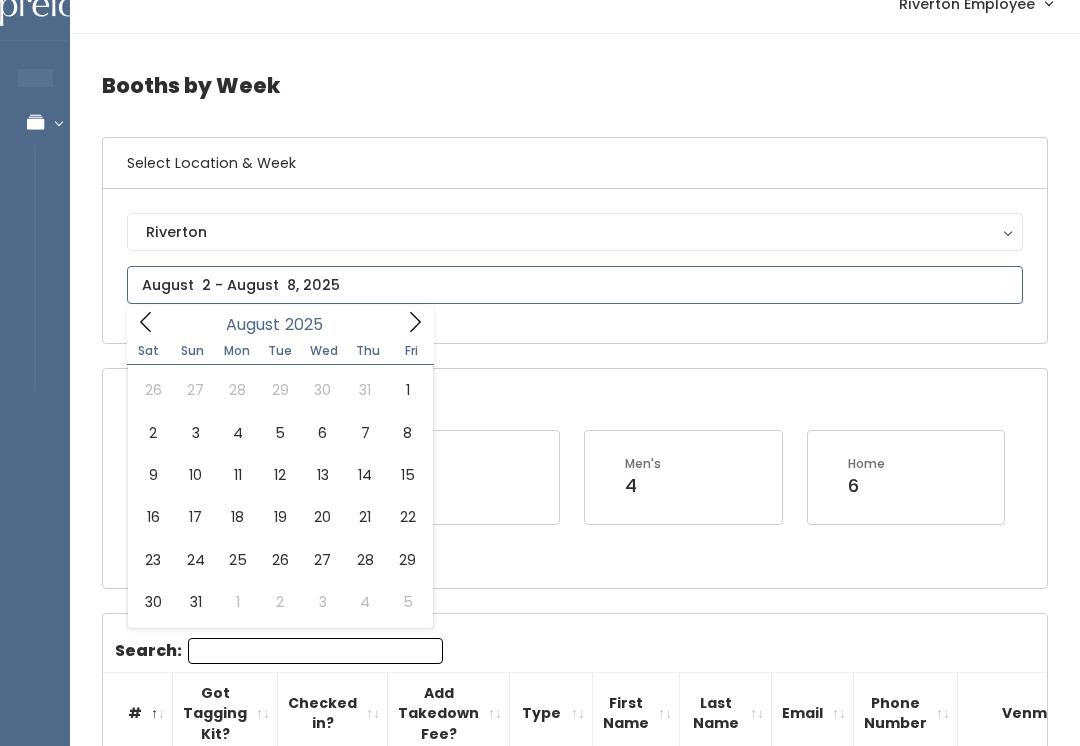 type on "August 2 to August 8" 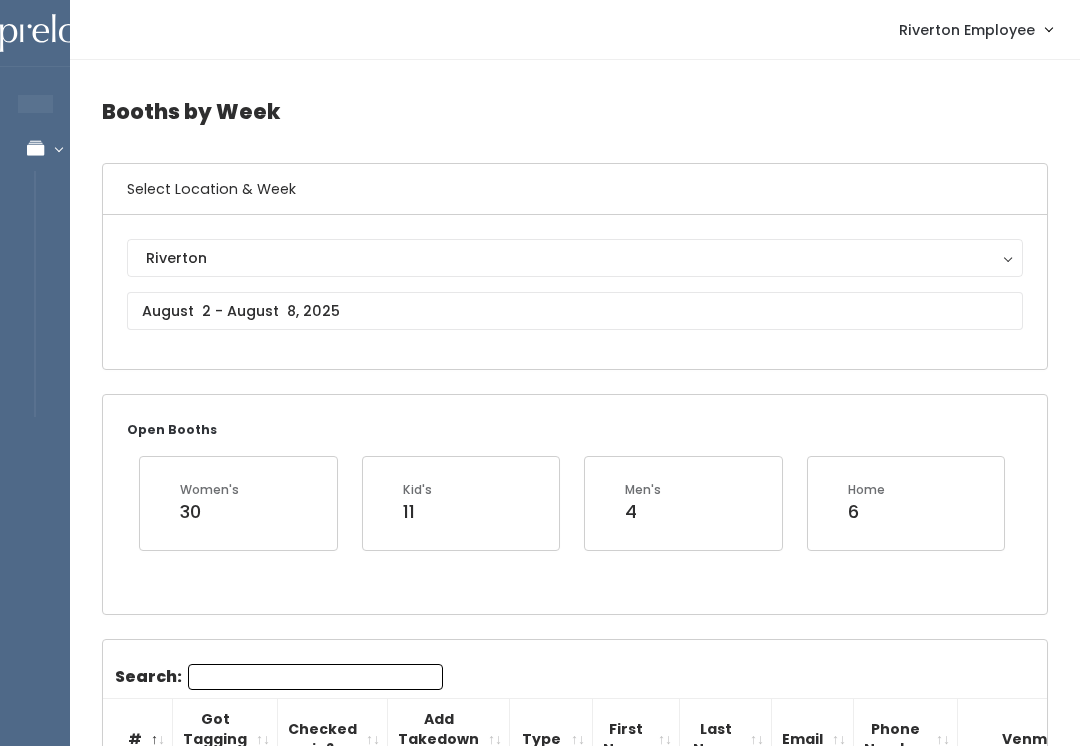 scroll, scrollTop: 0, scrollLeft: 0, axis: both 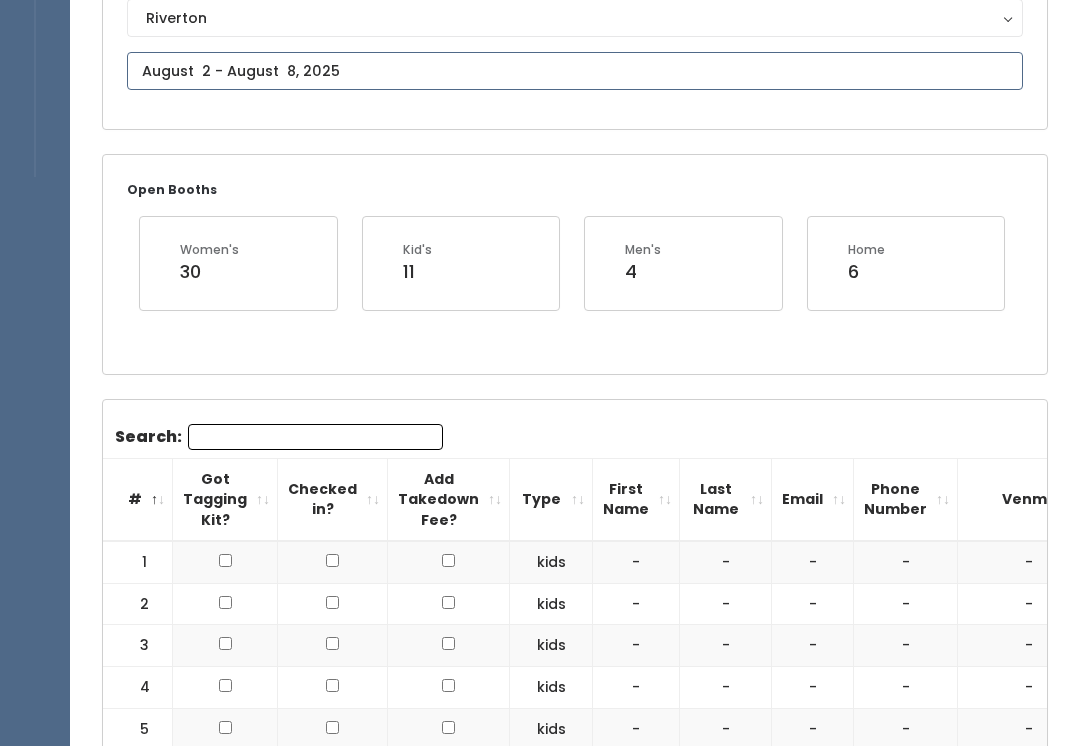 click at bounding box center (575, 71) 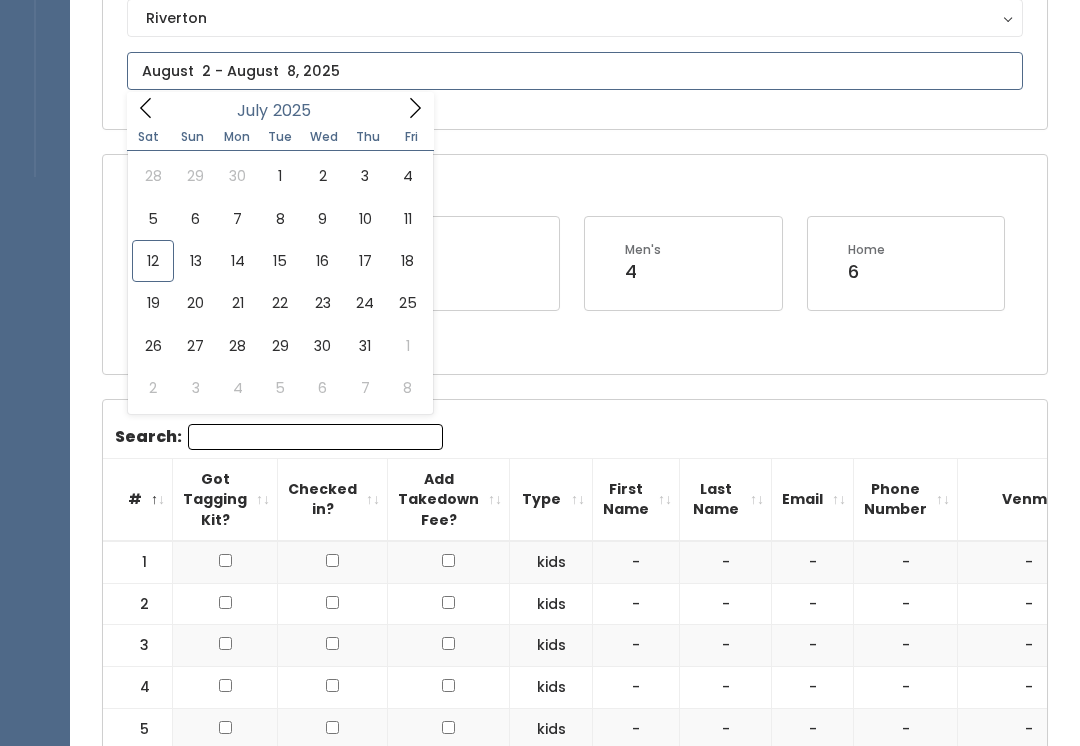 click 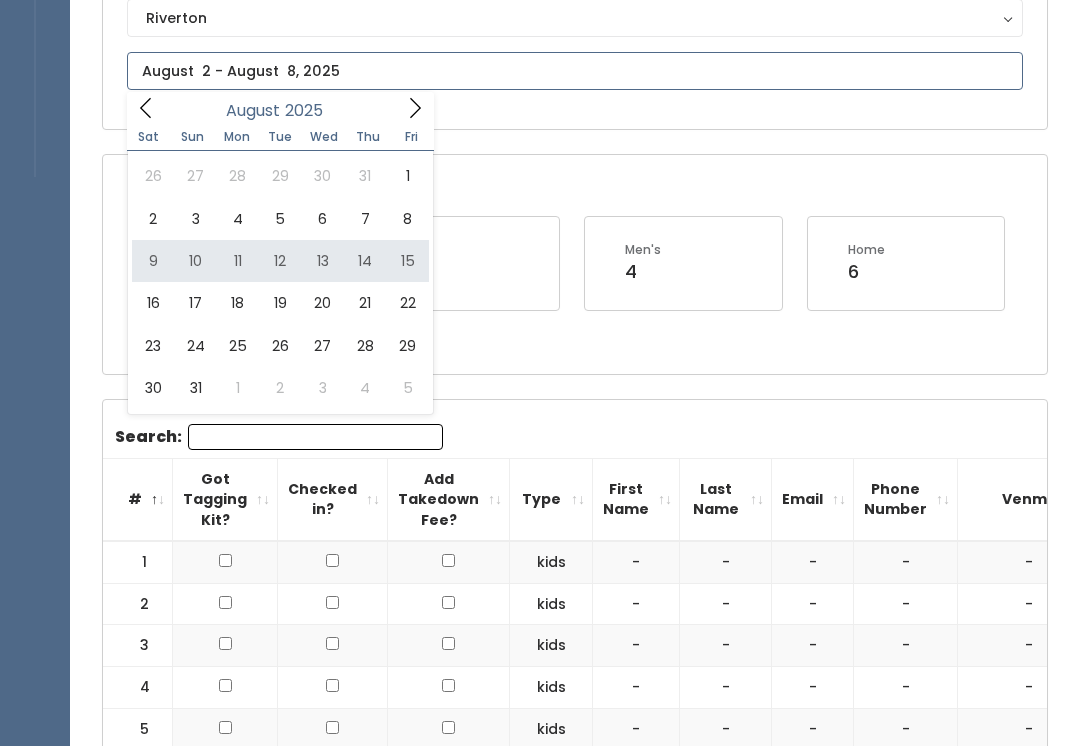 type on "August 9 to August 15" 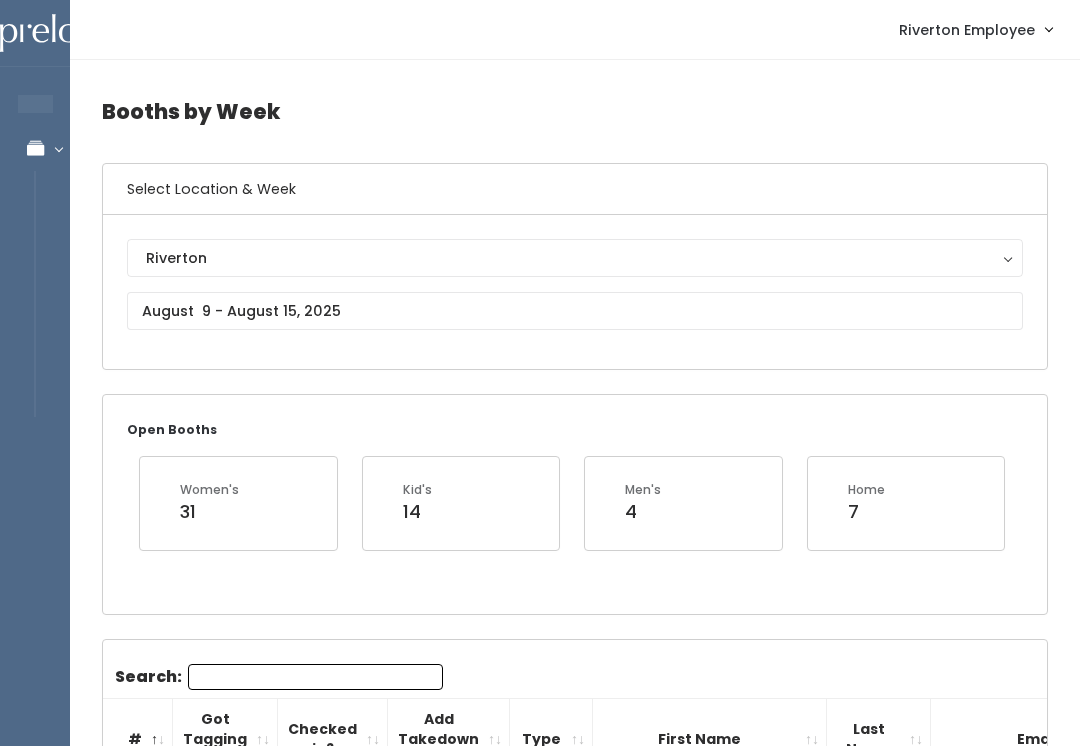 scroll, scrollTop: 0, scrollLeft: 0, axis: both 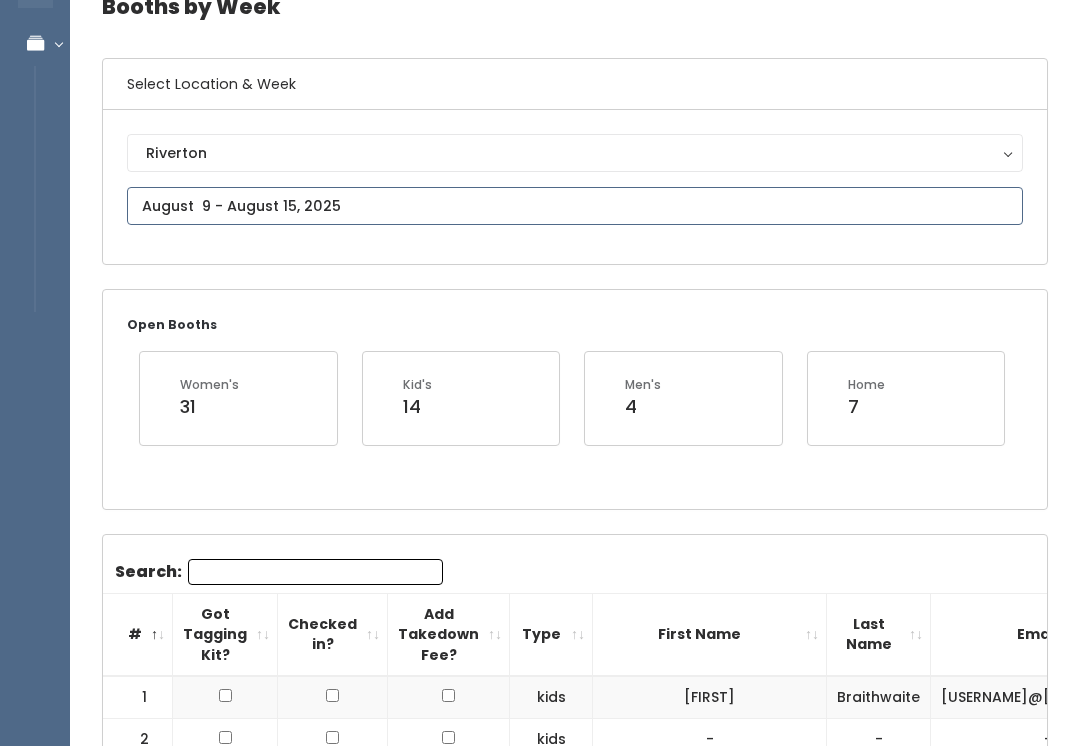 click at bounding box center (575, 206) 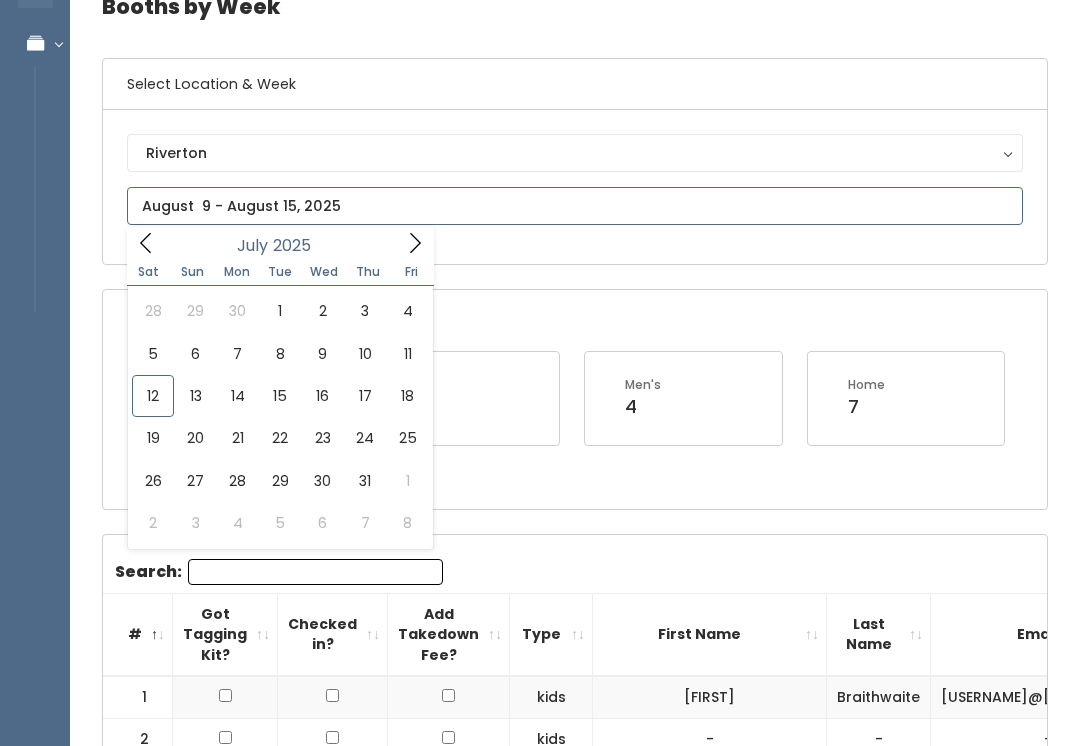click at bounding box center (415, 242) 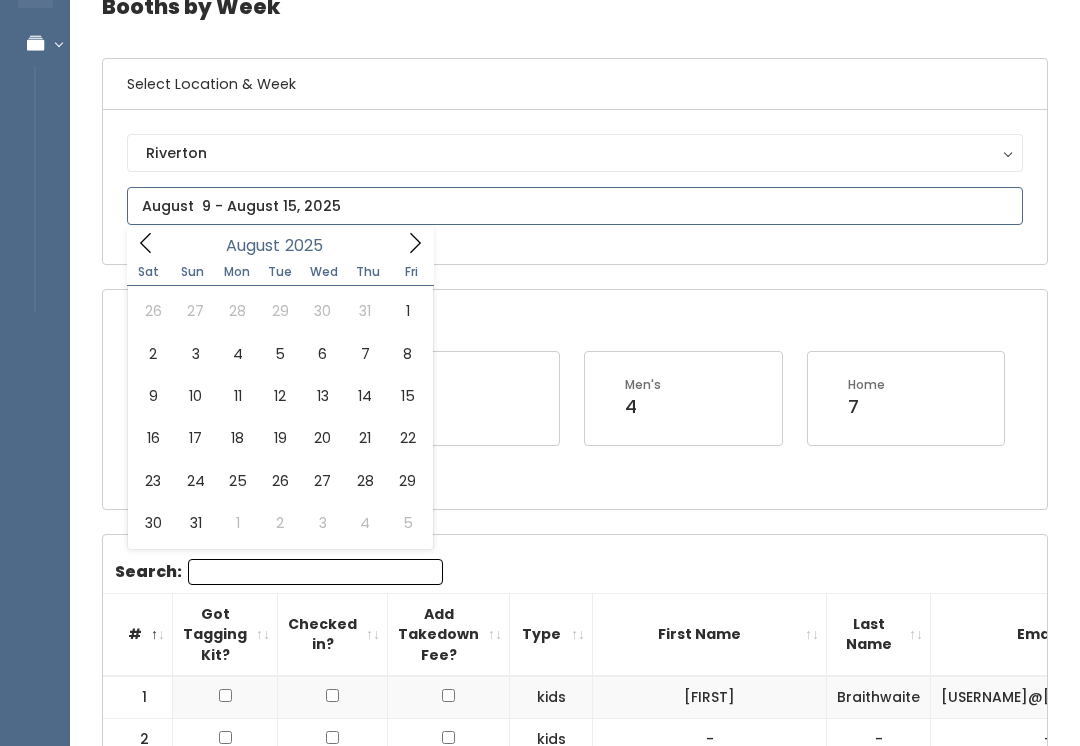 type on "August 16 to August 22" 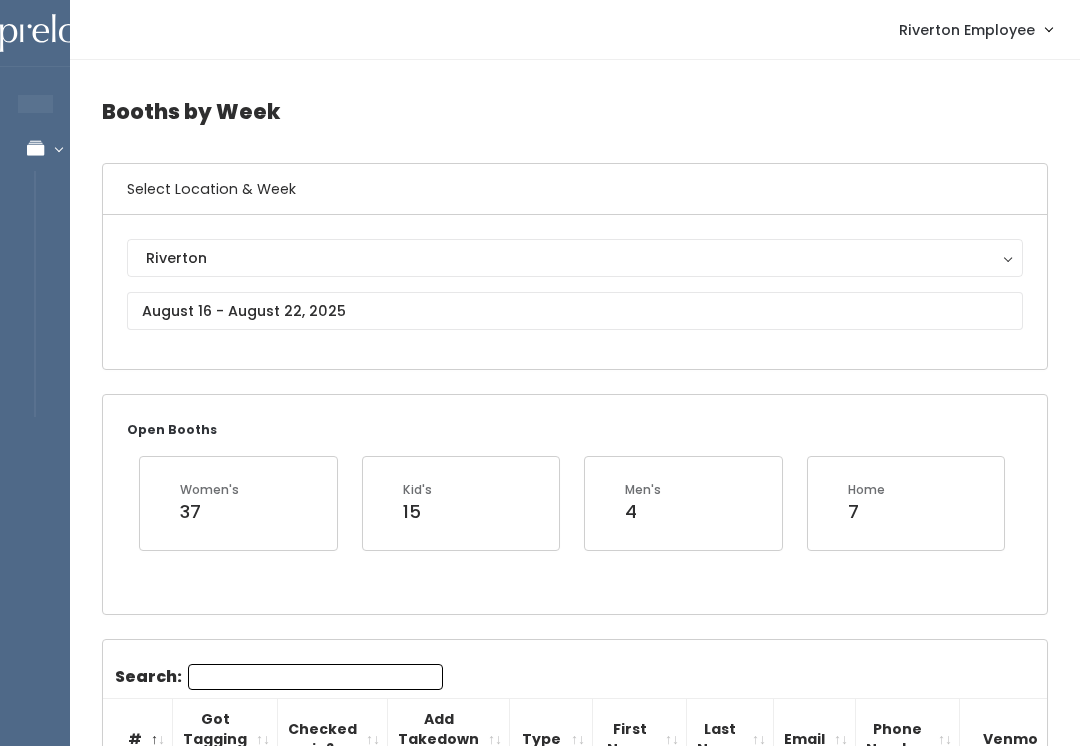 scroll, scrollTop: 0, scrollLeft: 0, axis: both 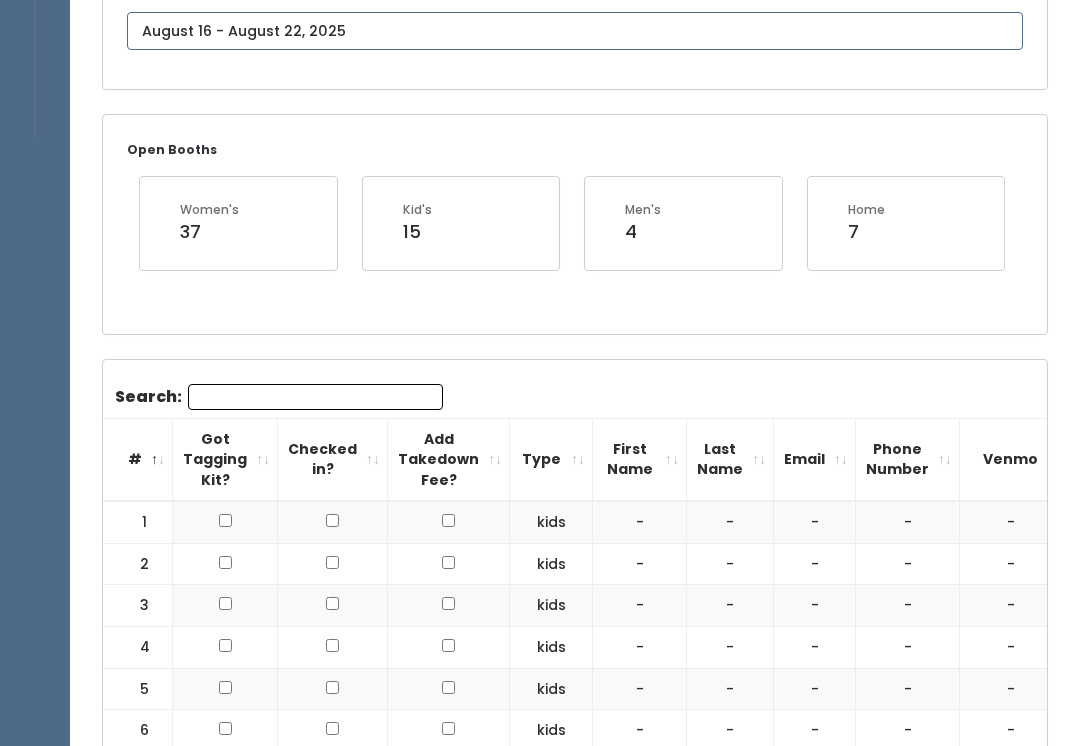 click at bounding box center [575, 32] 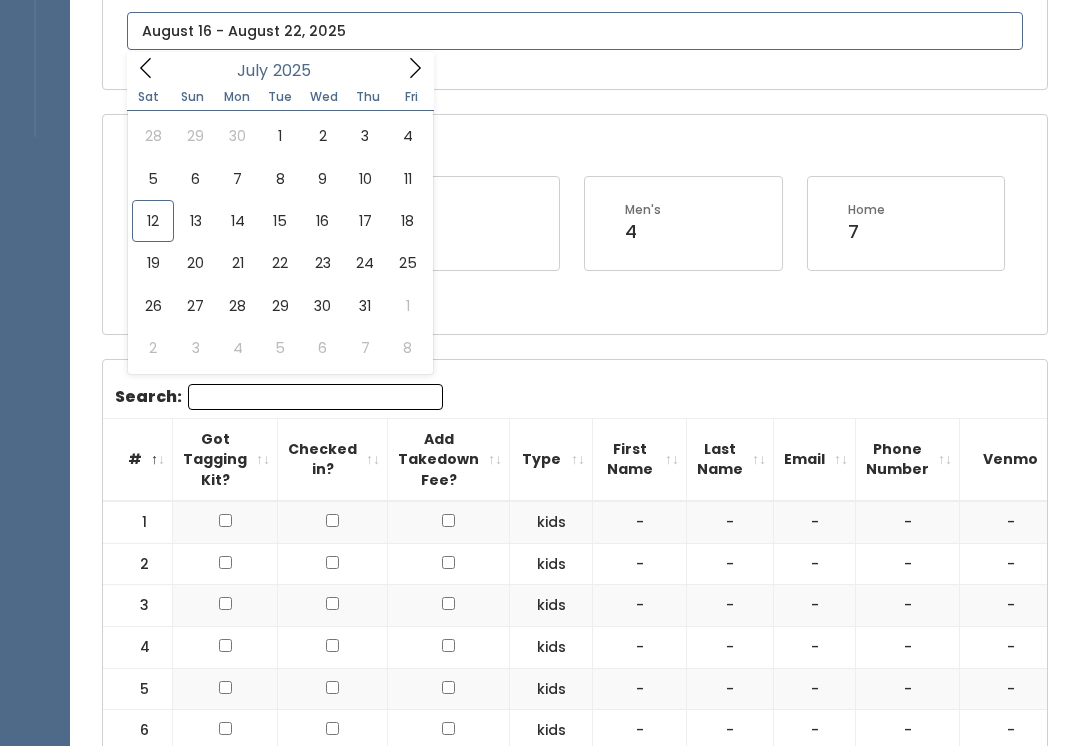 click 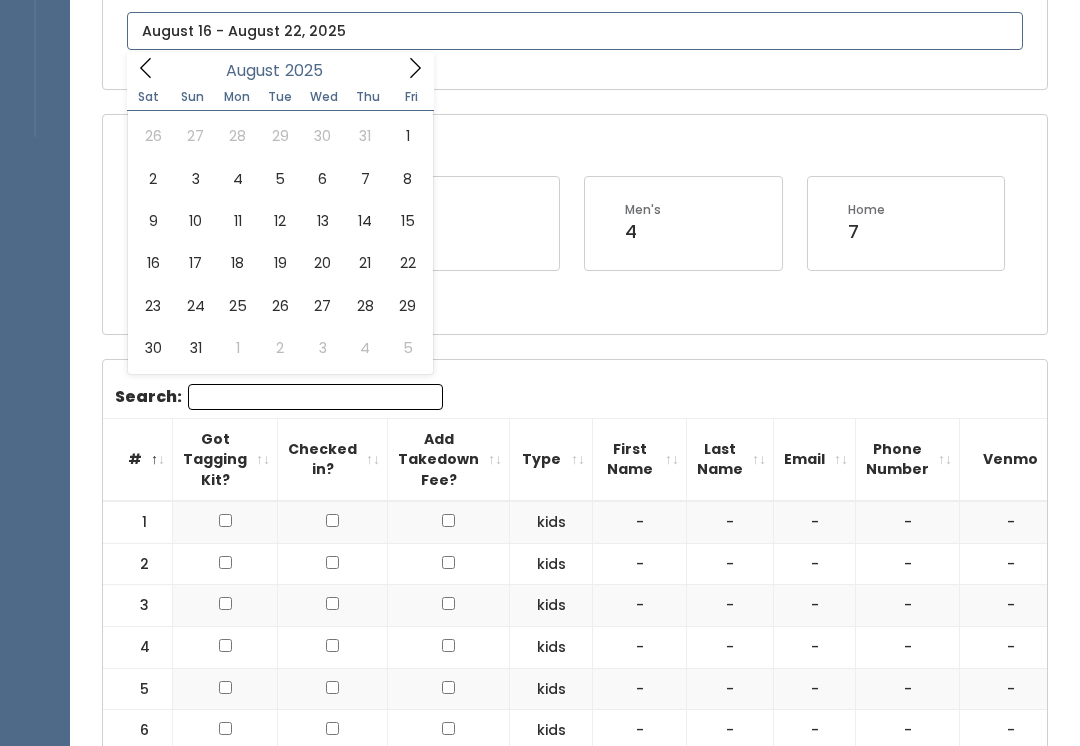 scroll, scrollTop: 0, scrollLeft: -1, axis: horizontal 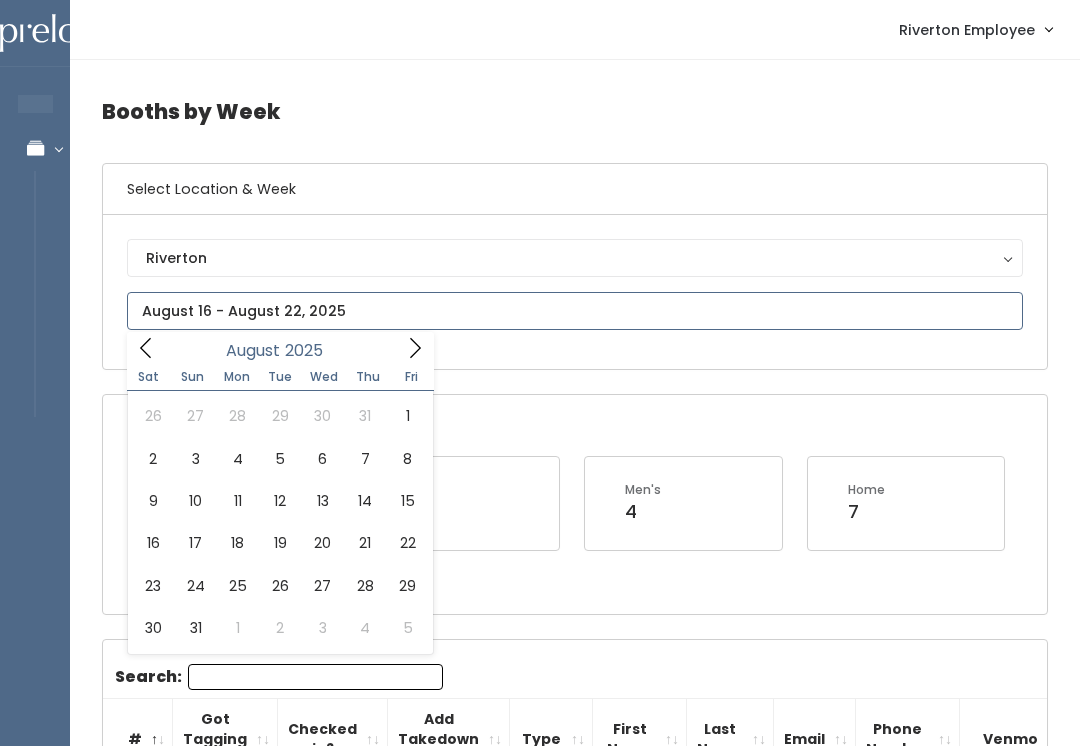 click at bounding box center [575, 311] 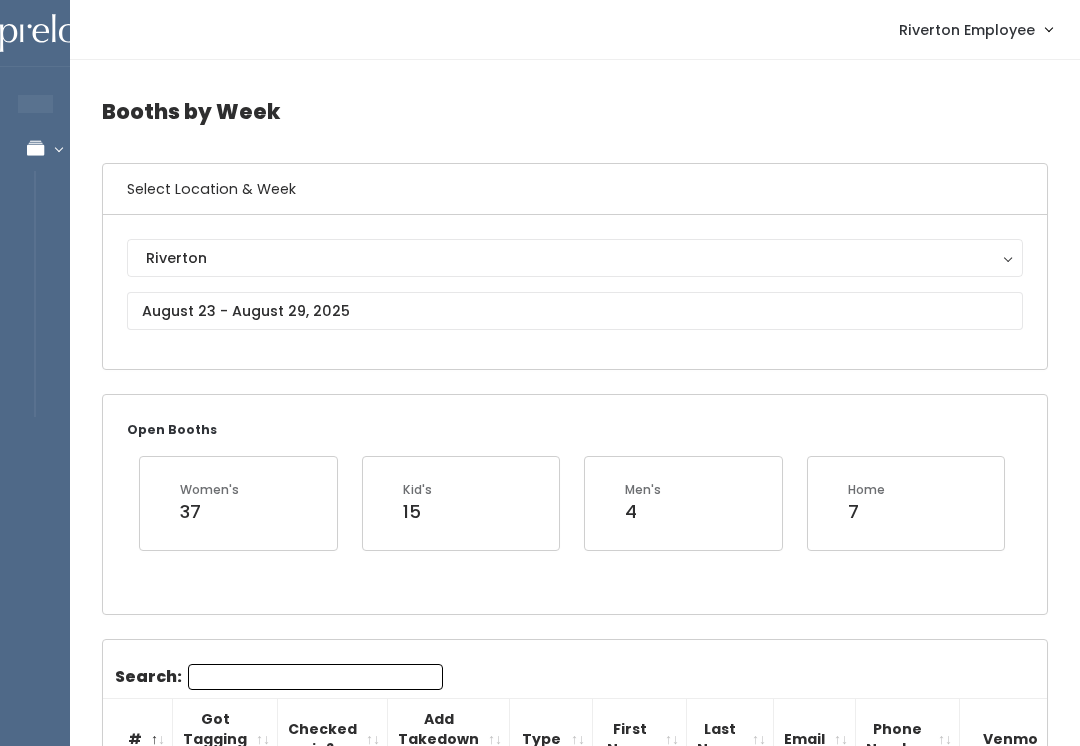 scroll, scrollTop: 77, scrollLeft: 0, axis: vertical 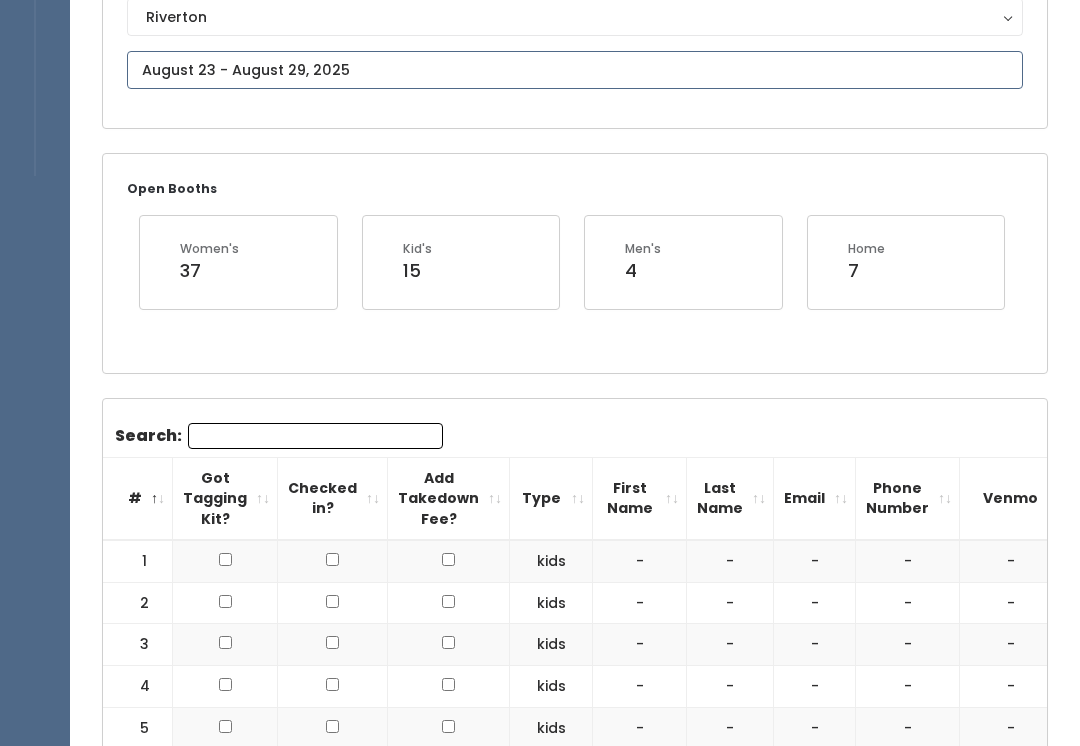 click at bounding box center [575, 70] 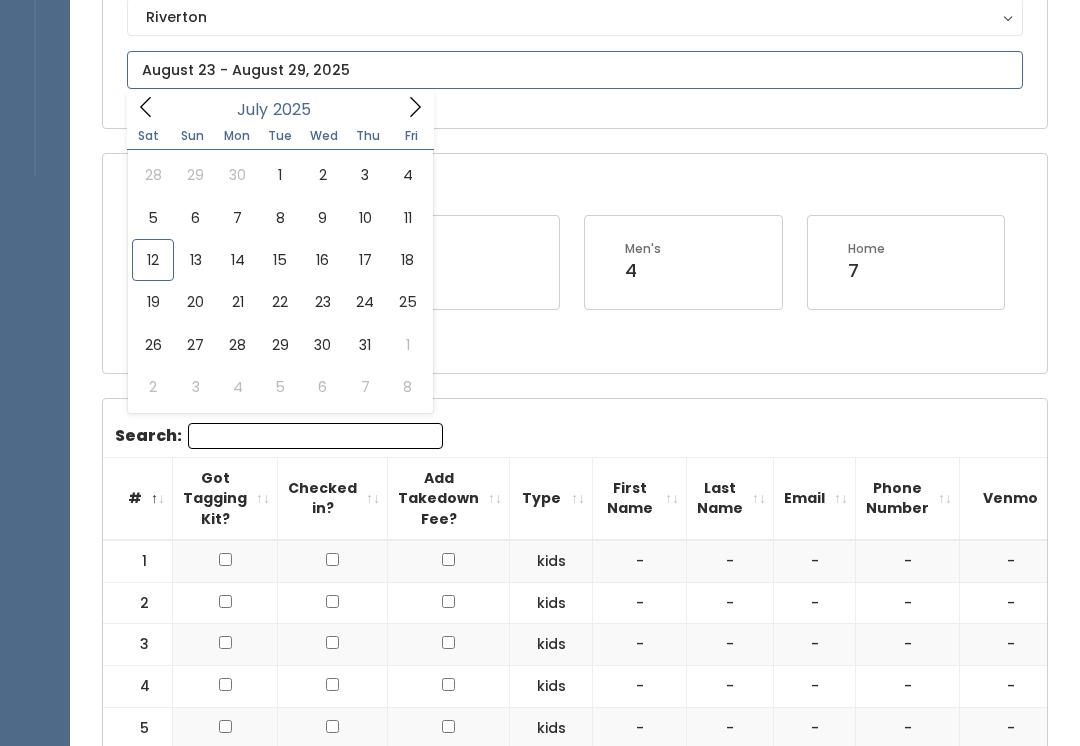 click 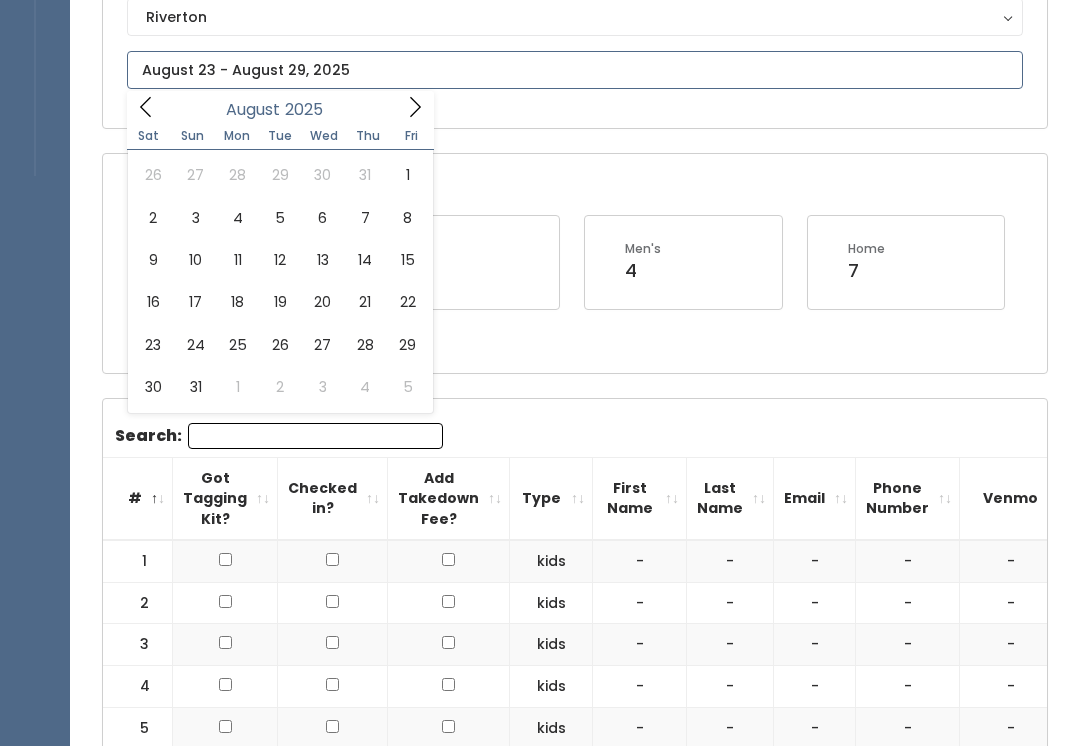 type on "August 30 to September 5" 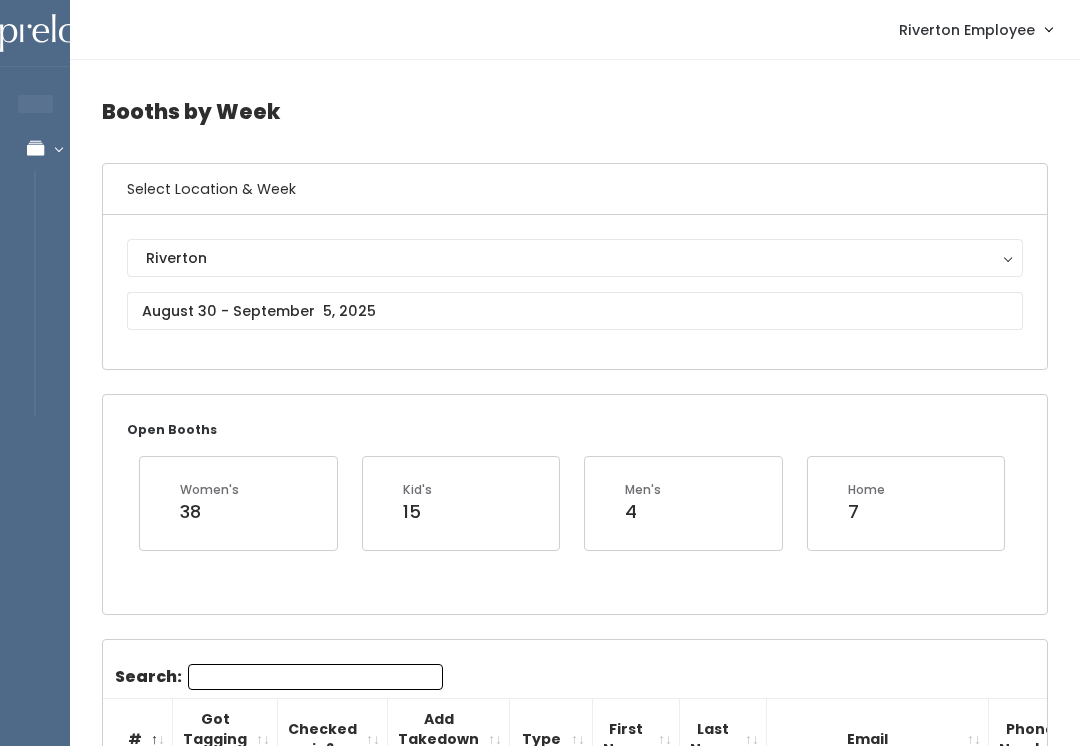 scroll, scrollTop: 0, scrollLeft: 0, axis: both 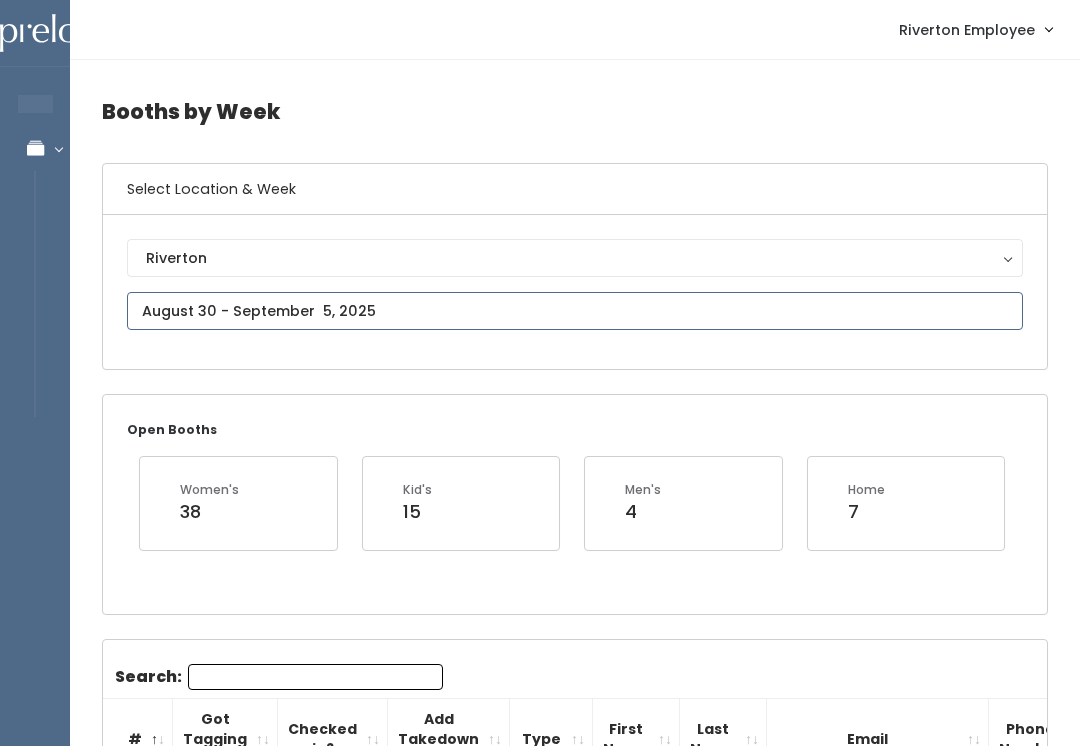 click at bounding box center [575, 311] 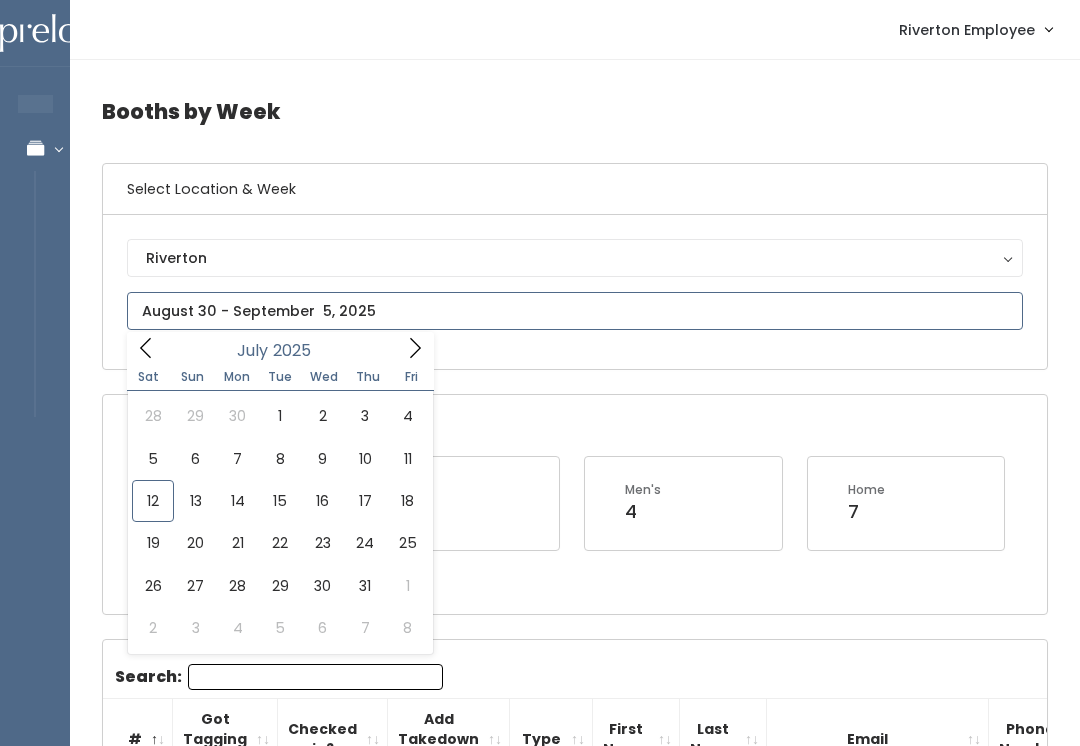 click 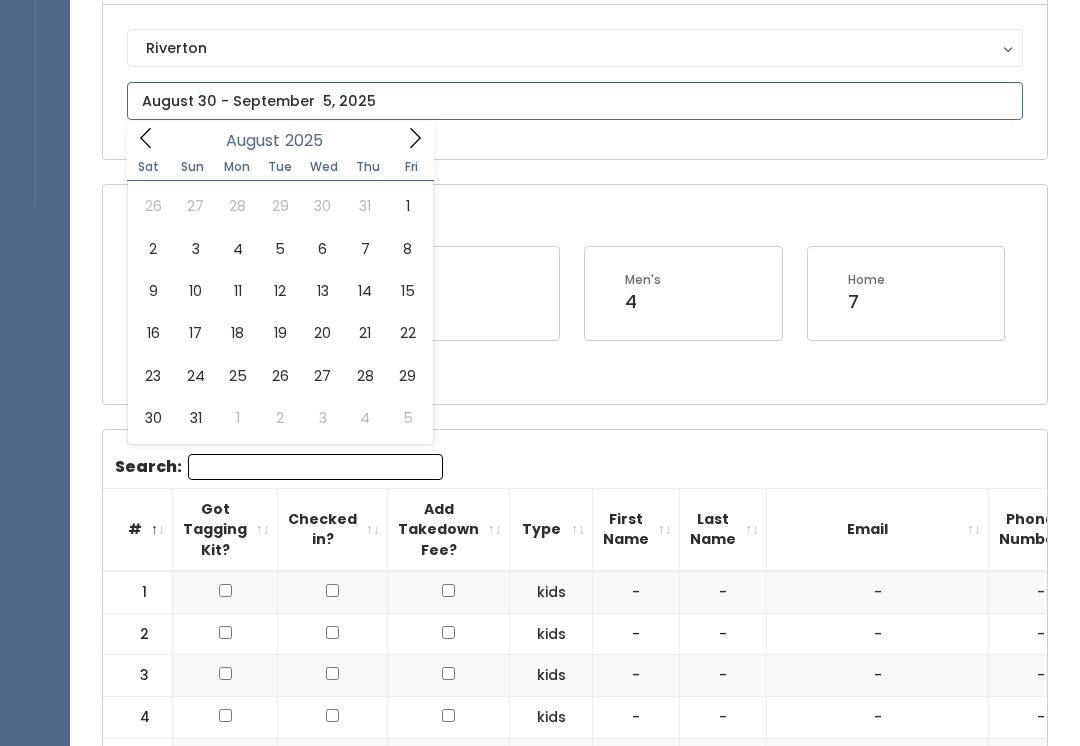 scroll, scrollTop: 0, scrollLeft: 0, axis: both 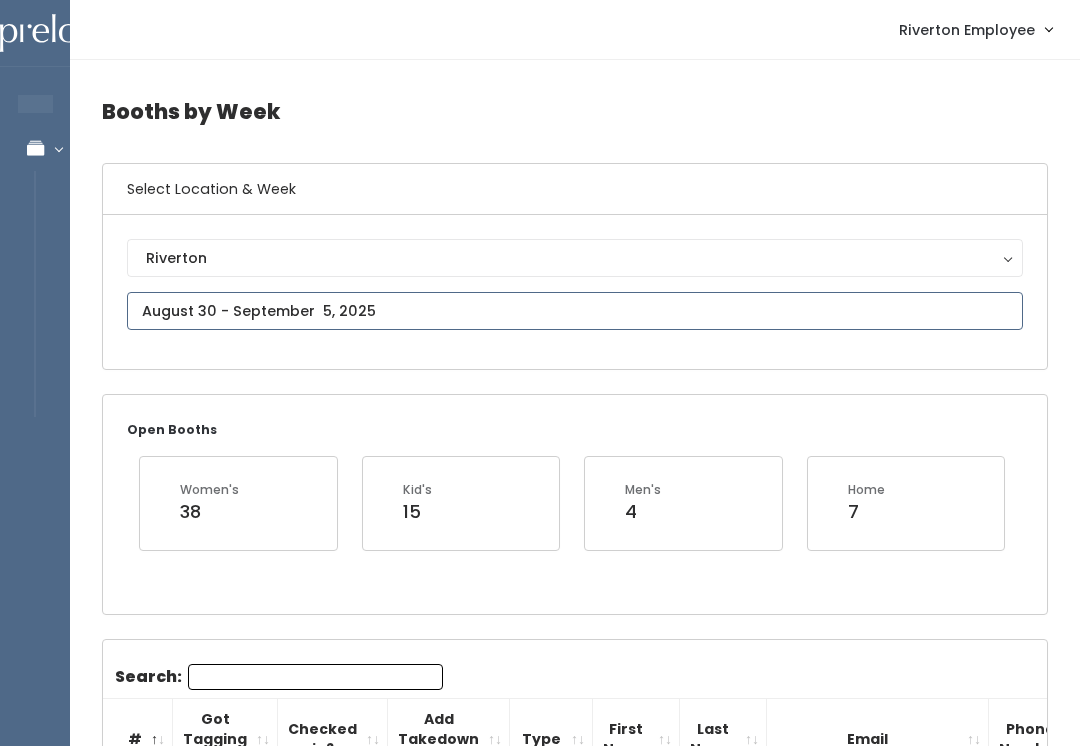 type on "August 2 to August 8" 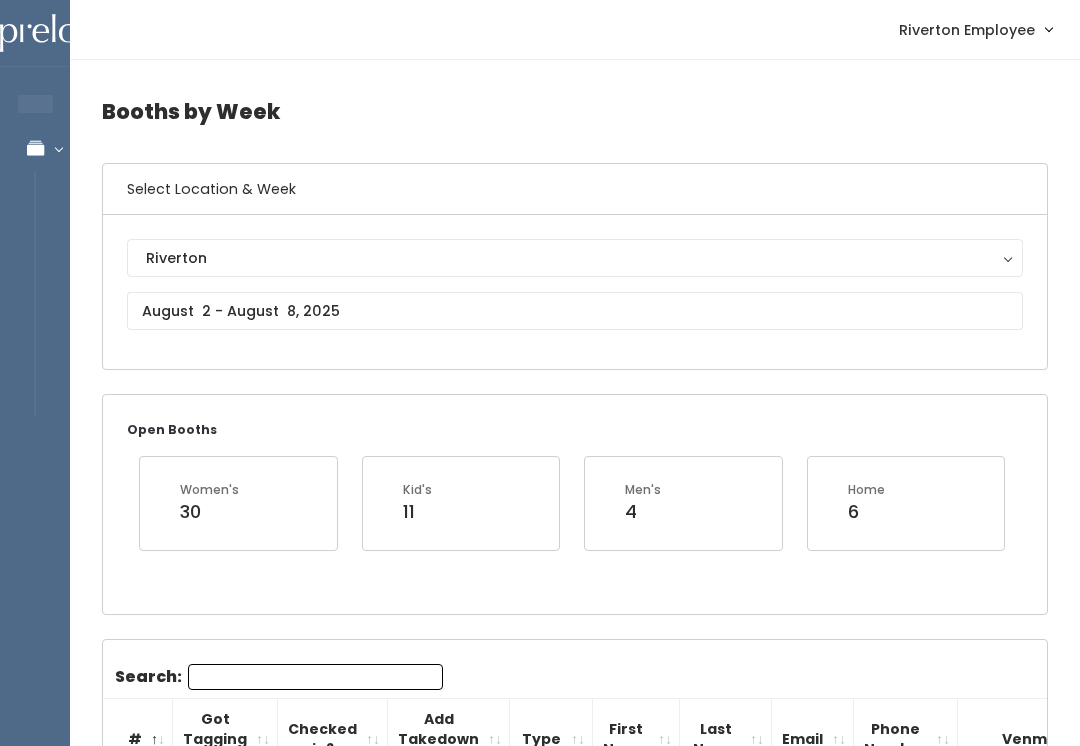 scroll, scrollTop: 118, scrollLeft: 0, axis: vertical 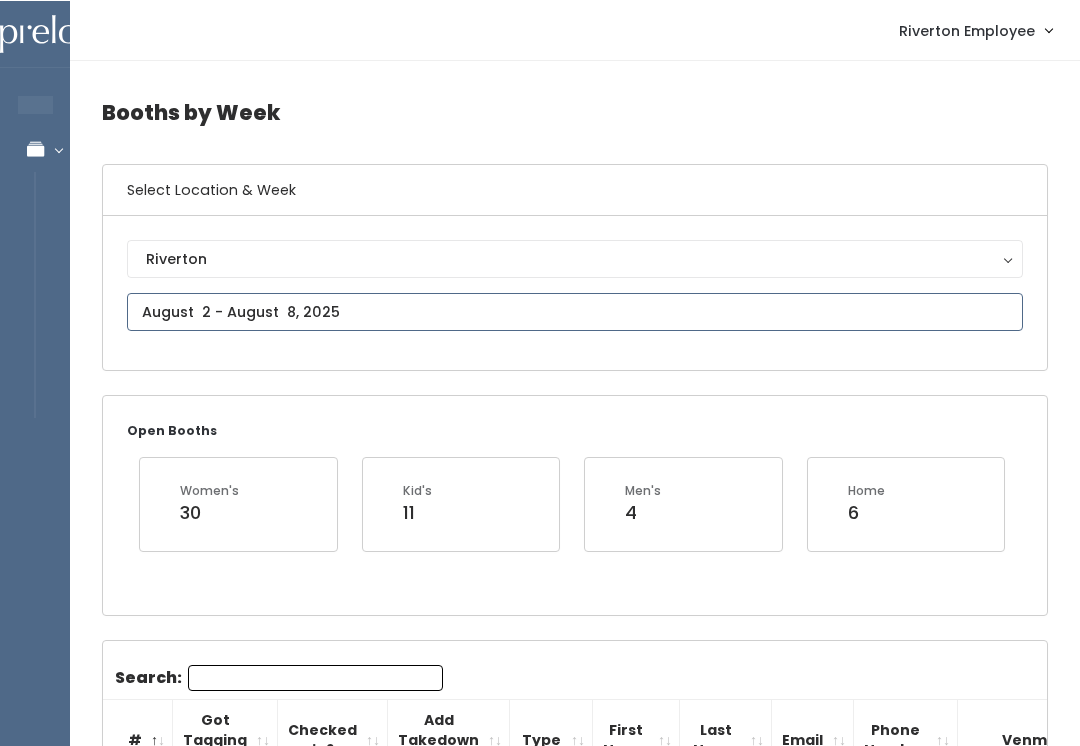 click at bounding box center [575, 311] 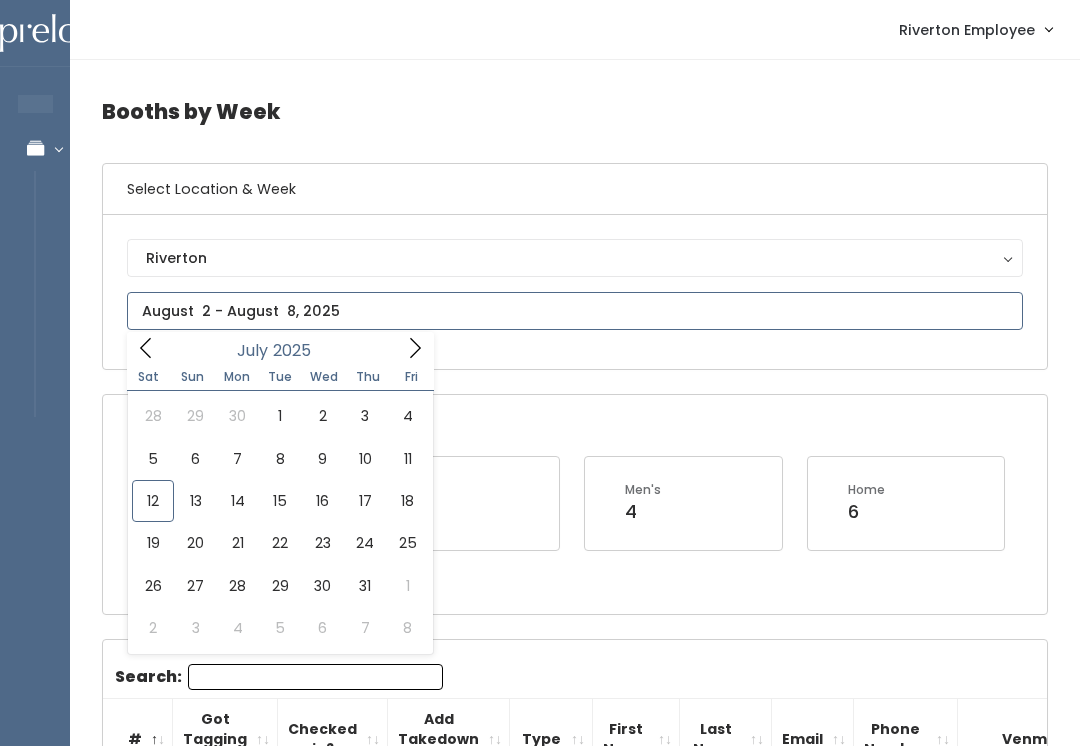 type on "[DATE] to [DATE]" 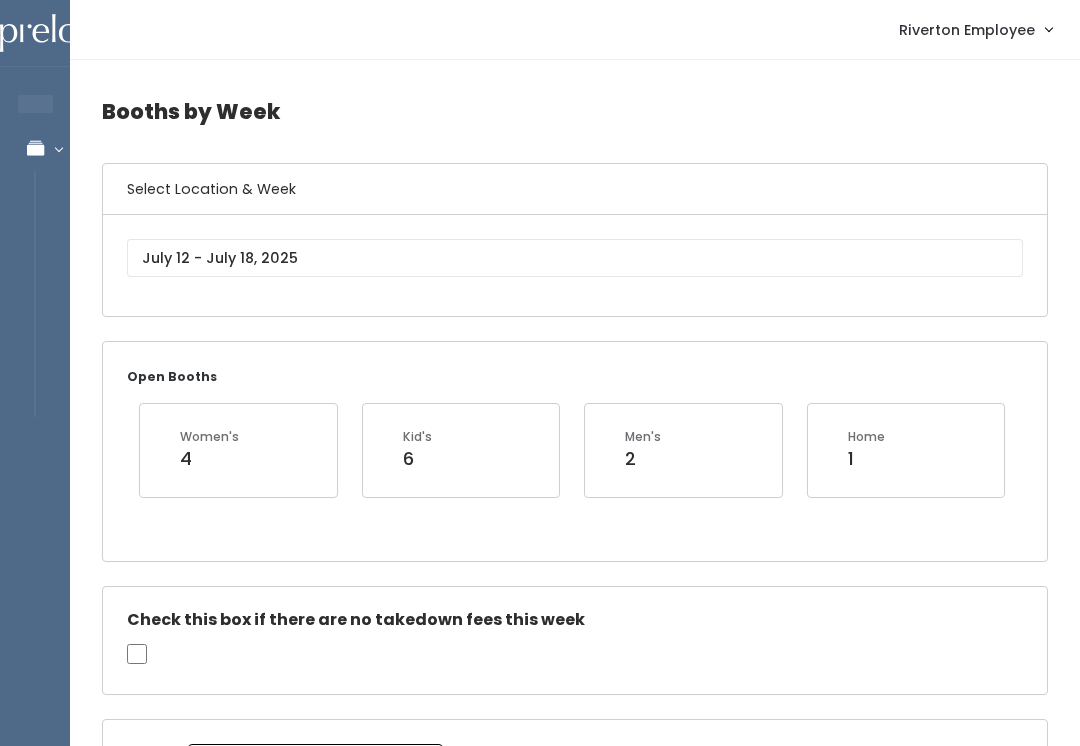 scroll, scrollTop: 0, scrollLeft: 0, axis: both 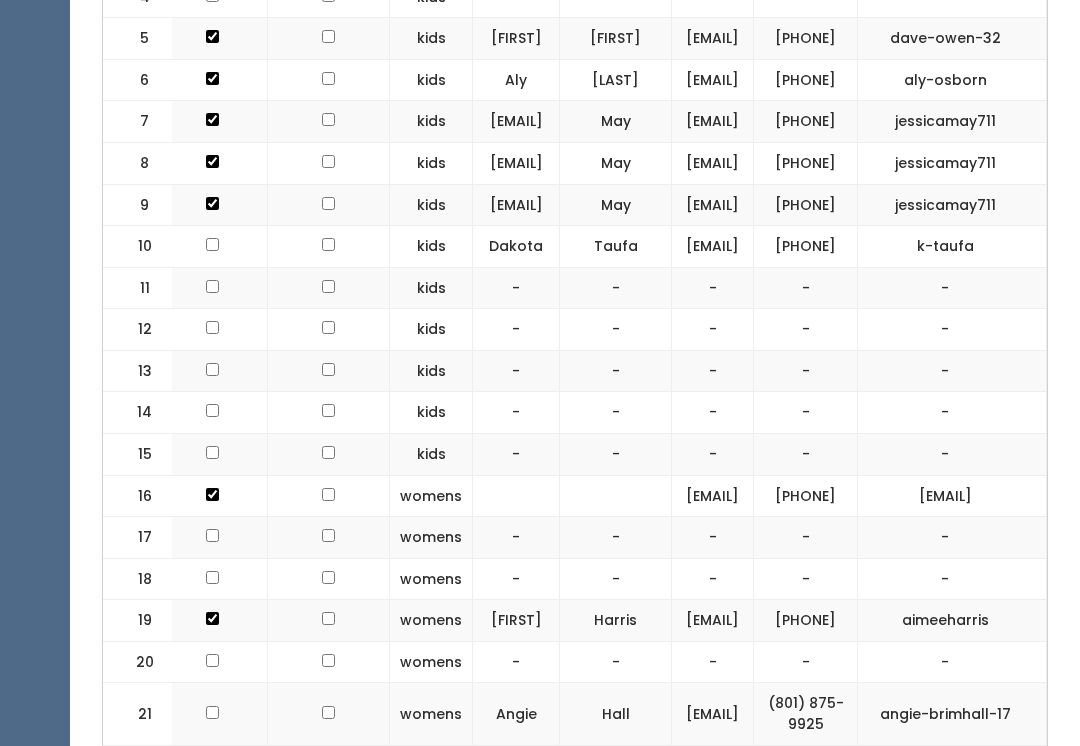 click on "[PHONE]" at bounding box center (806, 247) 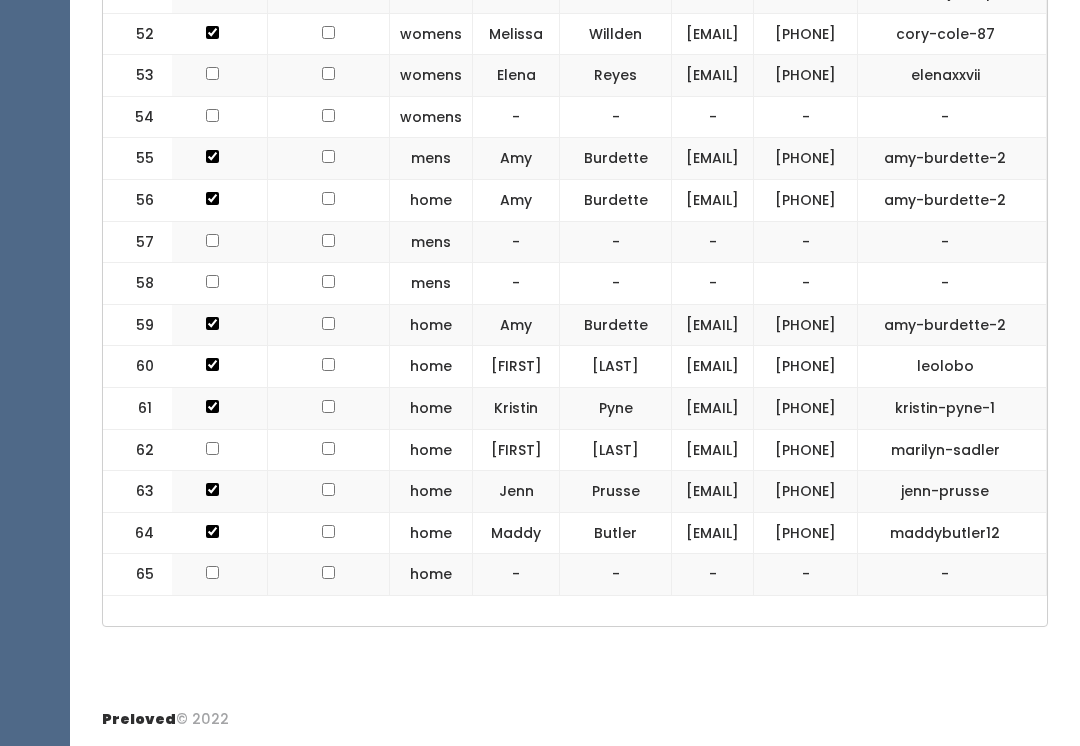 scroll, scrollTop: 3687, scrollLeft: 0, axis: vertical 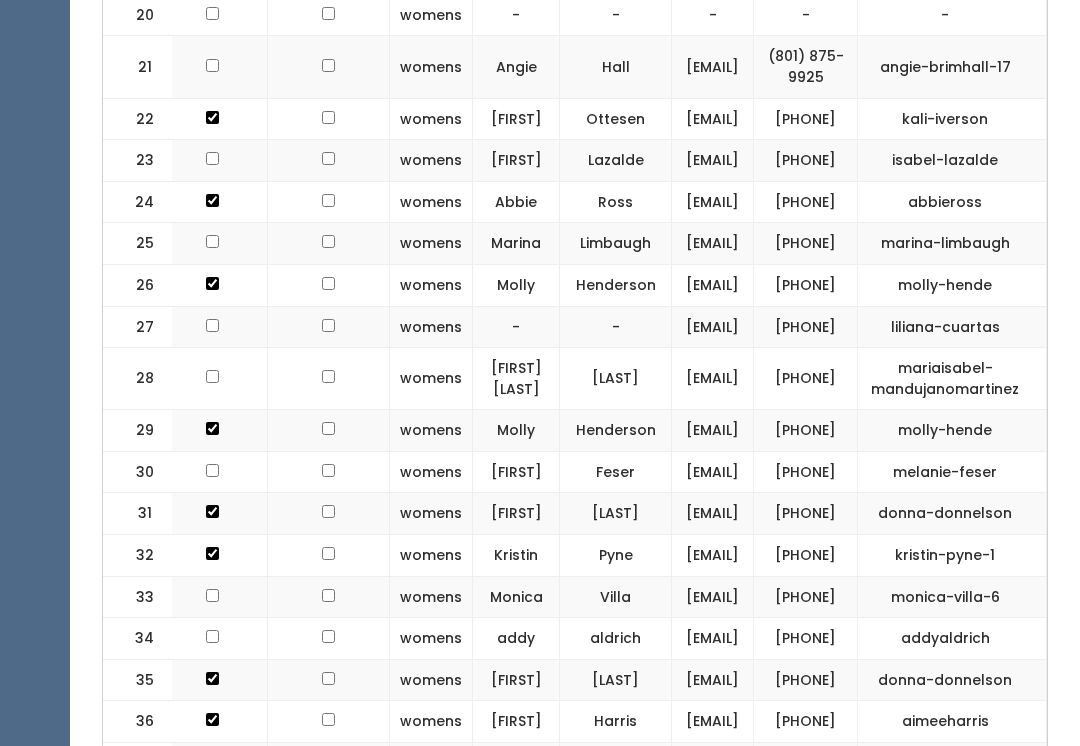 click on "[EMAIL]" at bounding box center (713, 162) 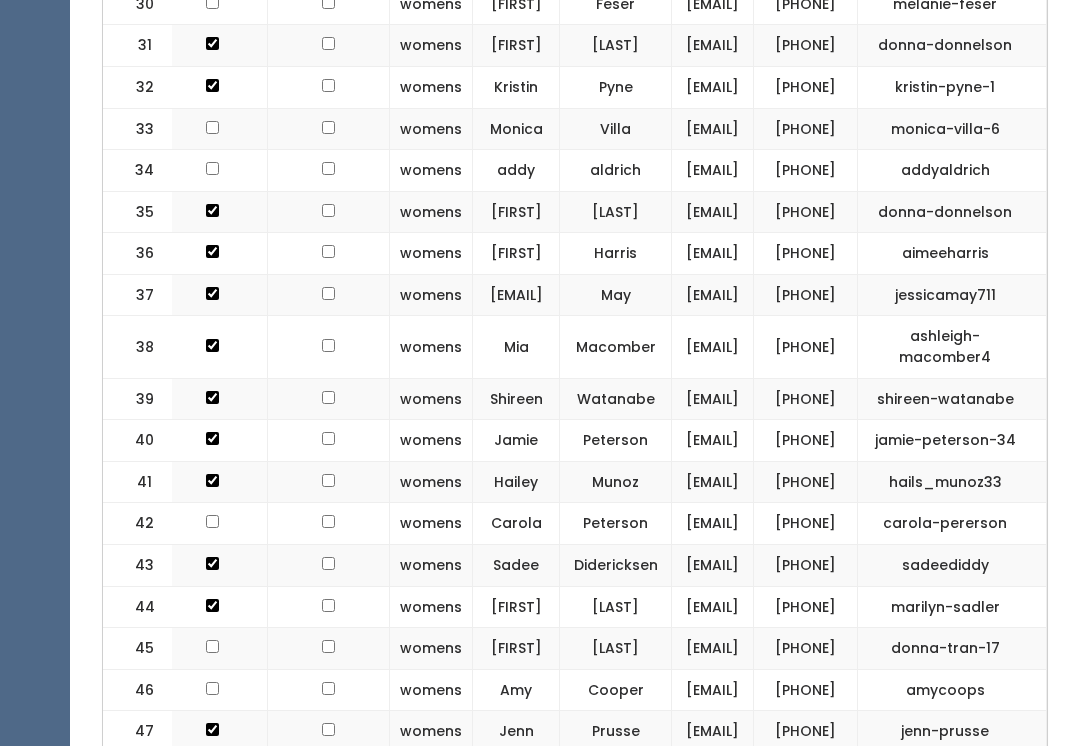scroll, scrollTop: 2179, scrollLeft: 0, axis: vertical 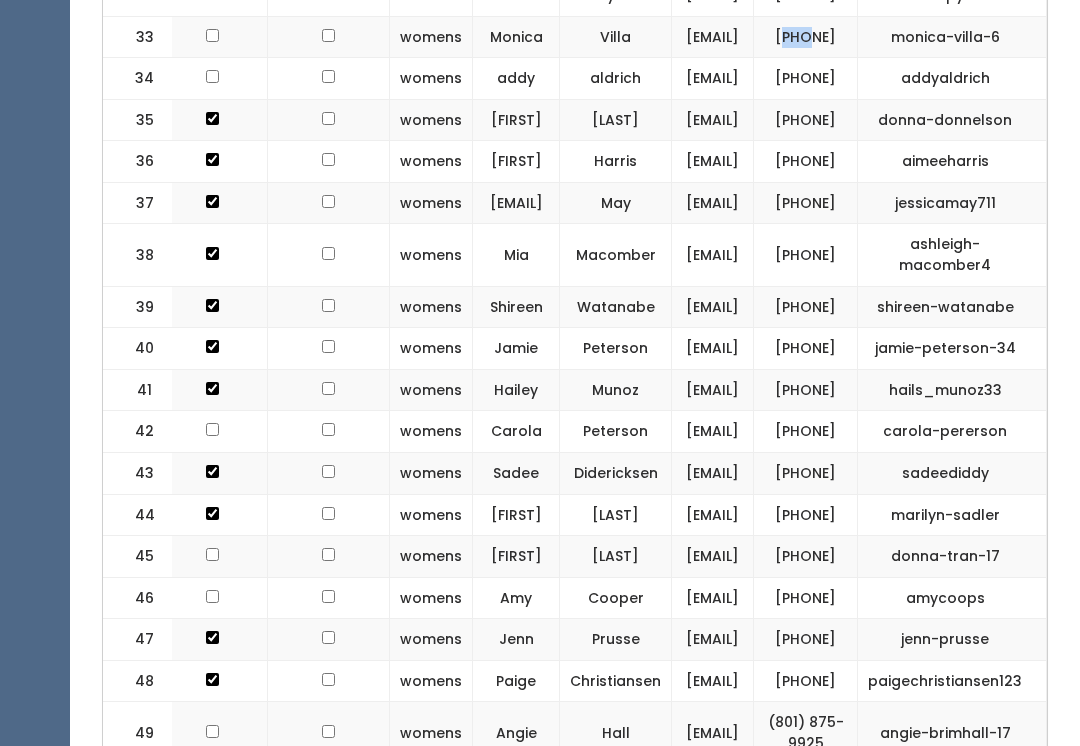 click on "[PHONE]" at bounding box center (806, 79) 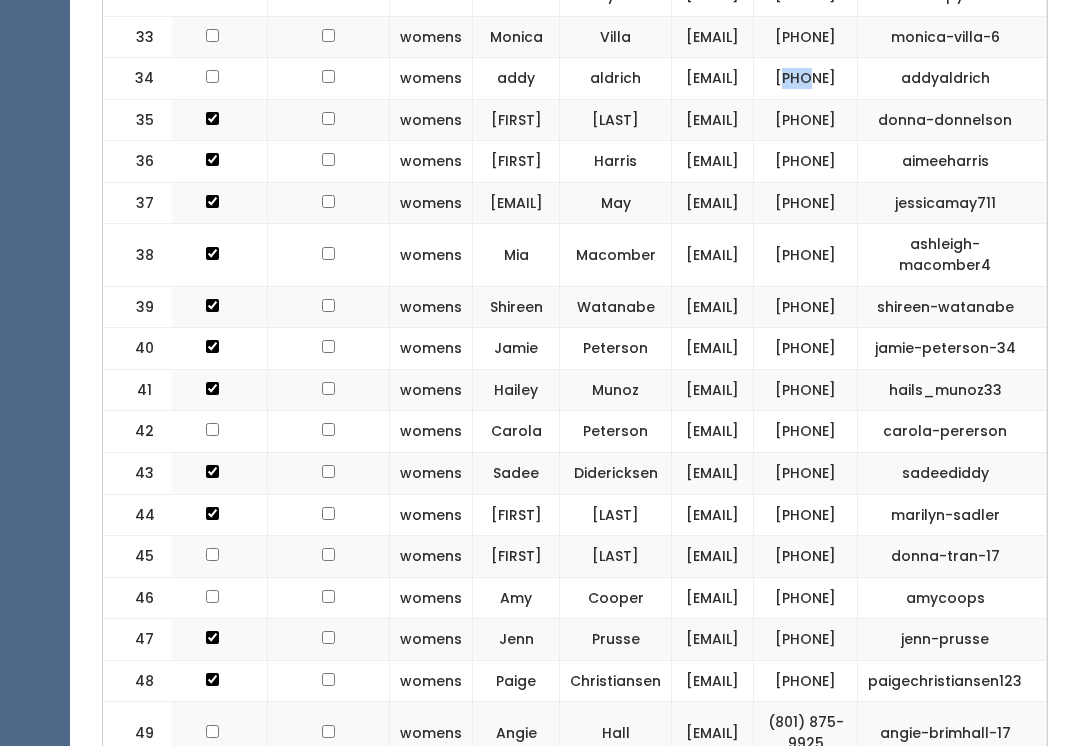 scroll, scrollTop: 0, scrollLeft: 342, axis: horizontal 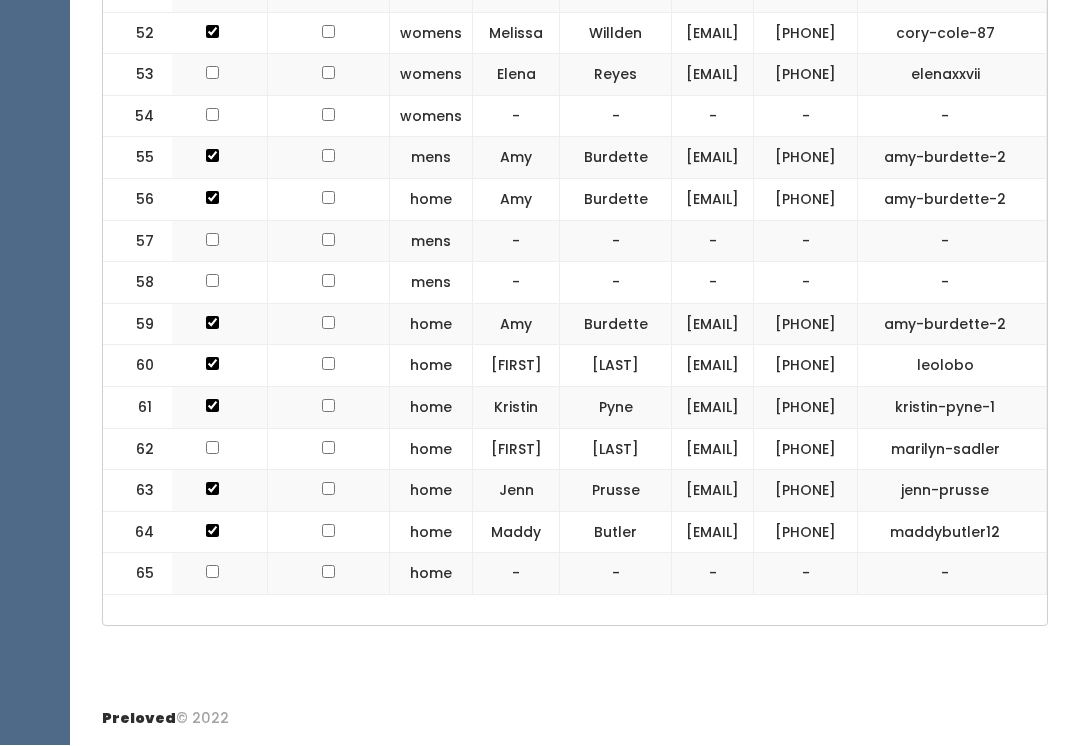 click on "[PHONE]" at bounding box center [806, -49] 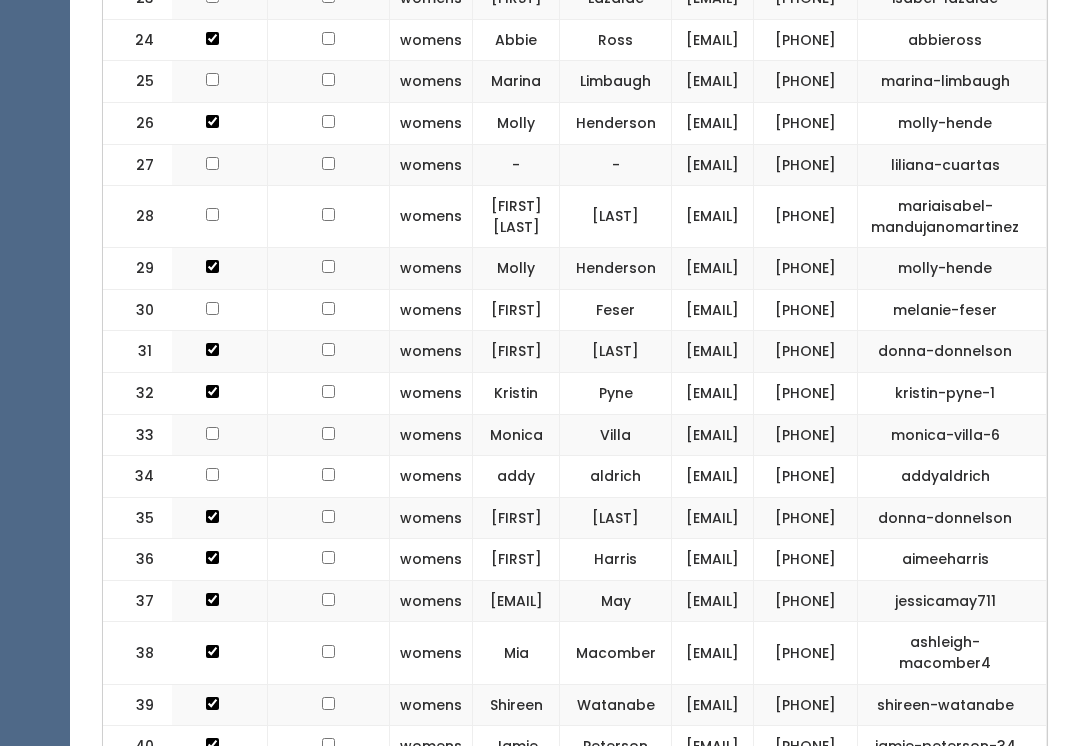 scroll, scrollTop: 1873, scrollLeft: 0, axis: vertical 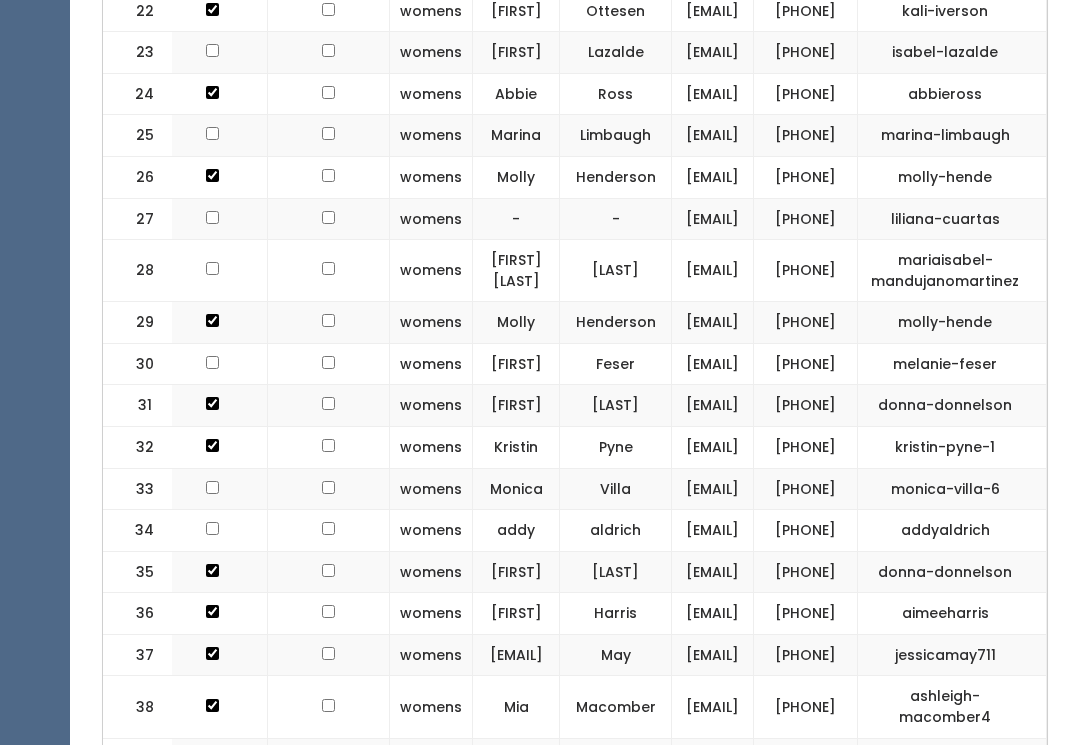 click on "[PHONE]" at bounding box center (806, 95) 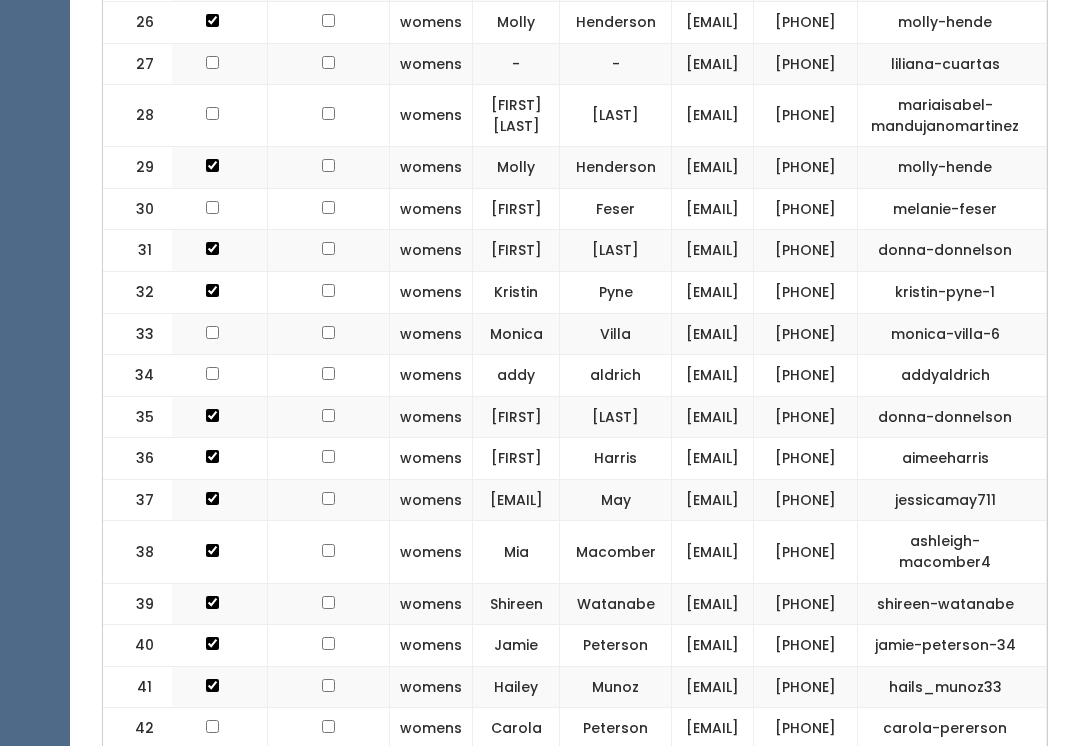 scroll, scrollTop: 2088, scrollLeft: 0, axis: vertical 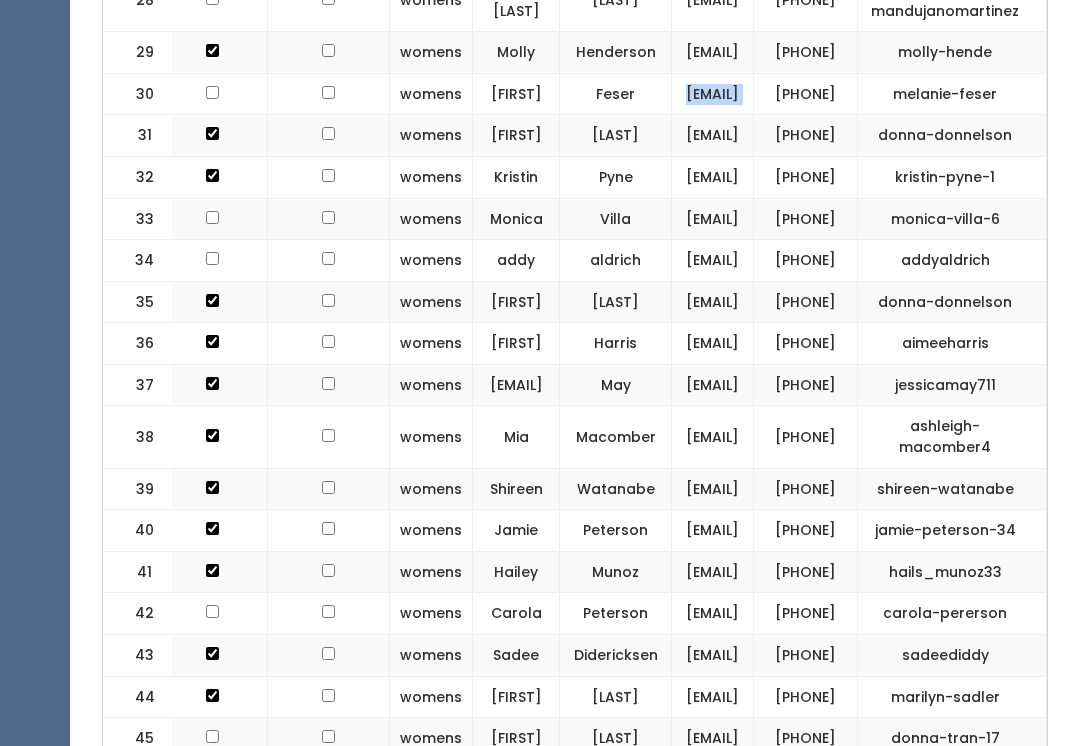 click on "[PHONE]" at bounding box center [806, 95] 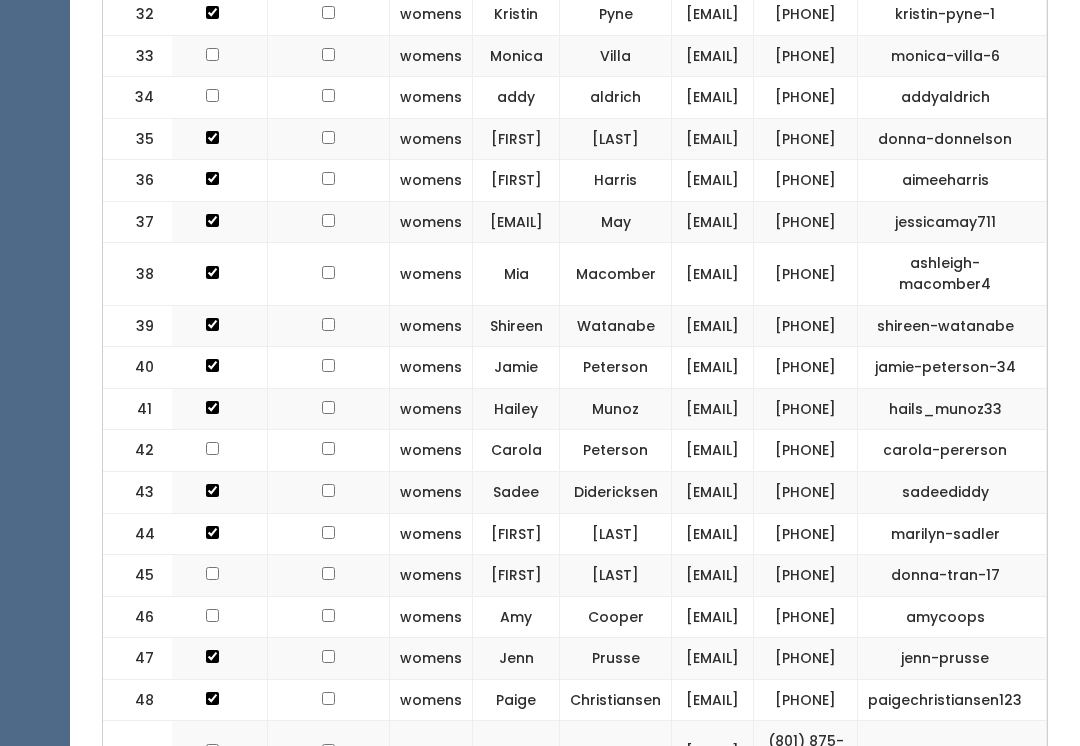 scroll, scrollTop: 2256, scrollLeft: 0, axis: vertical 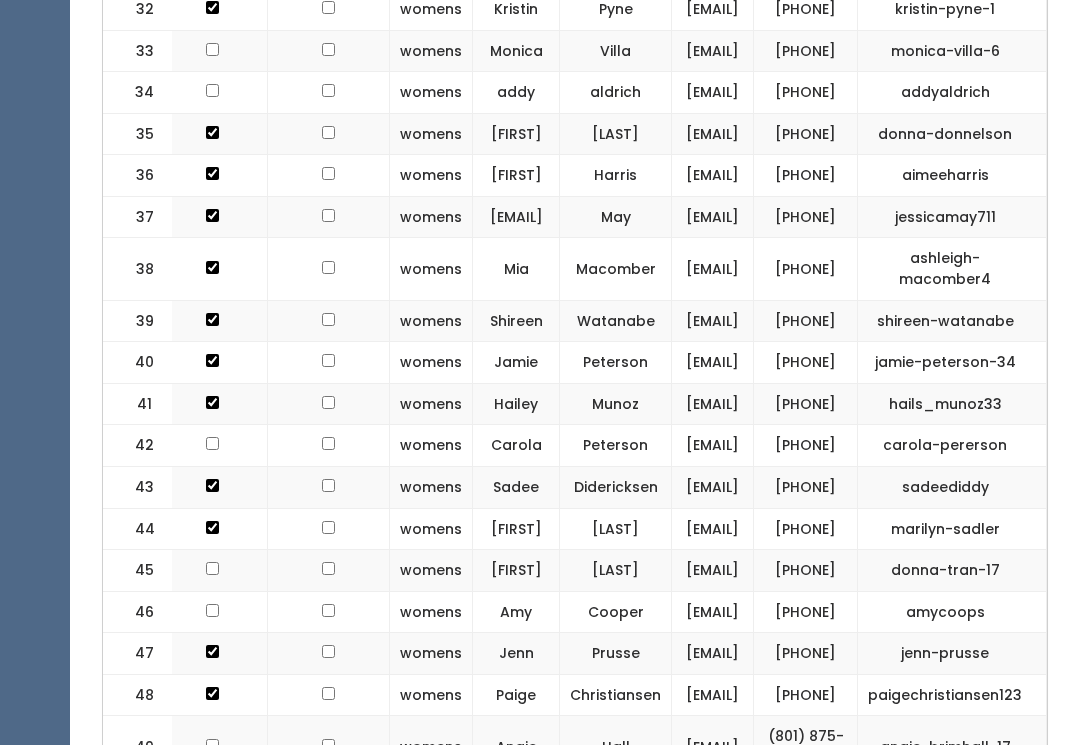 click on "[PHONE]" at bounding box center (806, 52) 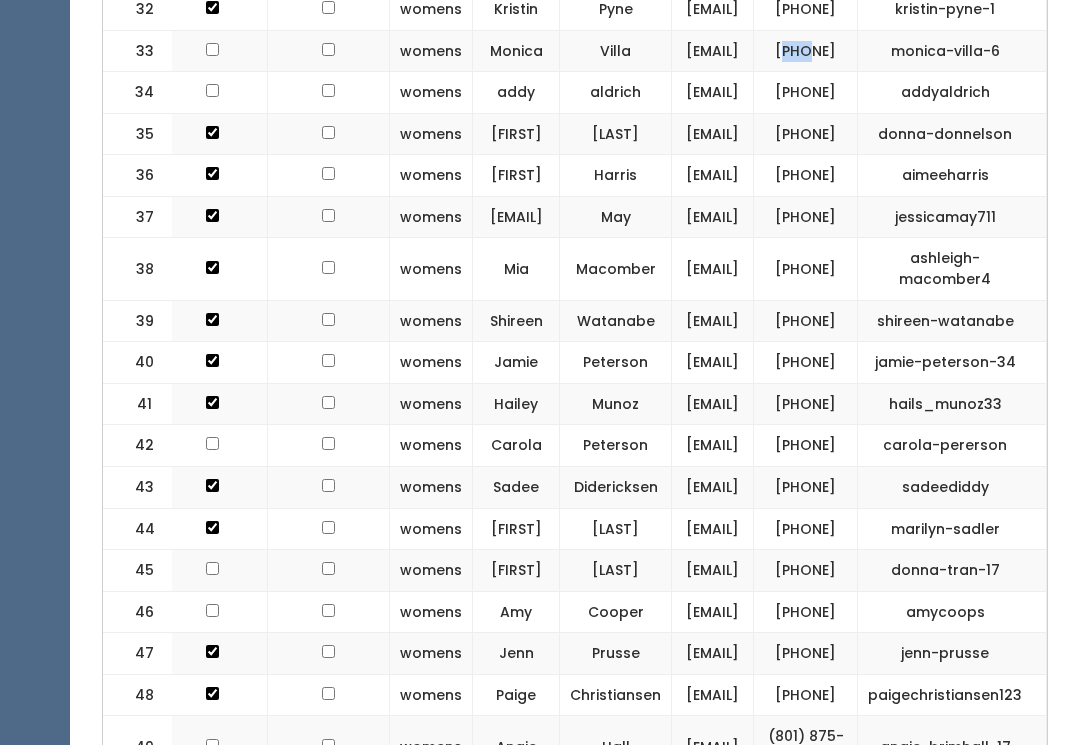click on "[PHONE]" at bounding box center (806, 94) 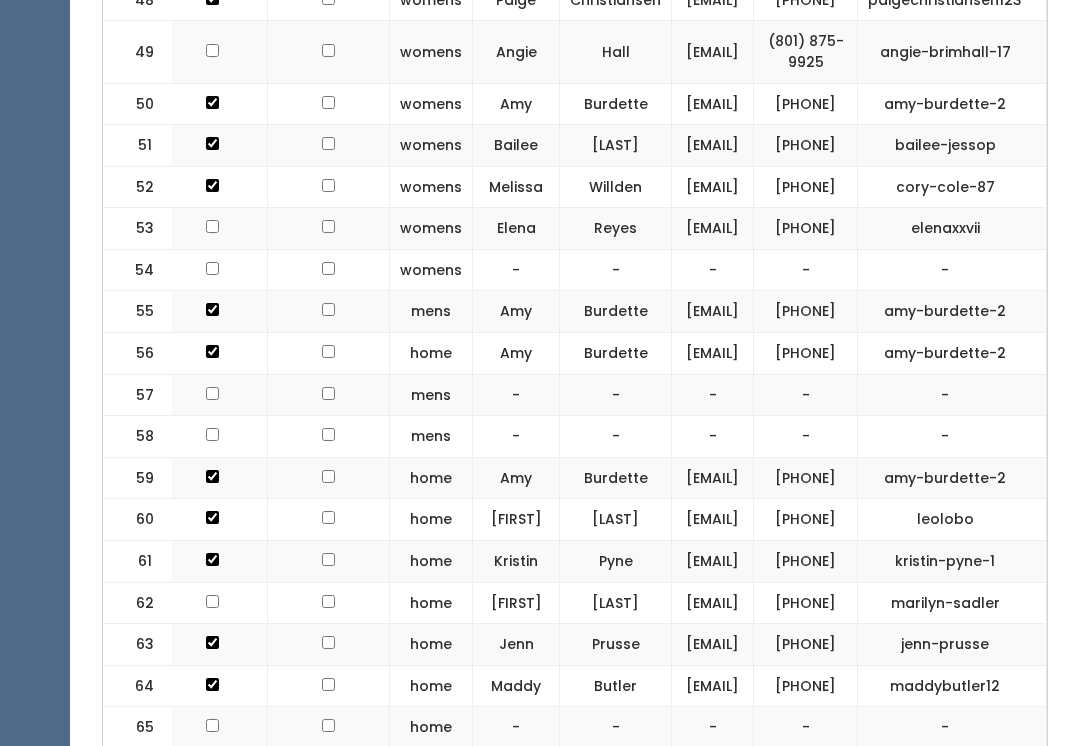 scroll, scrollTop: 2969, scrollLeft: 0, axis: vertical 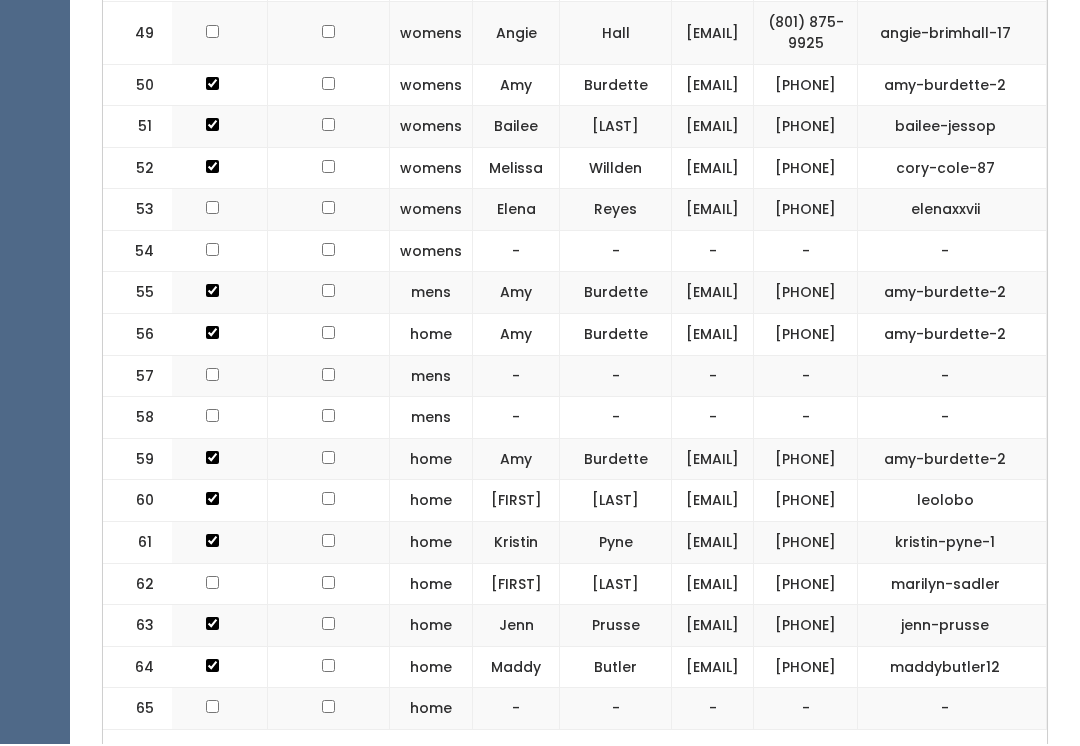 click on "[PHONE]" at bounding box center [806, -141] 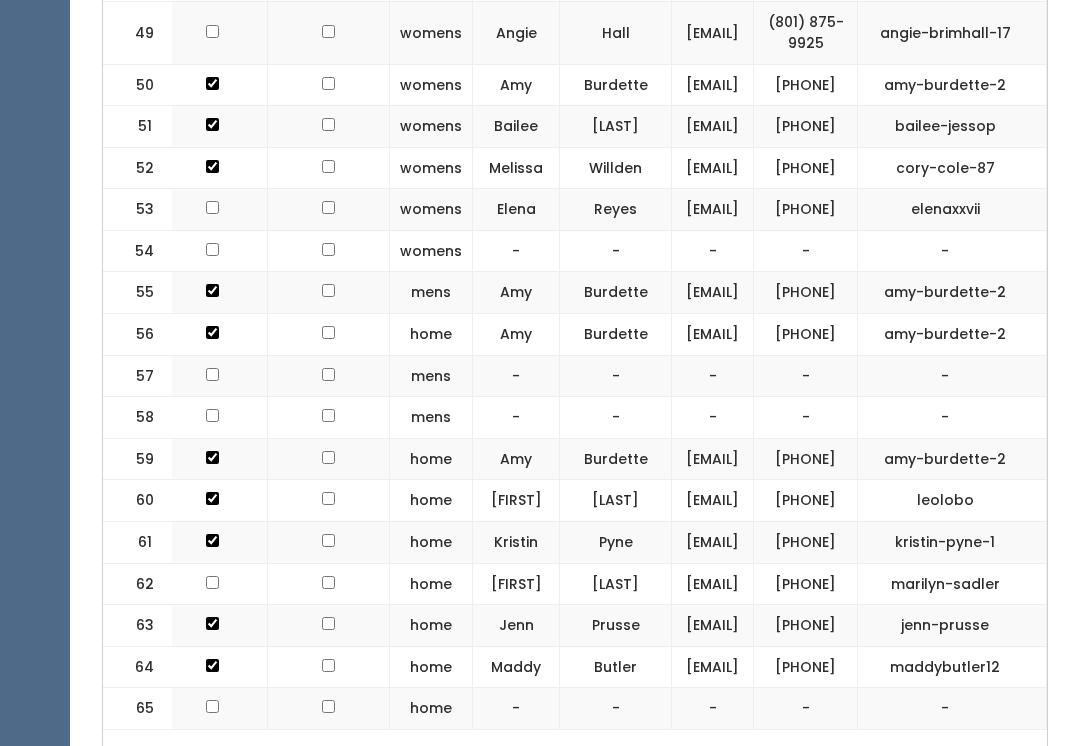 click on "[PHONE]" at bounding box center [806, -142] 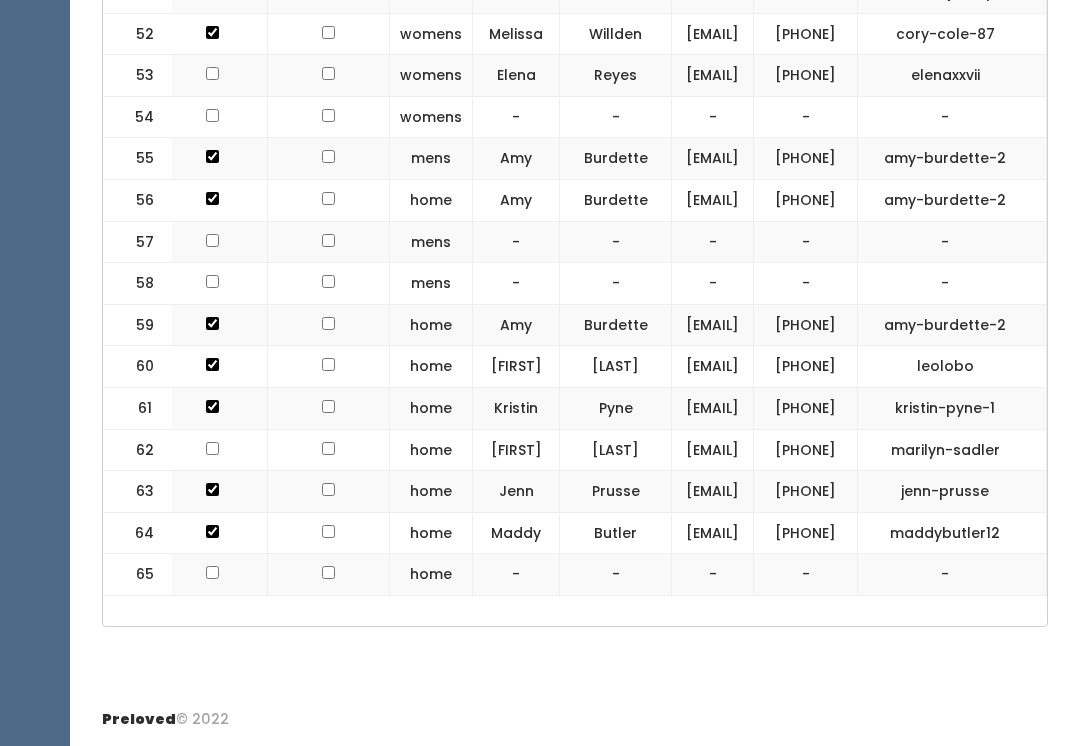 scroll, scrollTop: 3349, scrollLeft: 0, axis: vertical 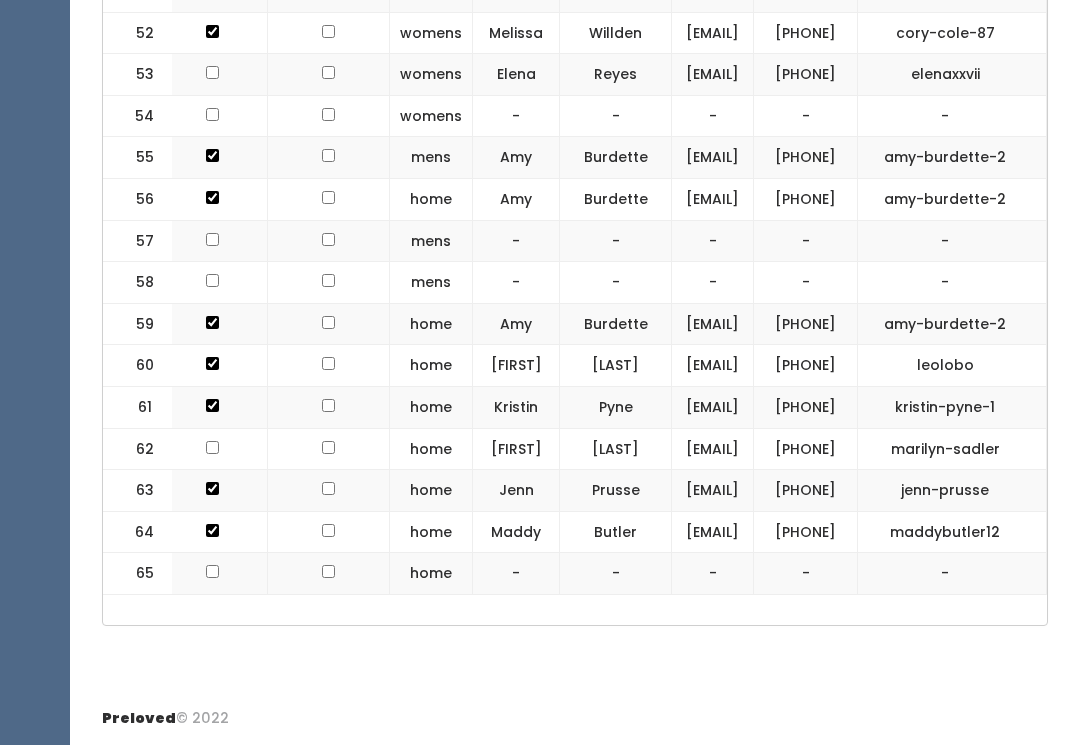 click on "[PHONE]" at bounding box center (806, 34) 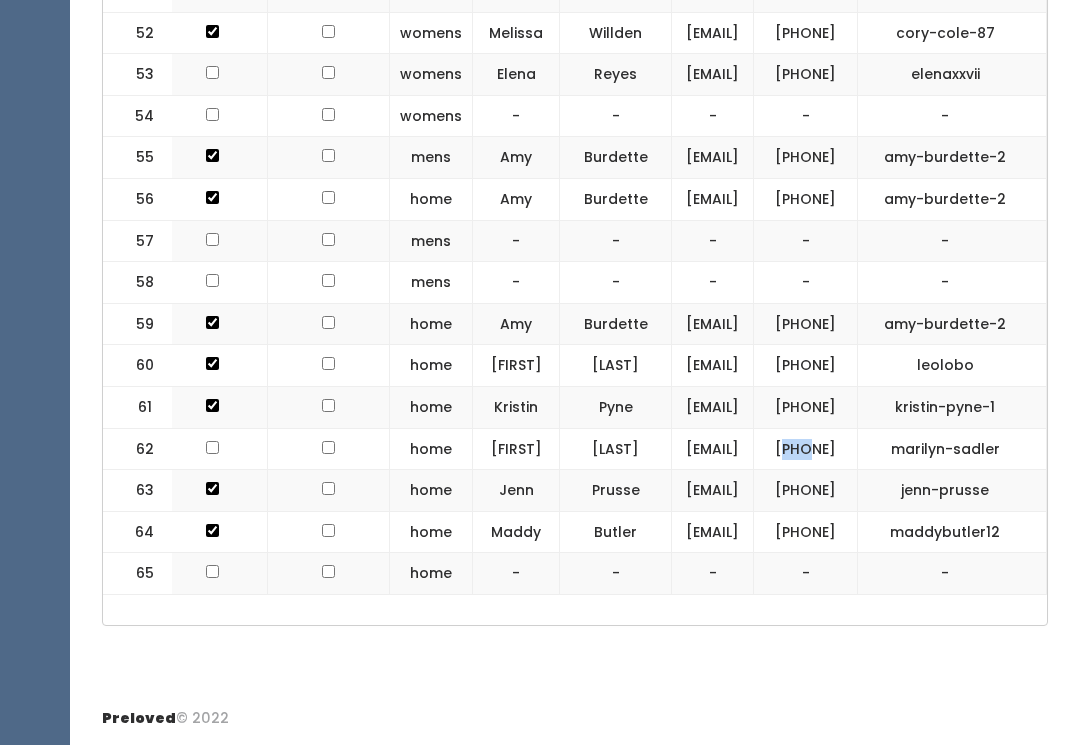 click on "maddybutler12" at bounding box center (952, 533) 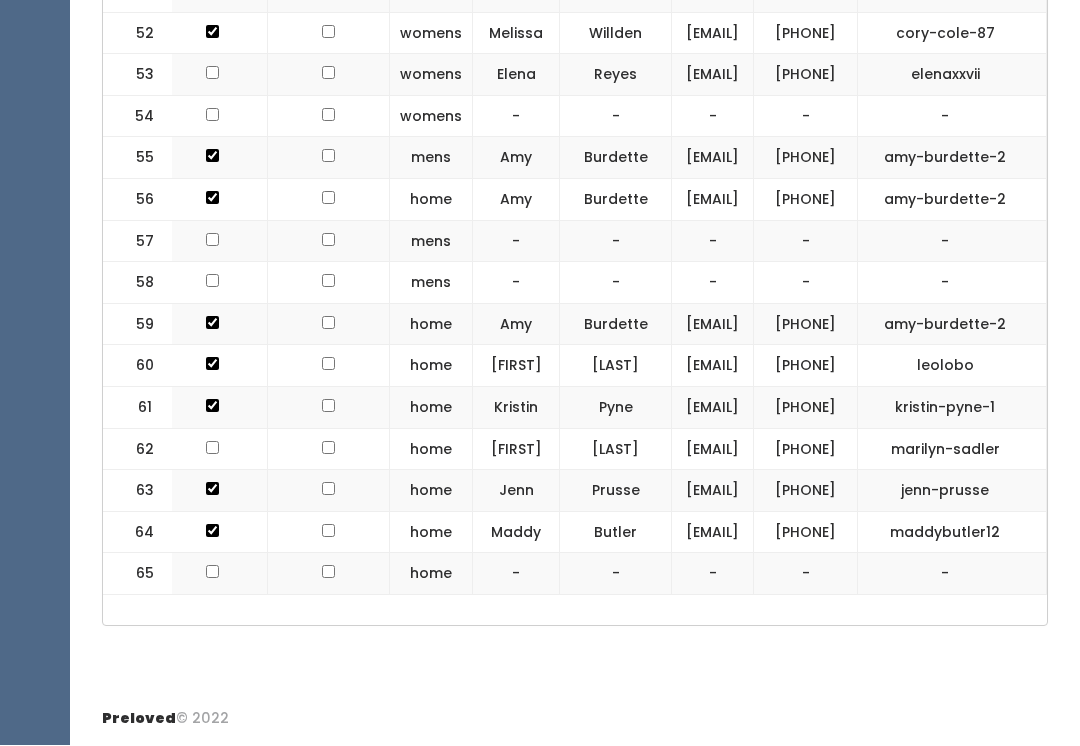 click on "-" at bounding box center (952, 575) 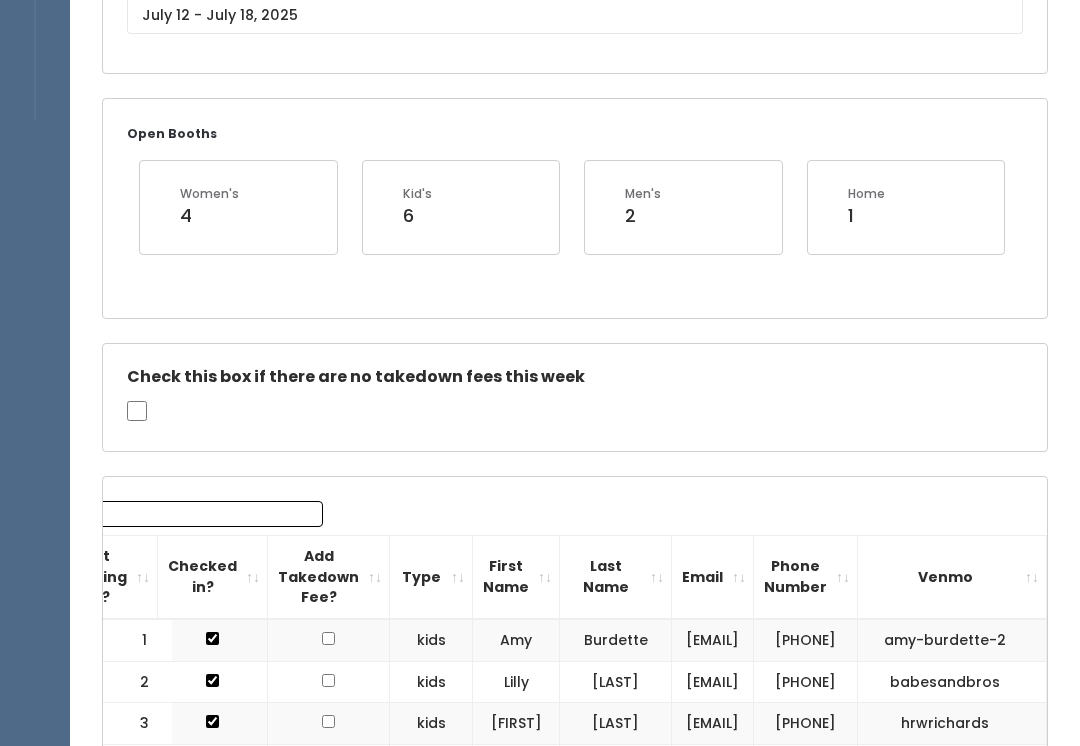 scroll, scrollTop: 294, scrollLeft: 0, axis: vertical 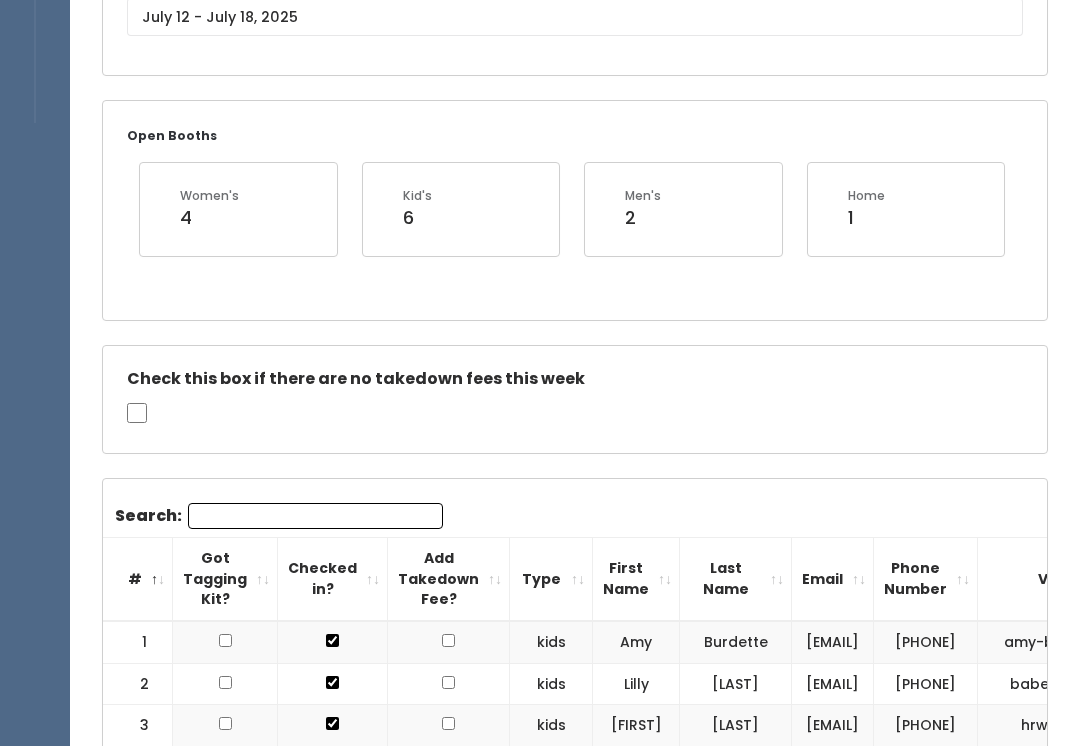 click on "Search:" at bounding box center (315, 516) 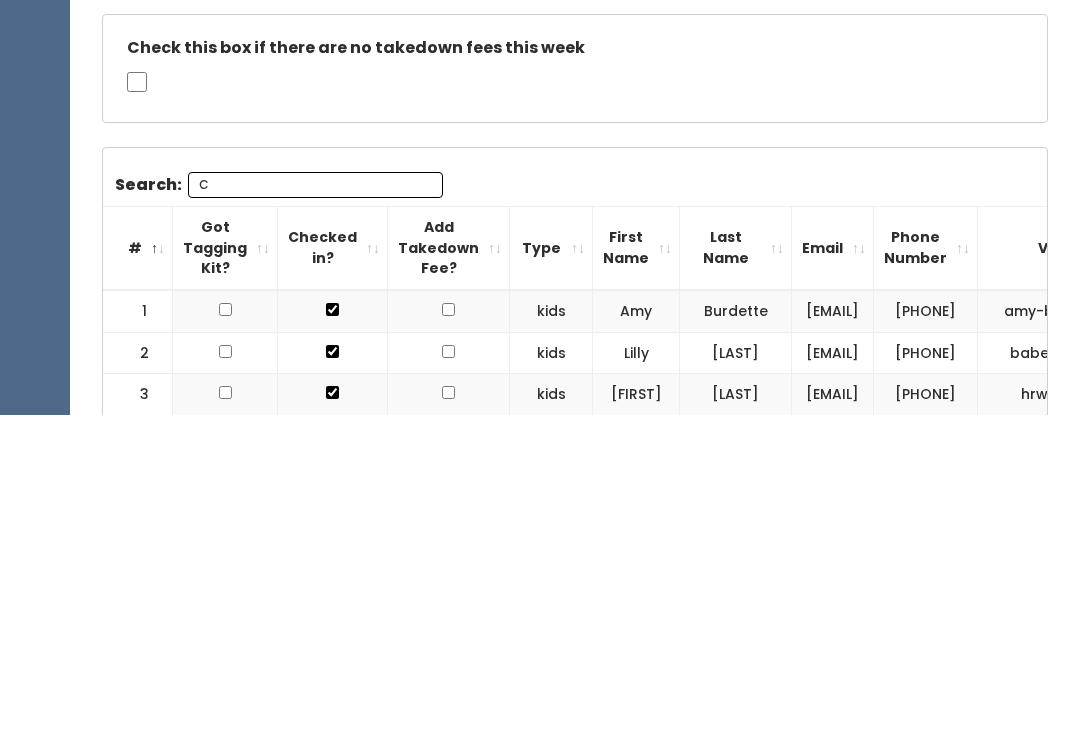 type on "C" 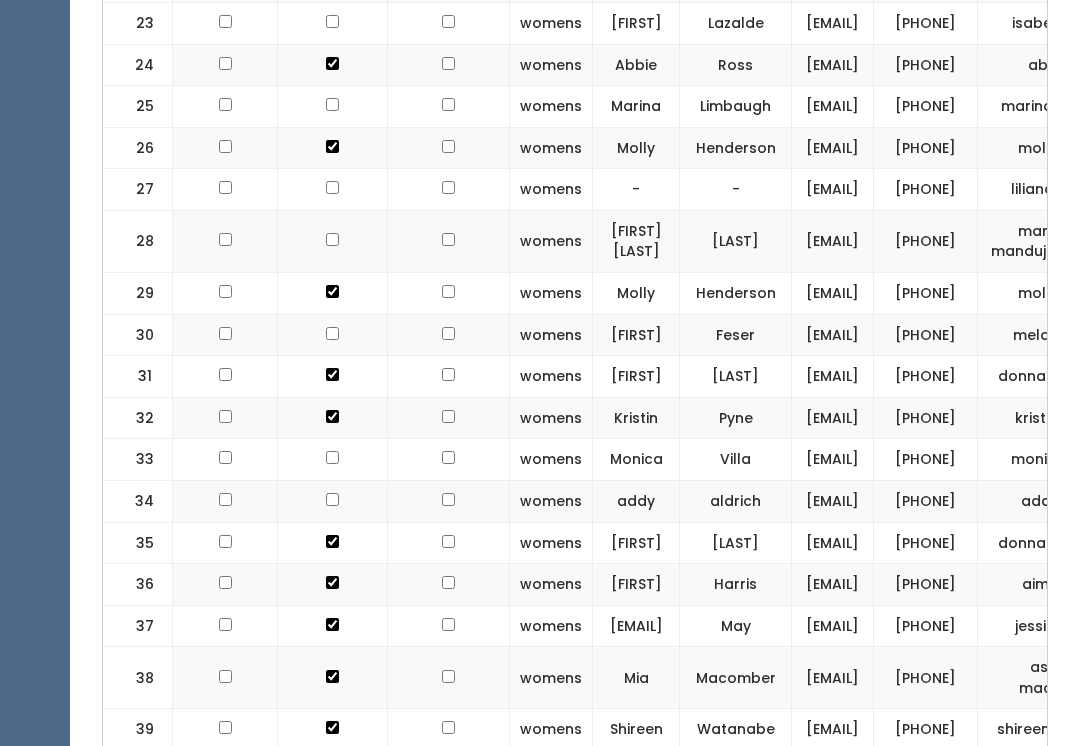 scroll, scrollTop: 1469, scrollLeft: 0, axis: vertical 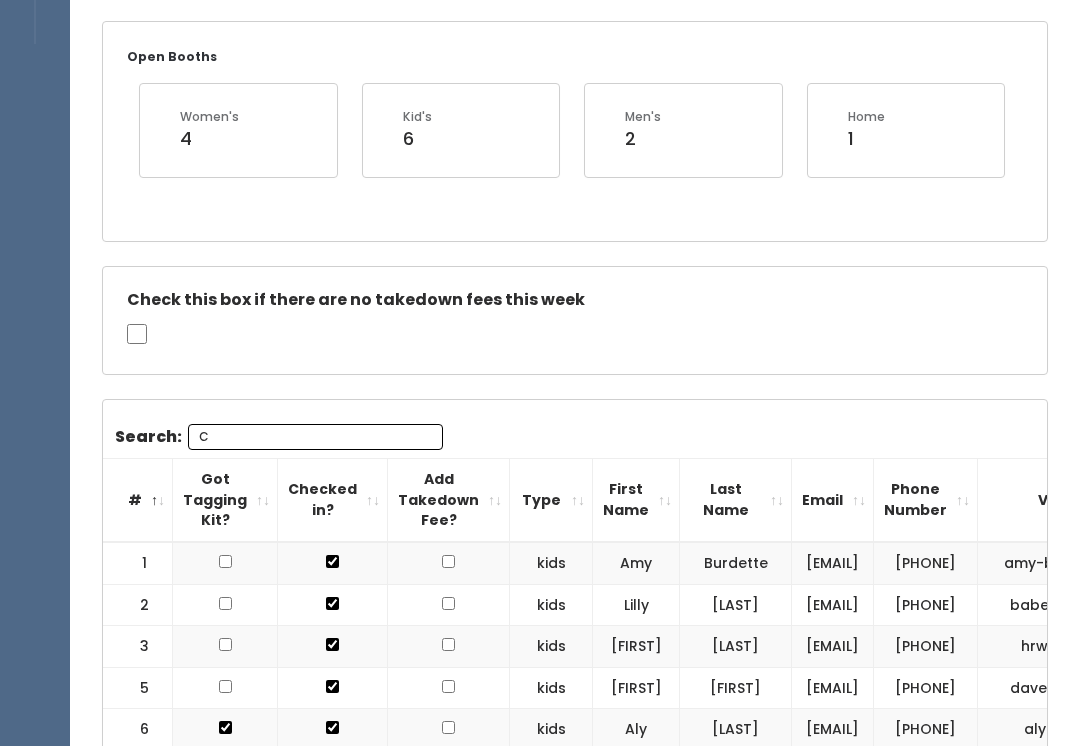 click on "C" at bounding box center (315, 437) 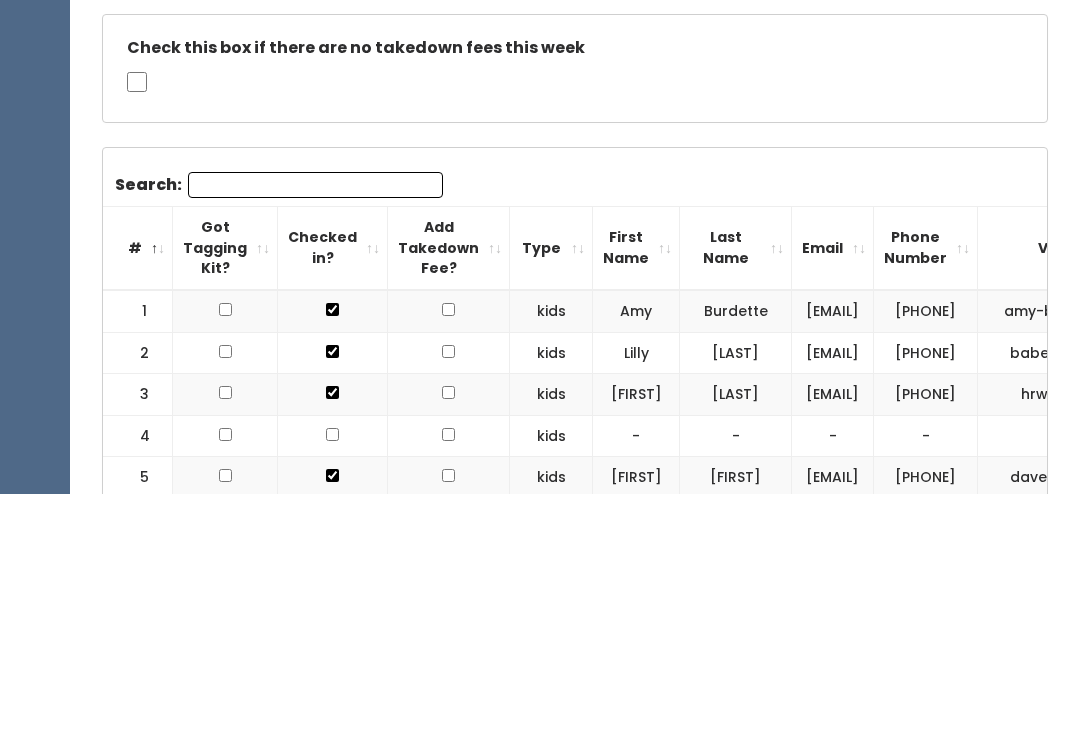 type 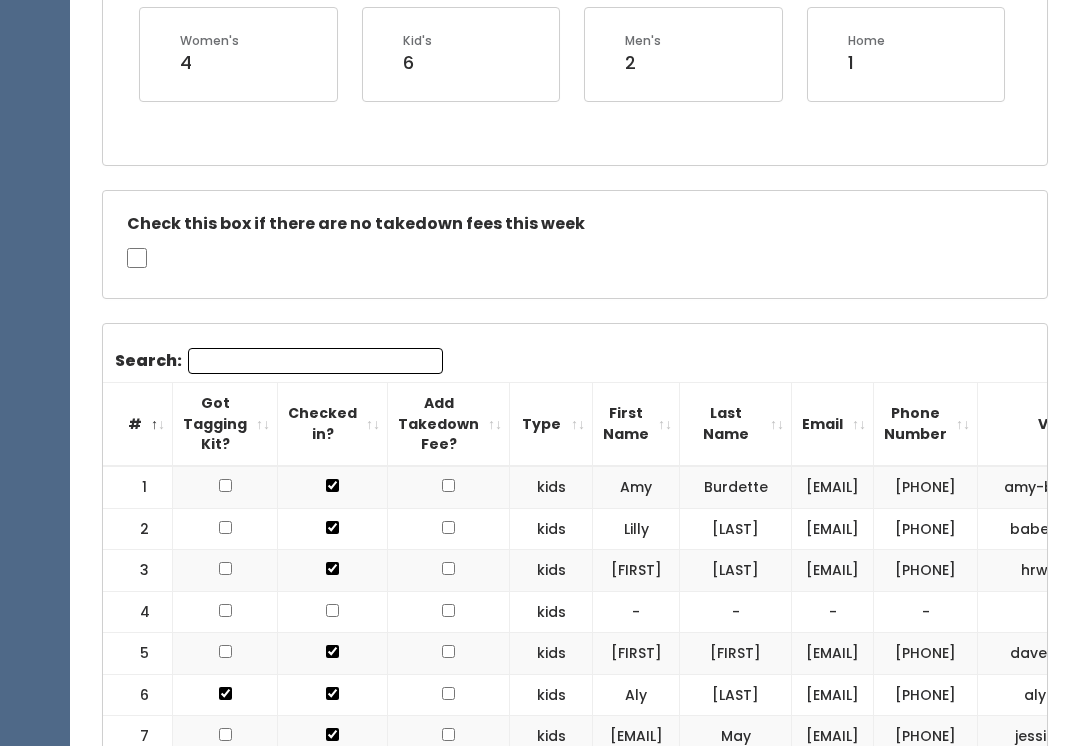 scroll, scrollTop: 0, scrollLeft: 0, axis: both 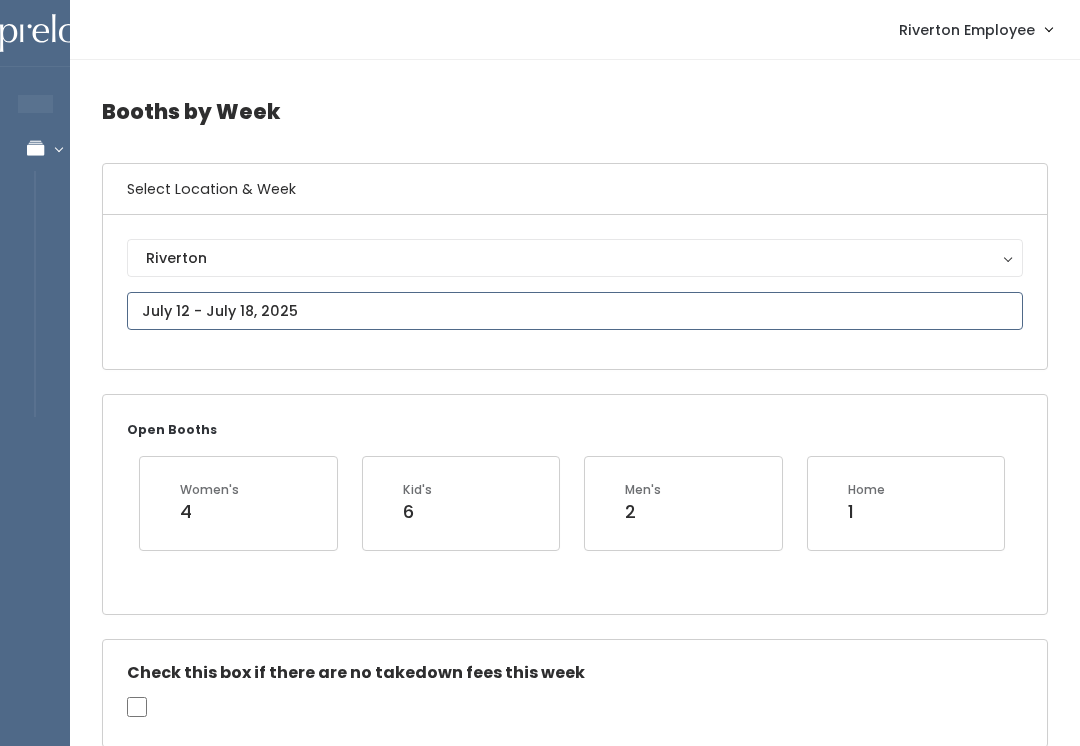 click on "EMPLOYEES
Manage Bookings
Booths by Week
All Bookings
Bookings with Booths
Booth Discounts
Seller Check-in
Riverton Employee
Admin Home
My bookings
Account settings" at bounding box center [540, 1925] 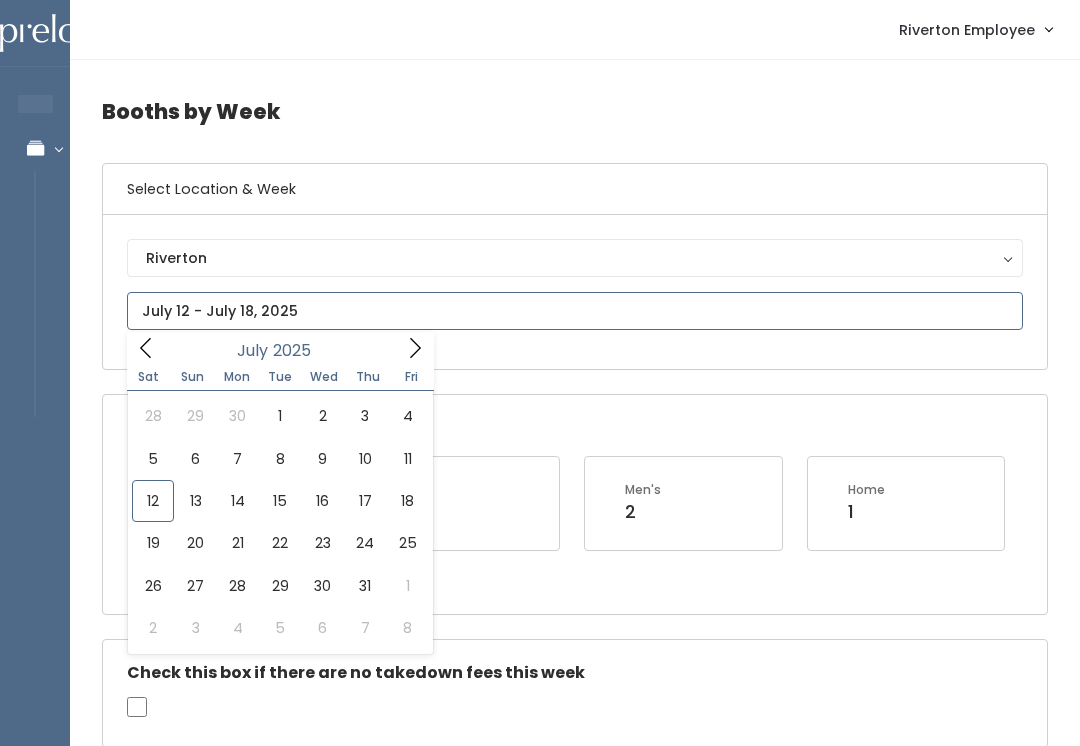 click 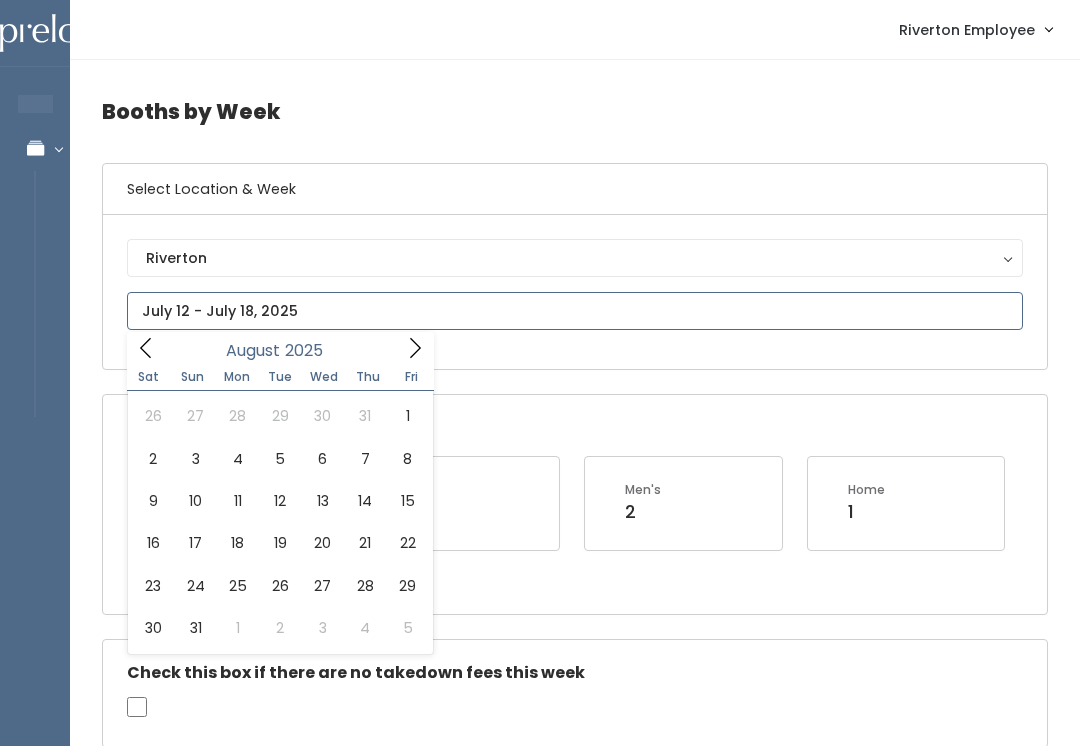 click 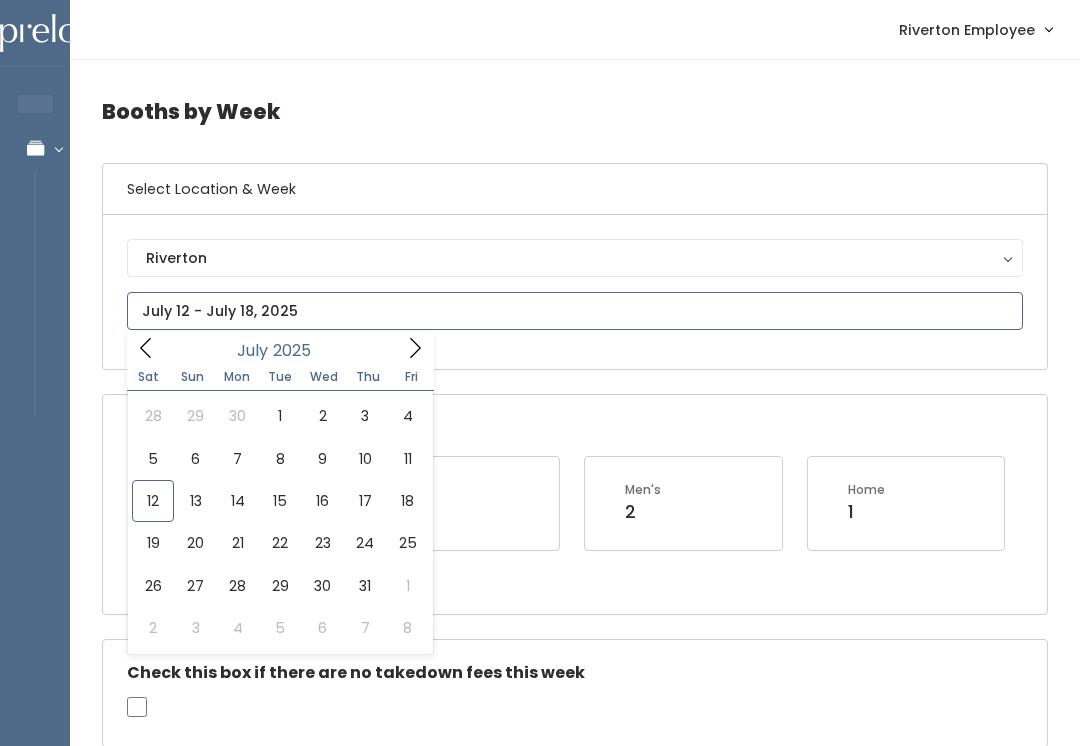 type on "July 19 to July 25" 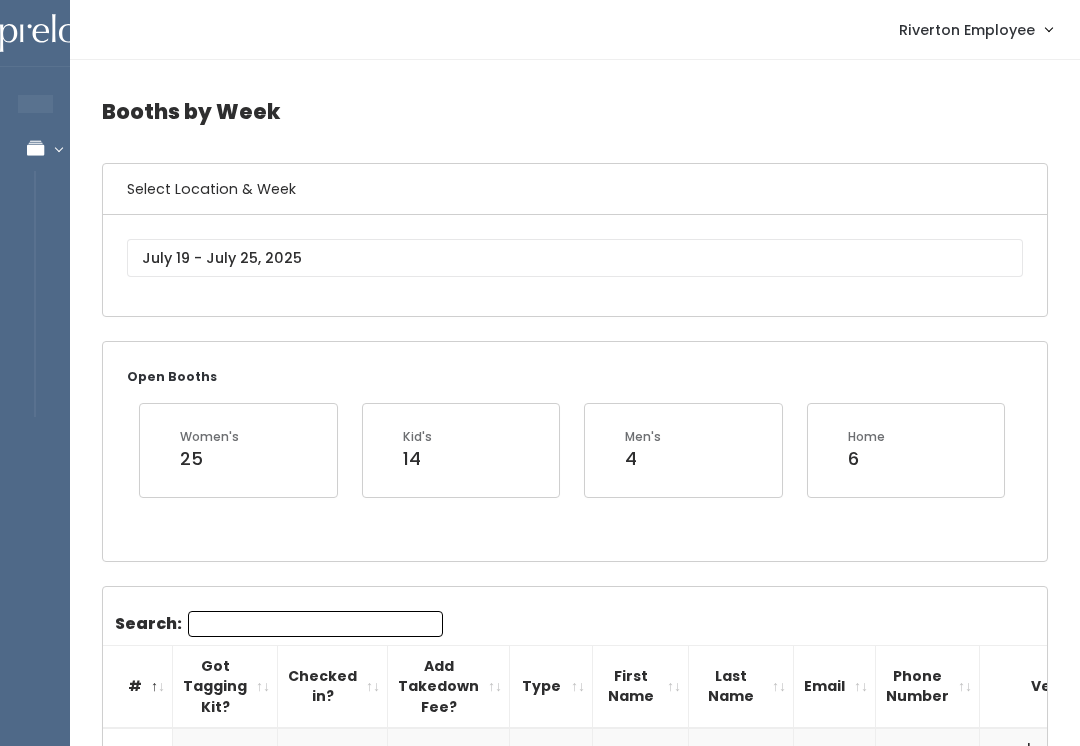 scroll, scrollTop: 0, scrollLeft: 0, axis: both 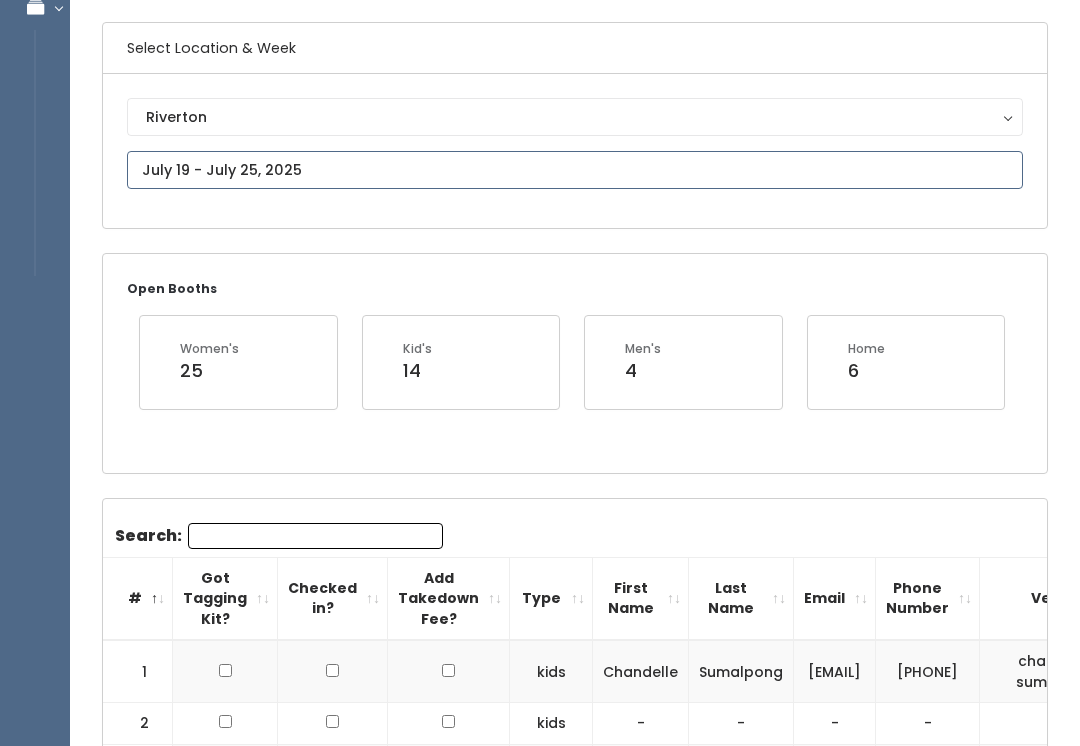 click at bounding box center (575, 170) 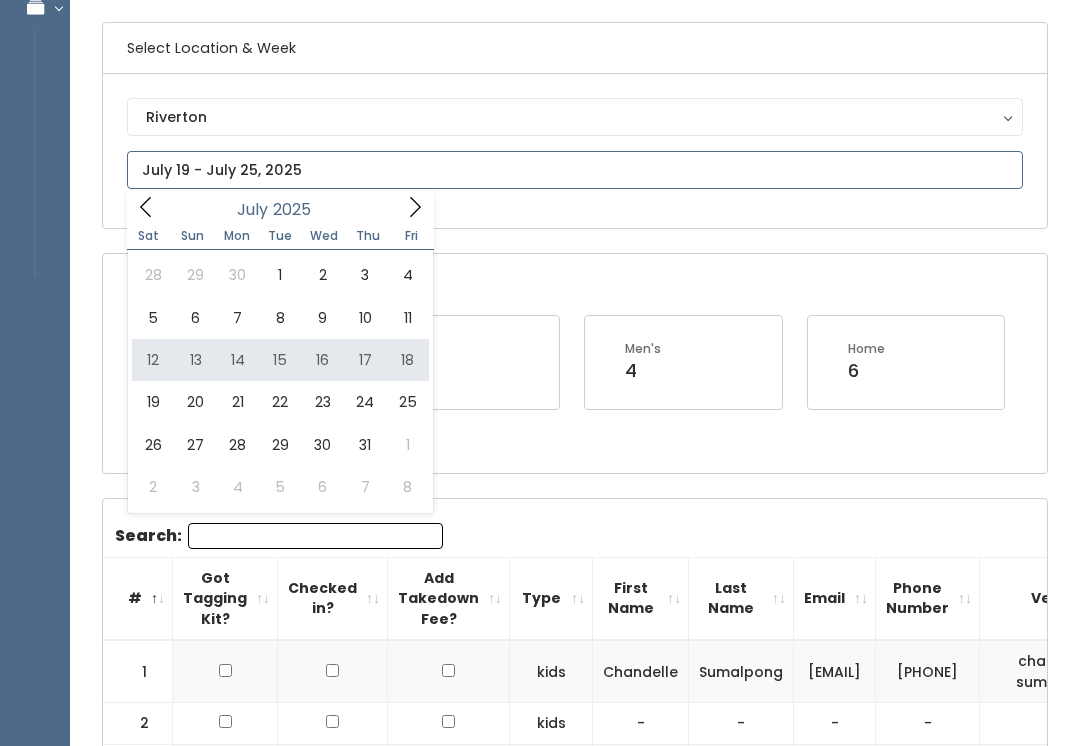 type on "July 12 to July 18" 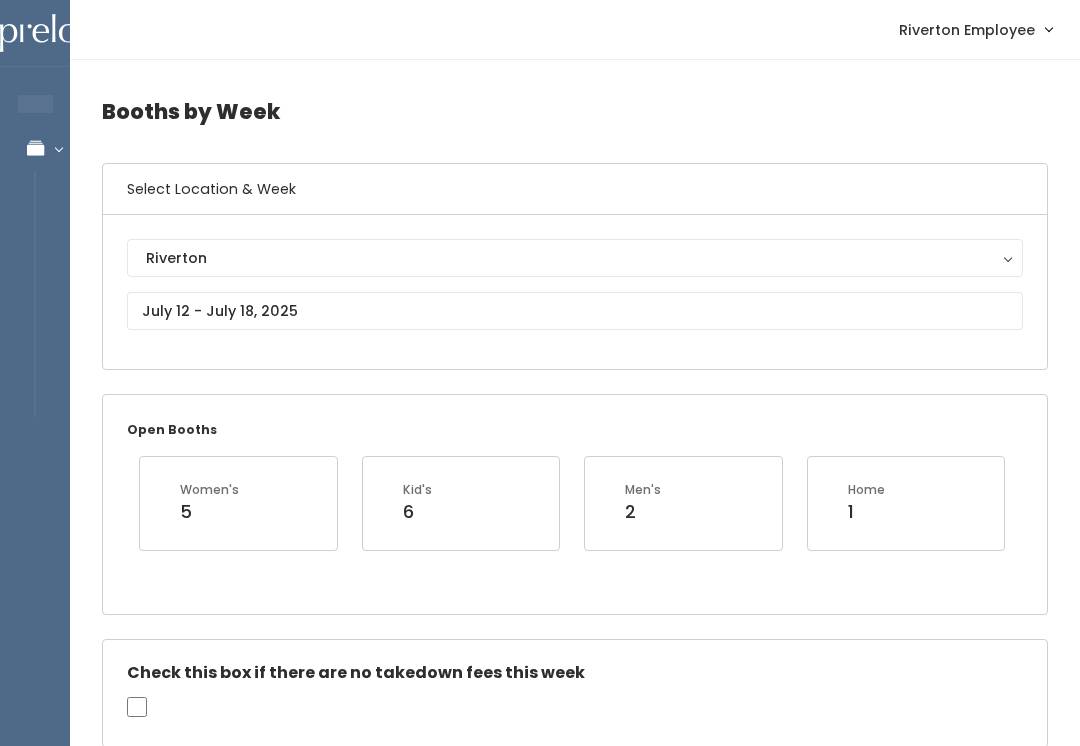 scroll, scrollTop: 0, scrollLeft: 0, axis: both 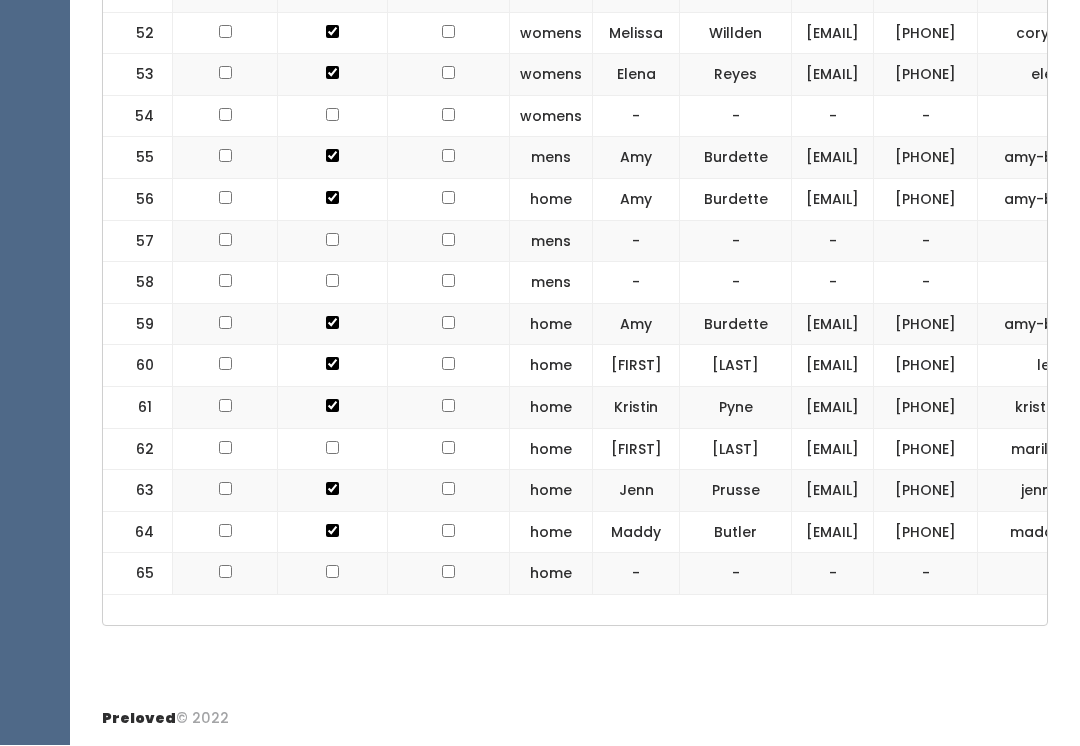 click on "-" at bounding box center (636, 242) 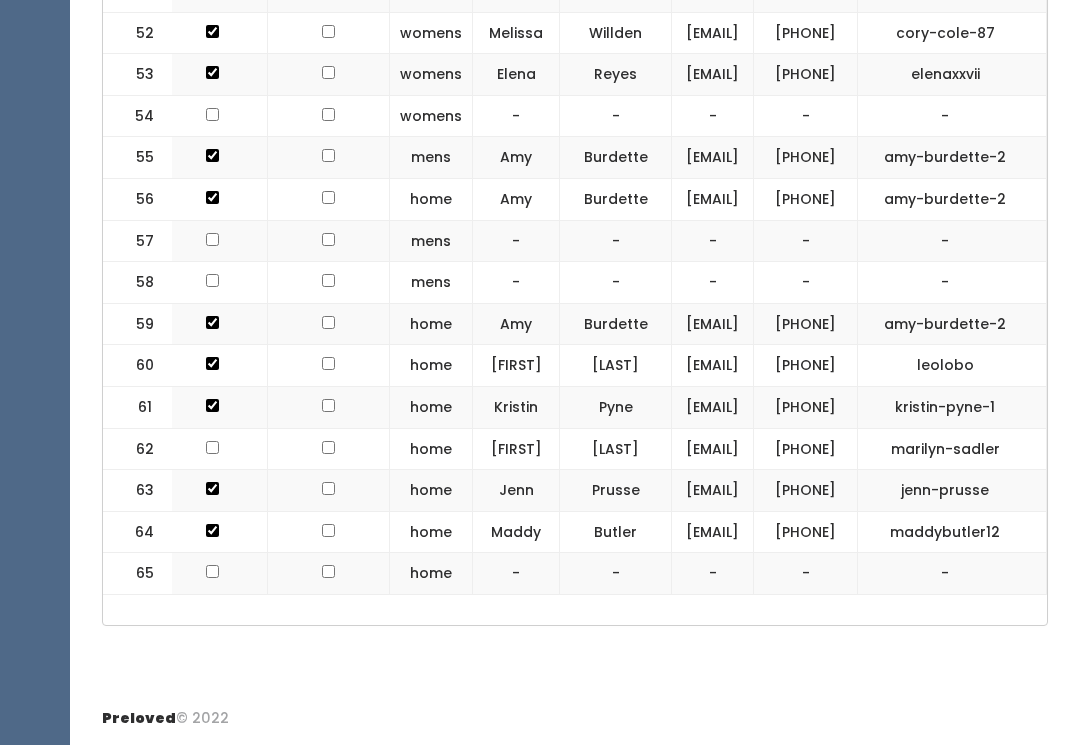 scroll, scrollTop: 0, scrollLeft: 360, axis: horizontal 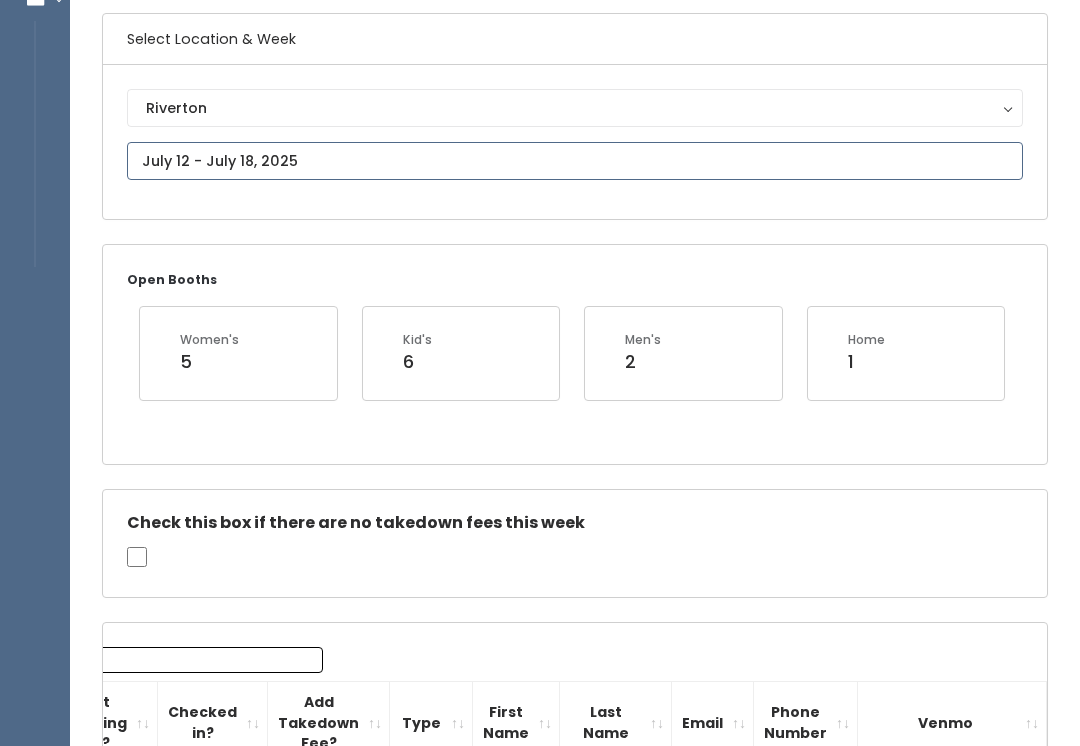 click at bounding box center [575, 161] 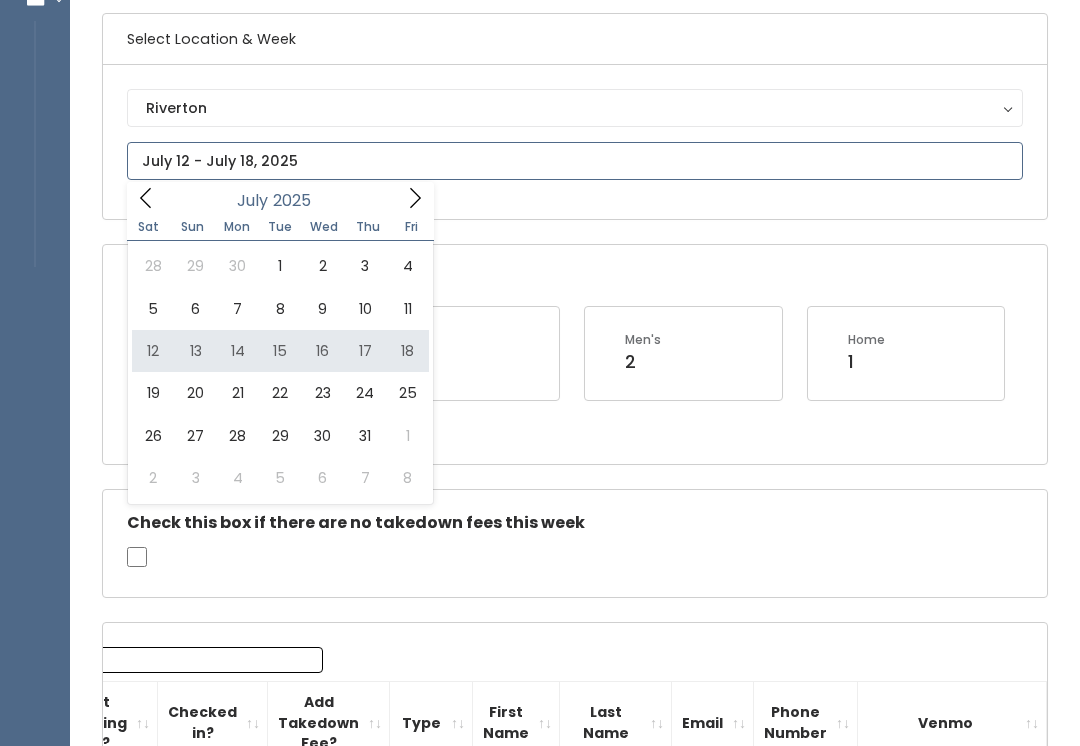 type on "[MONTH] [NUMBER] to [MONTH] [NUMBER]" 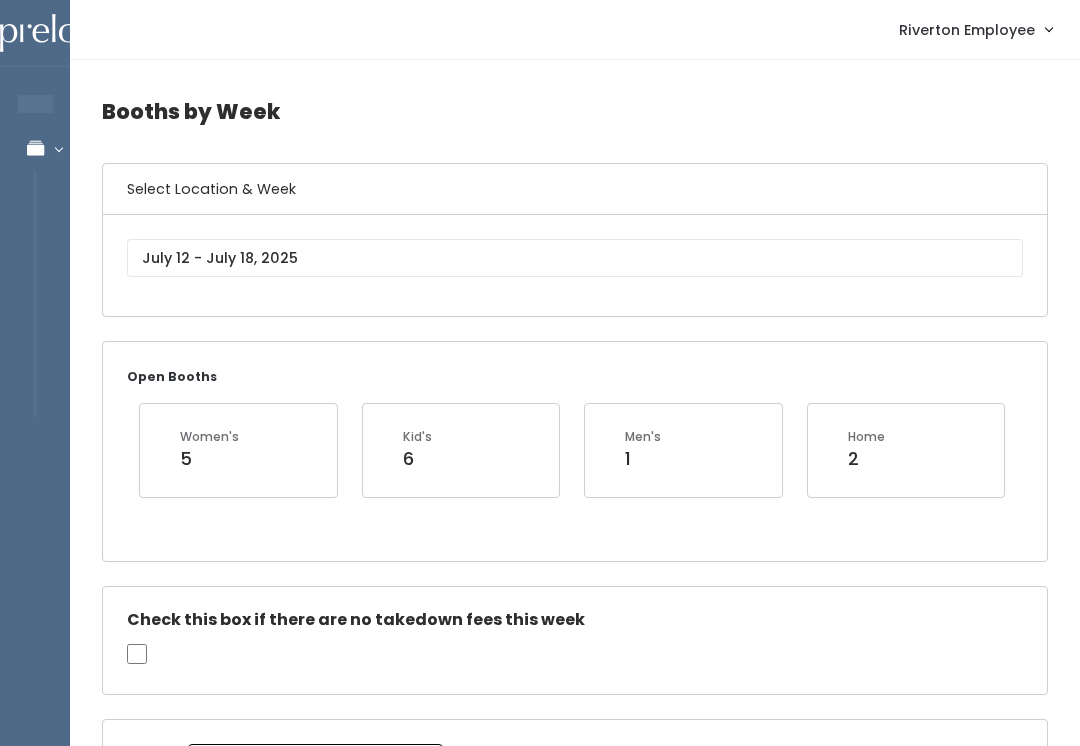 scroll, scrollTop: 0, scrollLeft: 0, axis: both 